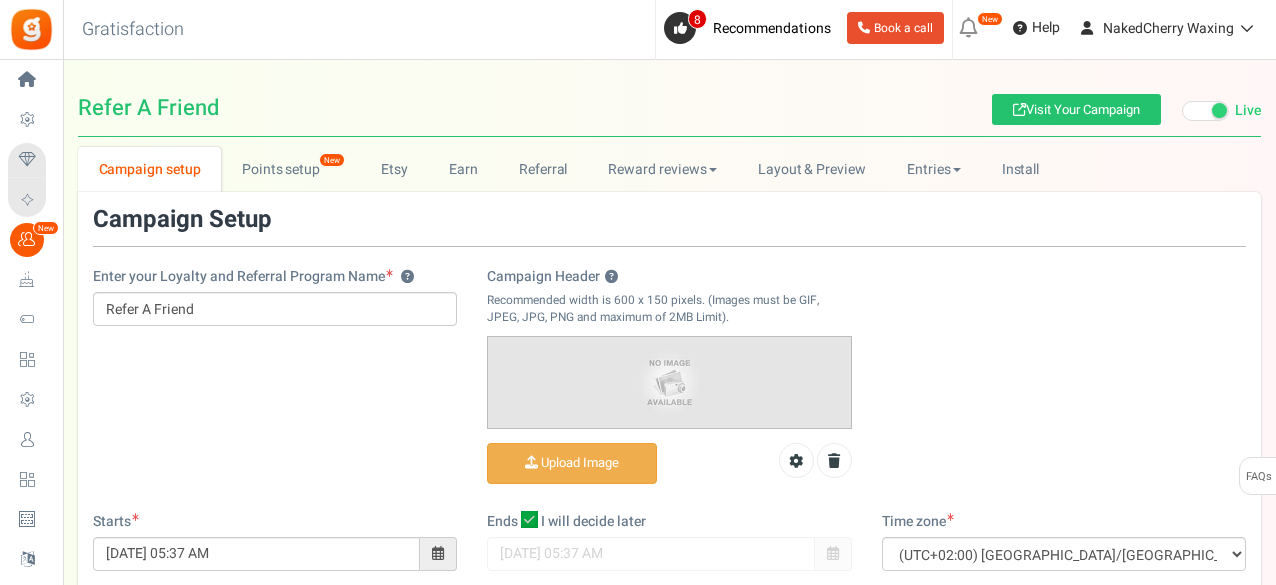 scroll, scrollTop: 0, scrollLeft: 0, axis: both 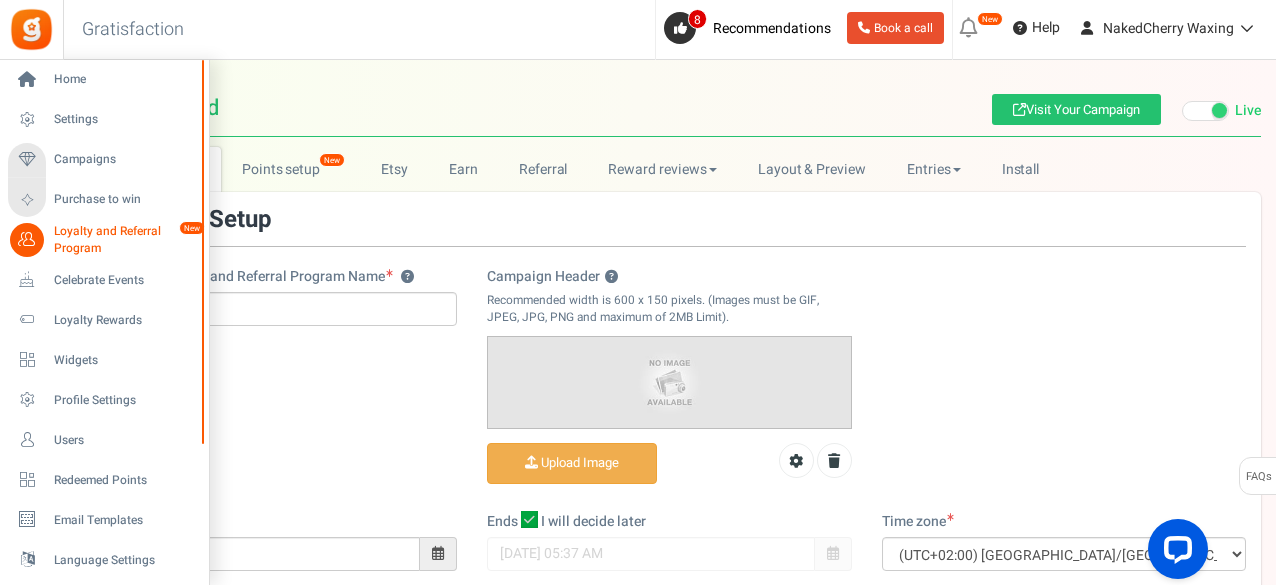 click on "Loyalty and Referral Program   New" at bounding box center [104, 240] 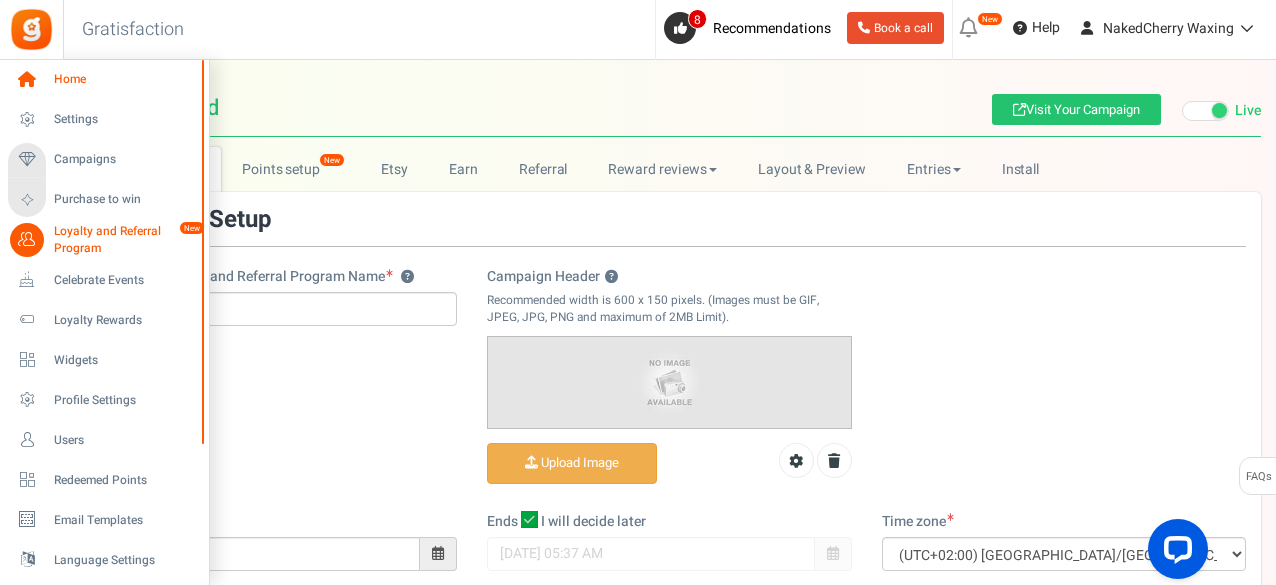 click on "Home" at bounding box center [124, 79] 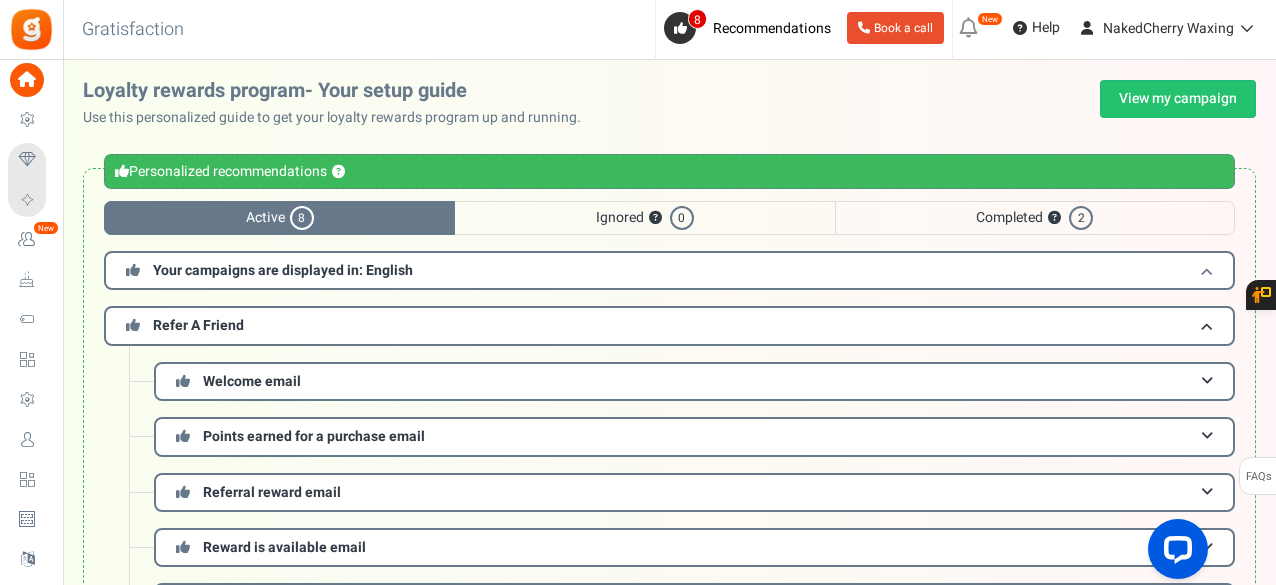 click on "Your campaigns are displayed in: English" at bounding box center [669, 270] 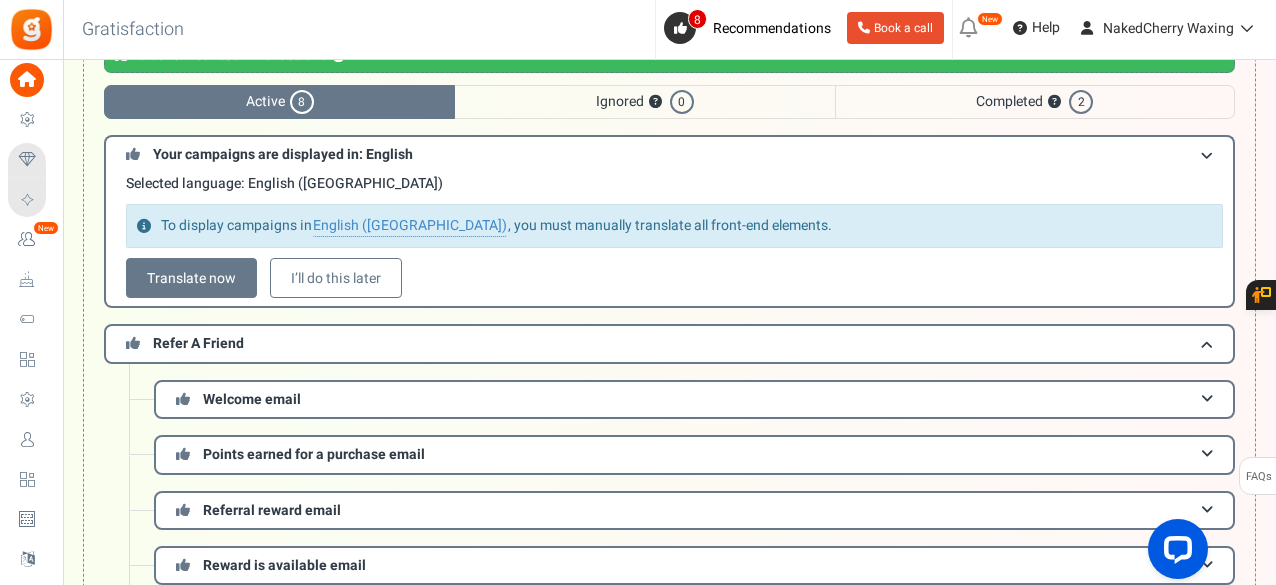 scroll, scrollTop: 133, scrollLeft: 0, axis: vertical 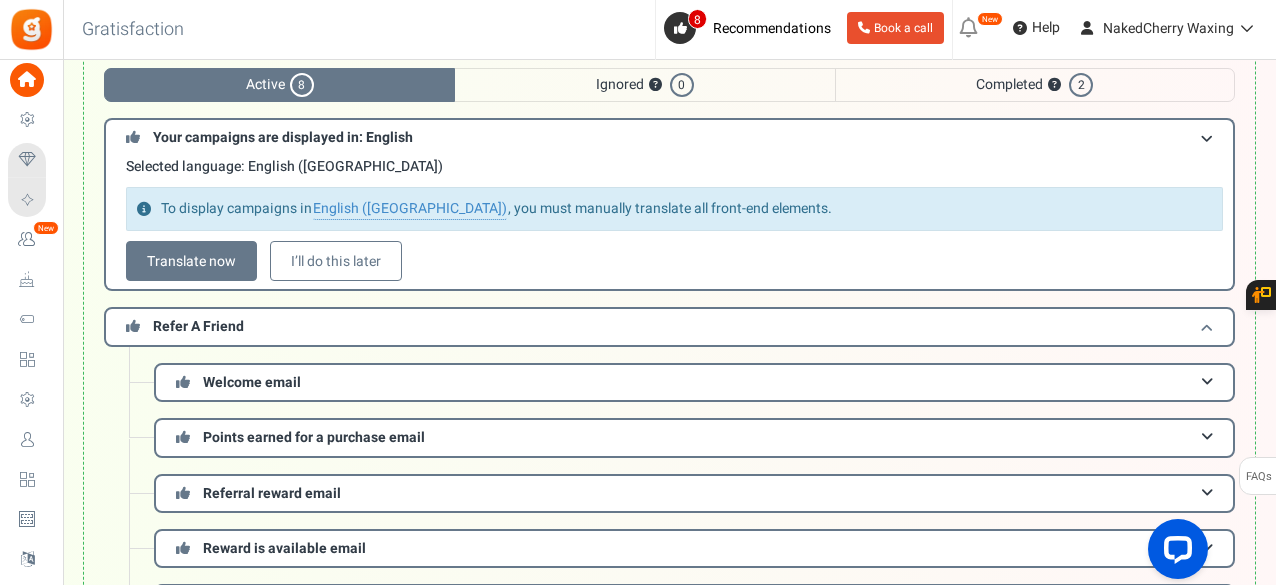click on "Refer A Friend" at bounding box center [669, 326] 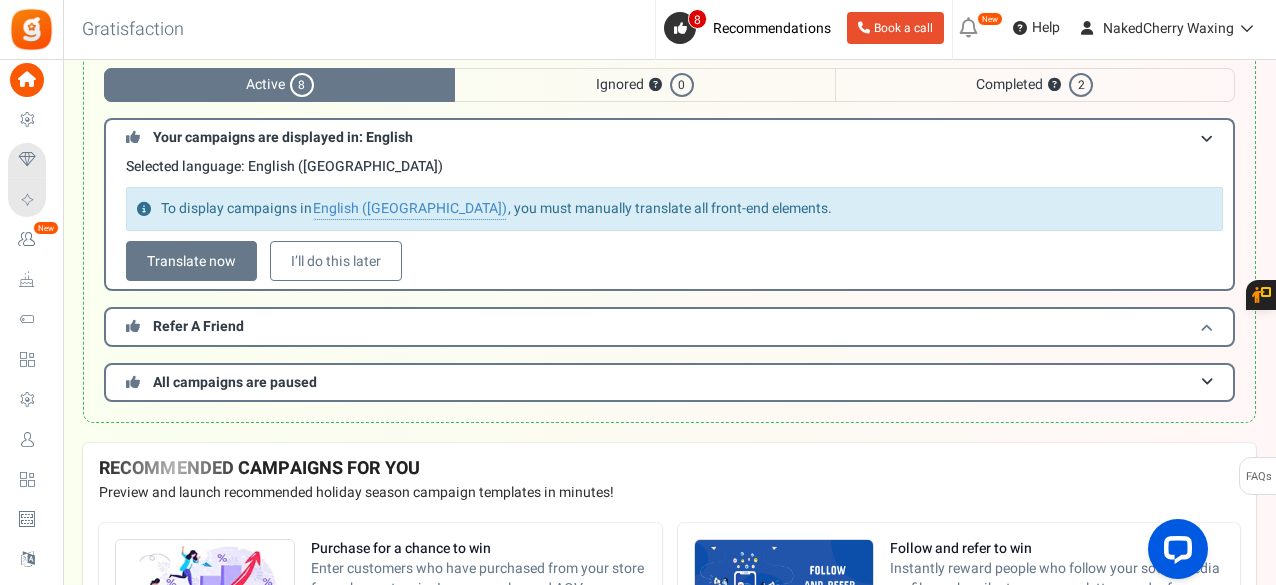 click on "Refer A Friend" at bounding box center (669, 326) 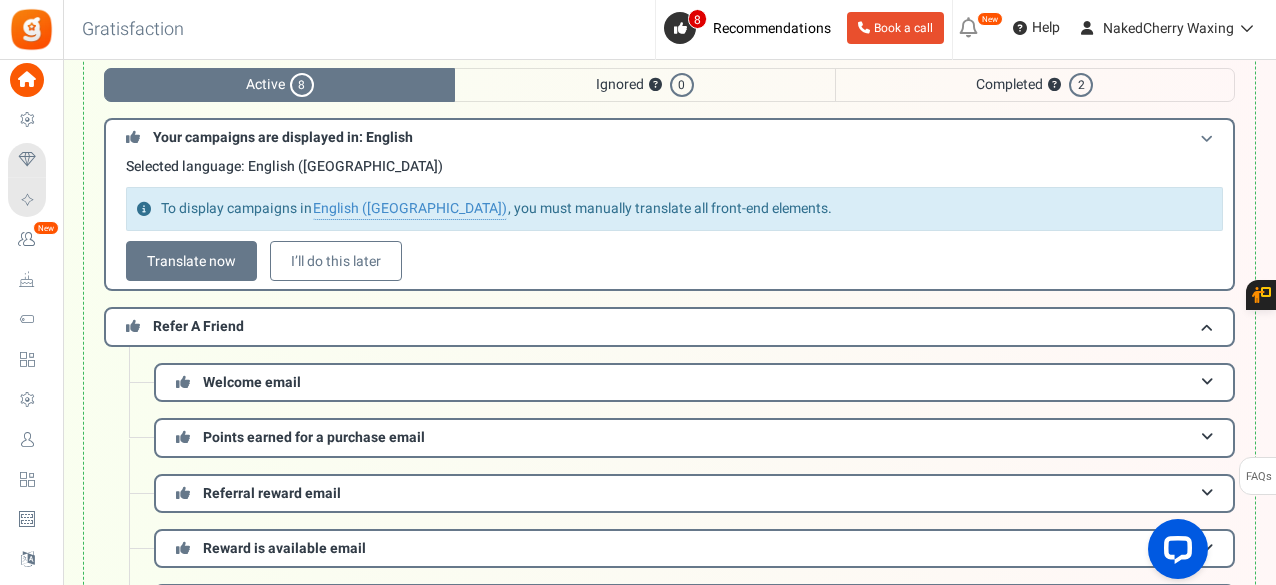 click on "Your campaigns are displayed in: English" at bounding box center (669, 136) 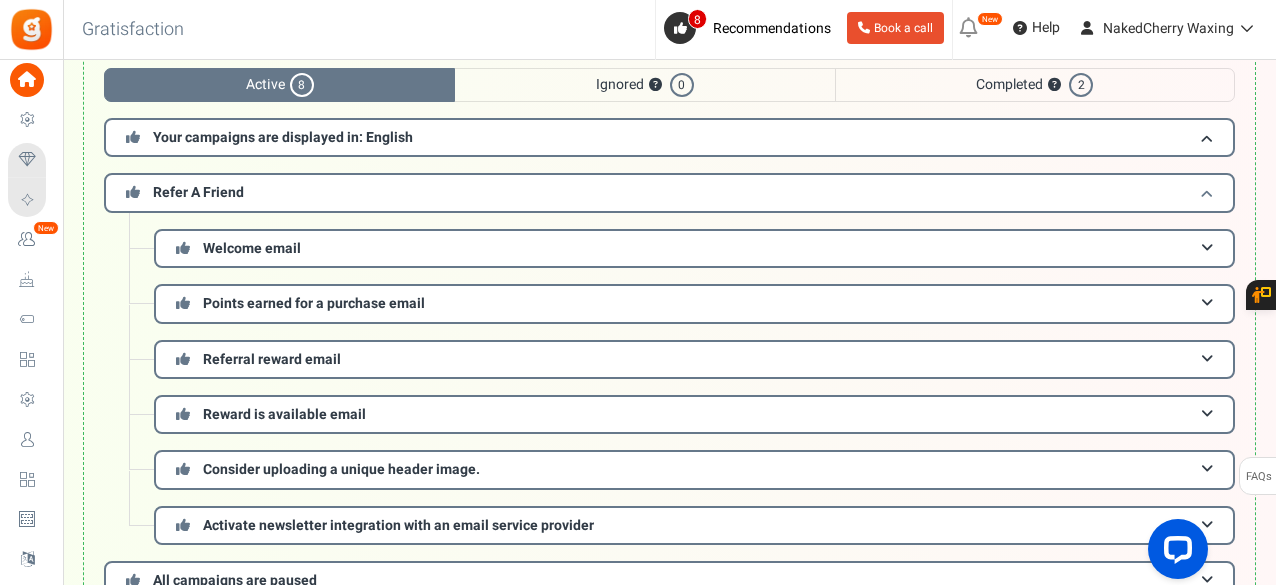 click on "Refer A Friend" at bounding box center (669, 192) 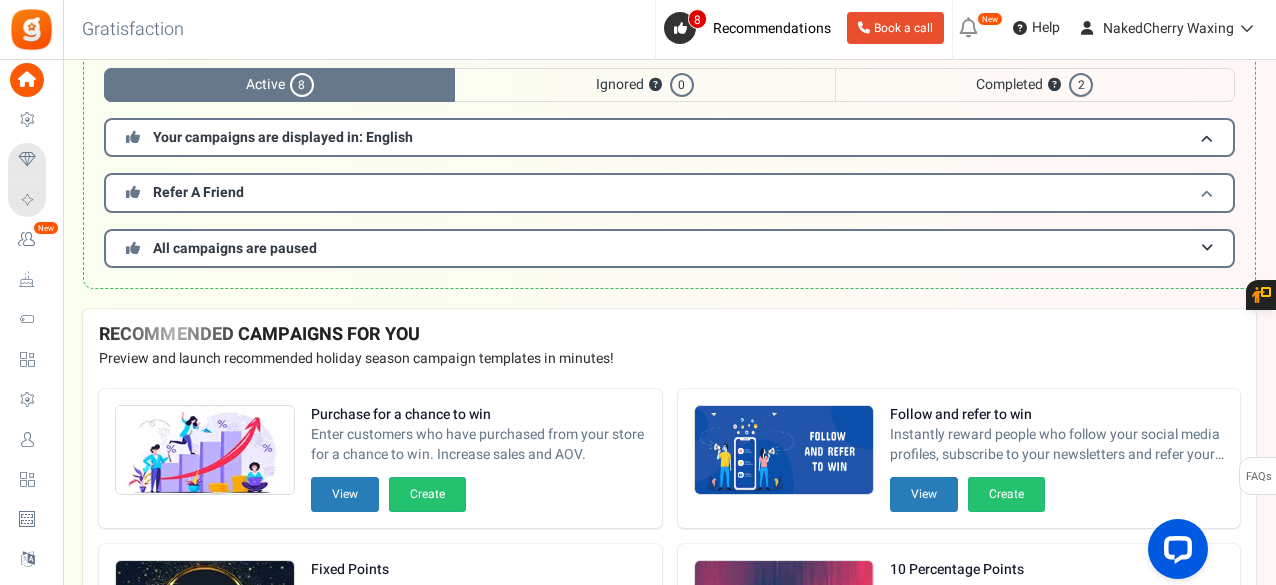 click on "Refer A Friend" at bounding box center (198, 192) 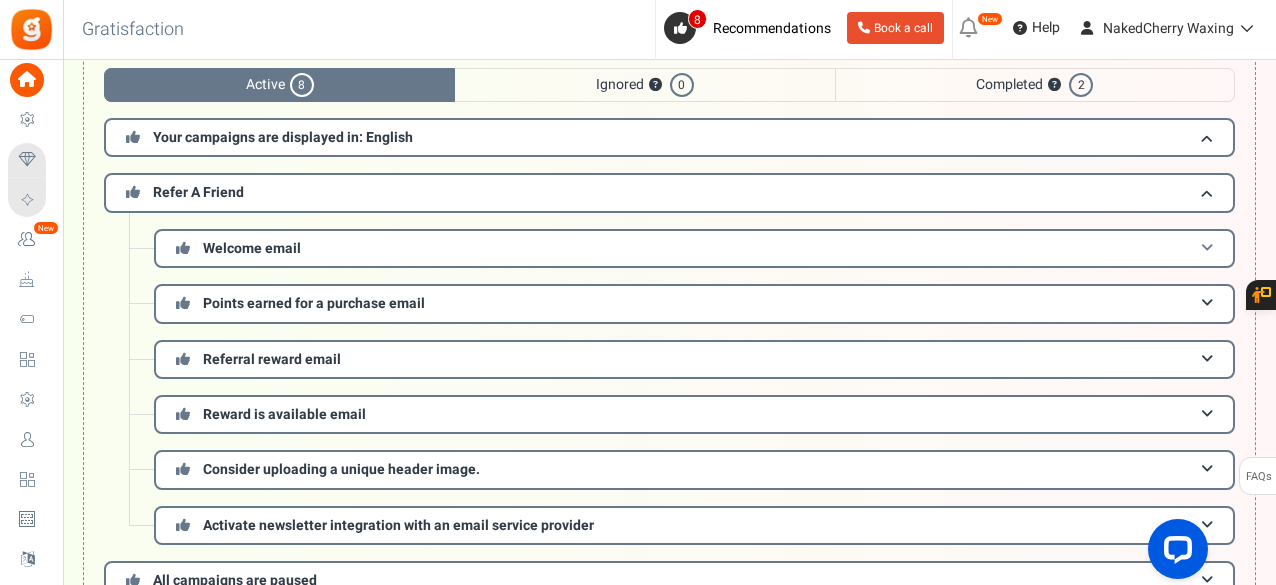 click on "Welcome email" at bounding box center [252, 248] 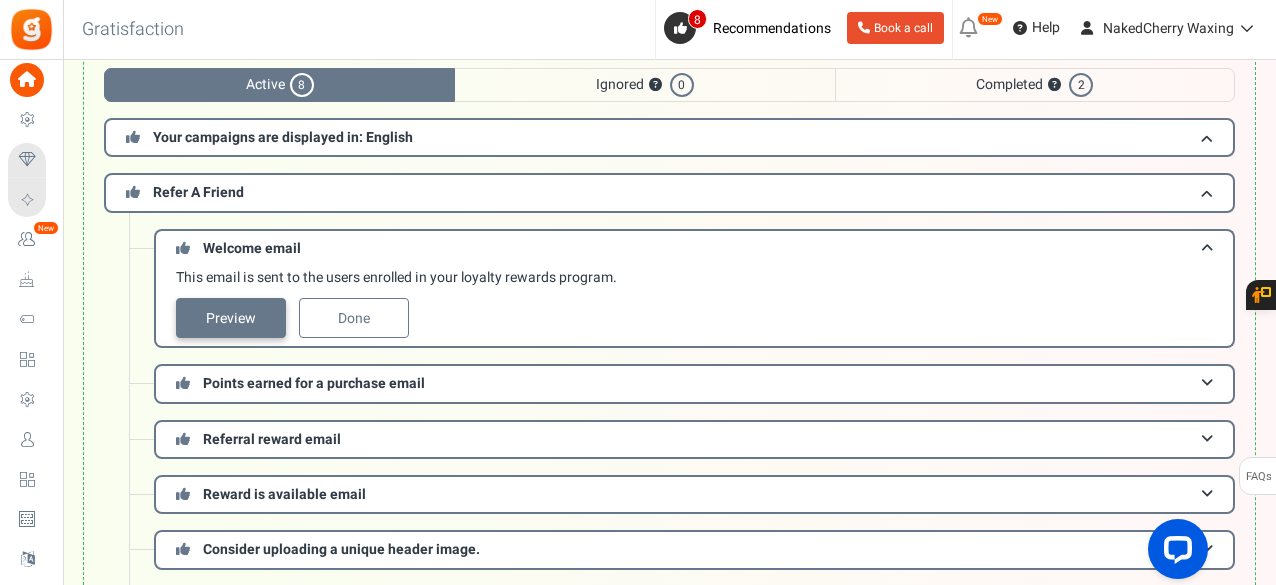 click on "Preview" at bounding box center (231, 318) 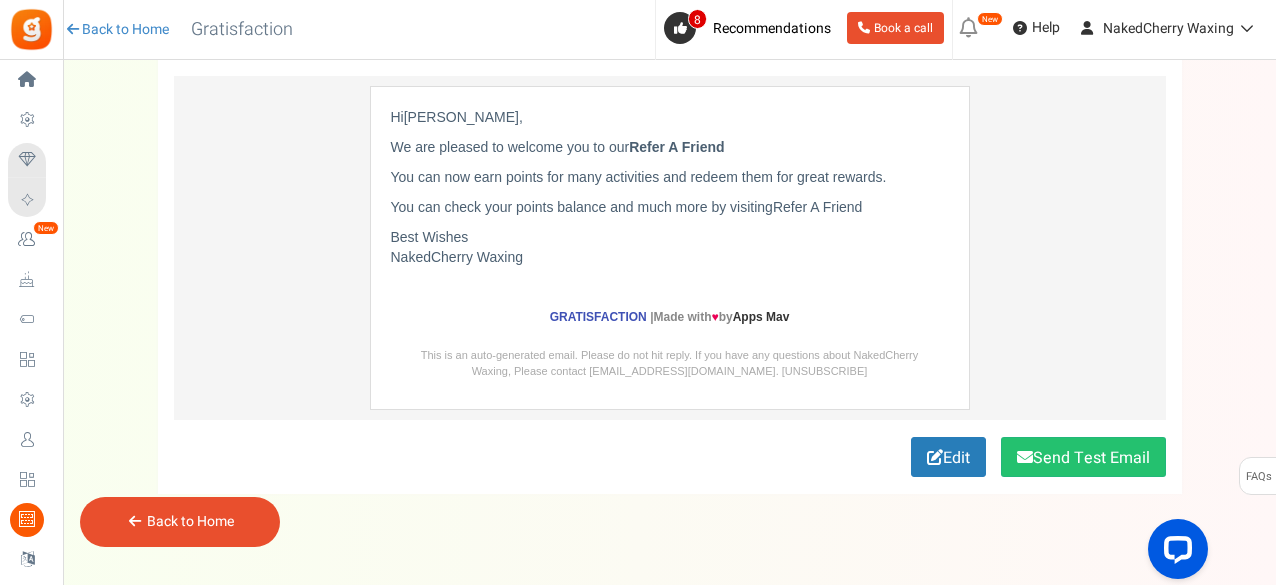 scroll, scrollTop: 133, scrollLeft: 0, axis: vertical 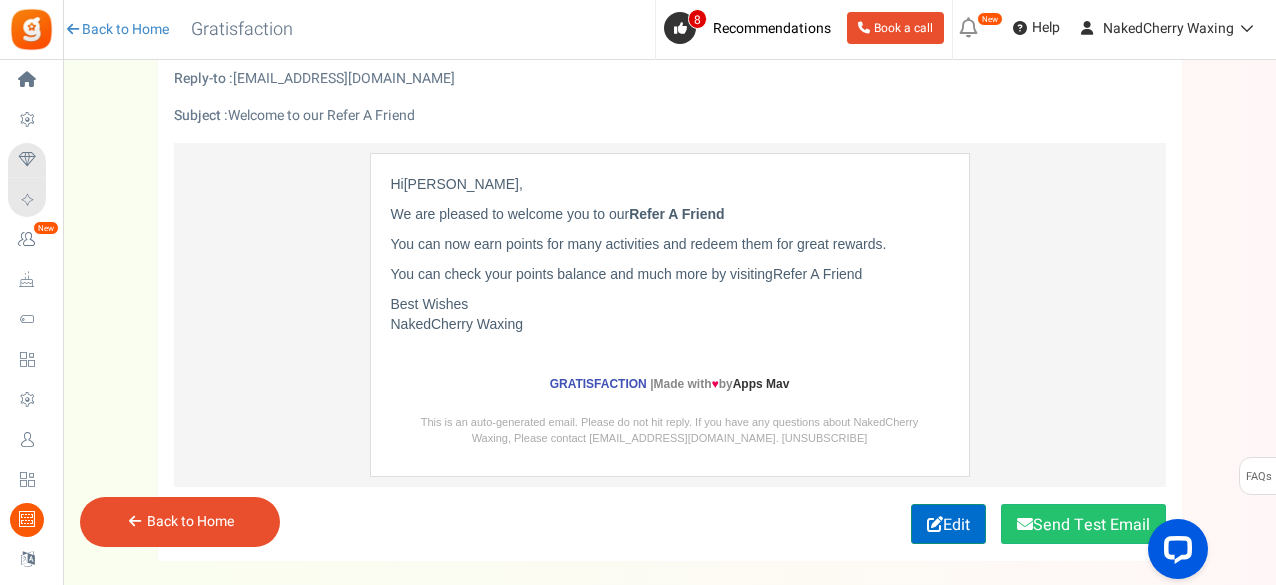 click on "Edit" at bounding box center (948, 524) 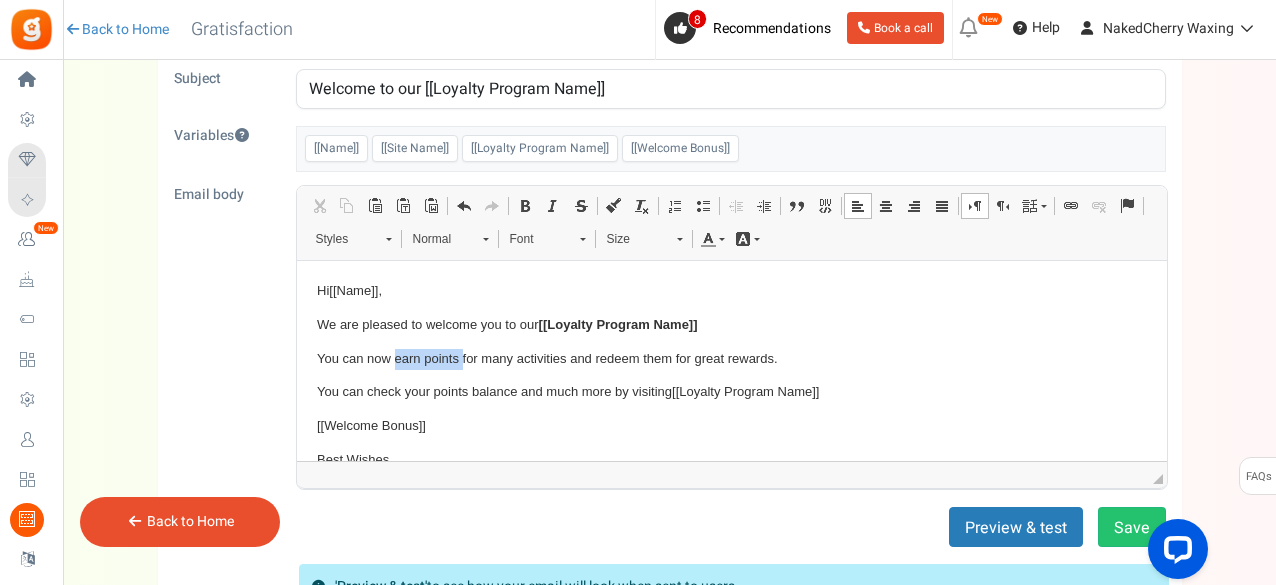 drag, startPoint x: 391, startPoint y: 357, endPoint x: 461, endPoint y: 346, distance: 70.85902 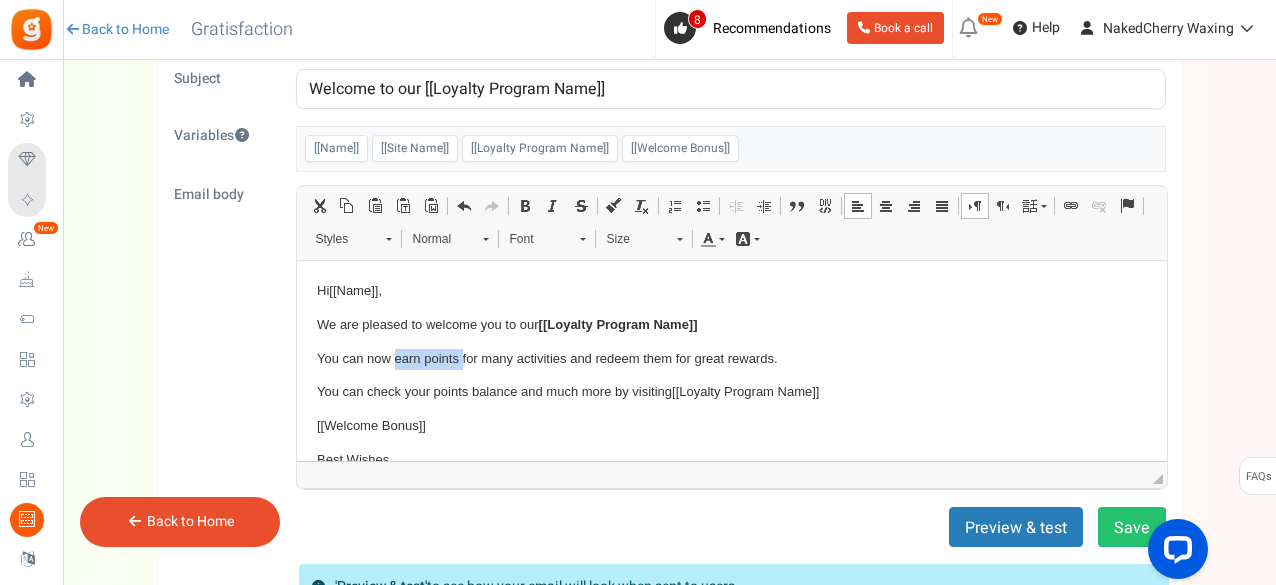 type 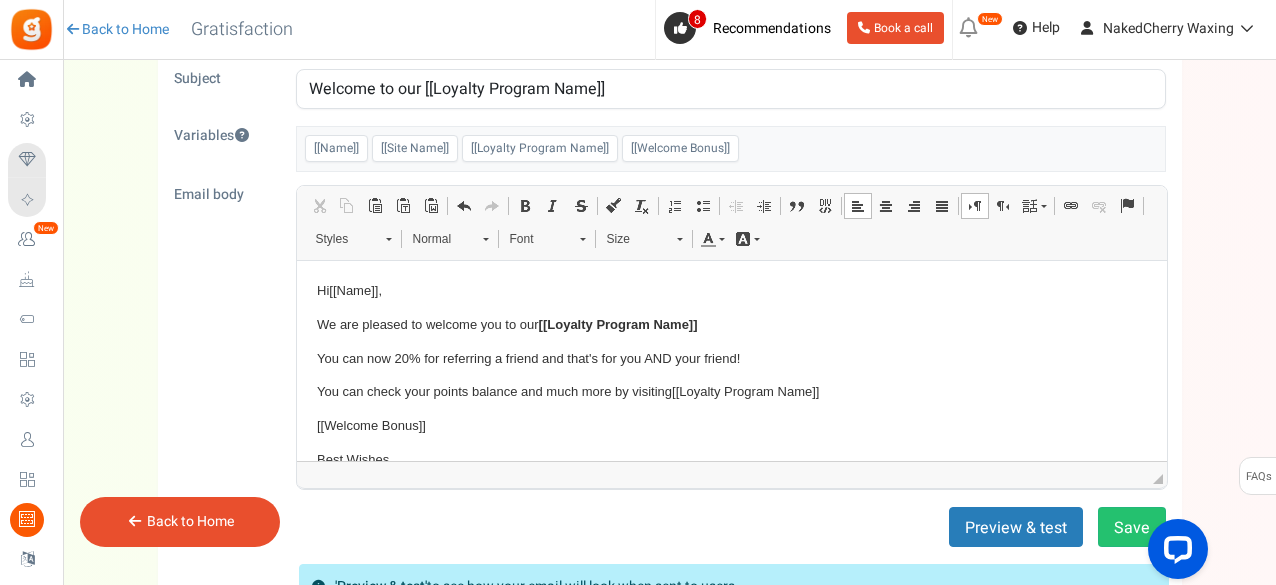 click on "You can now 20% for referring a friend and that's for you AND your friend!" at bounding box center [731, 358] 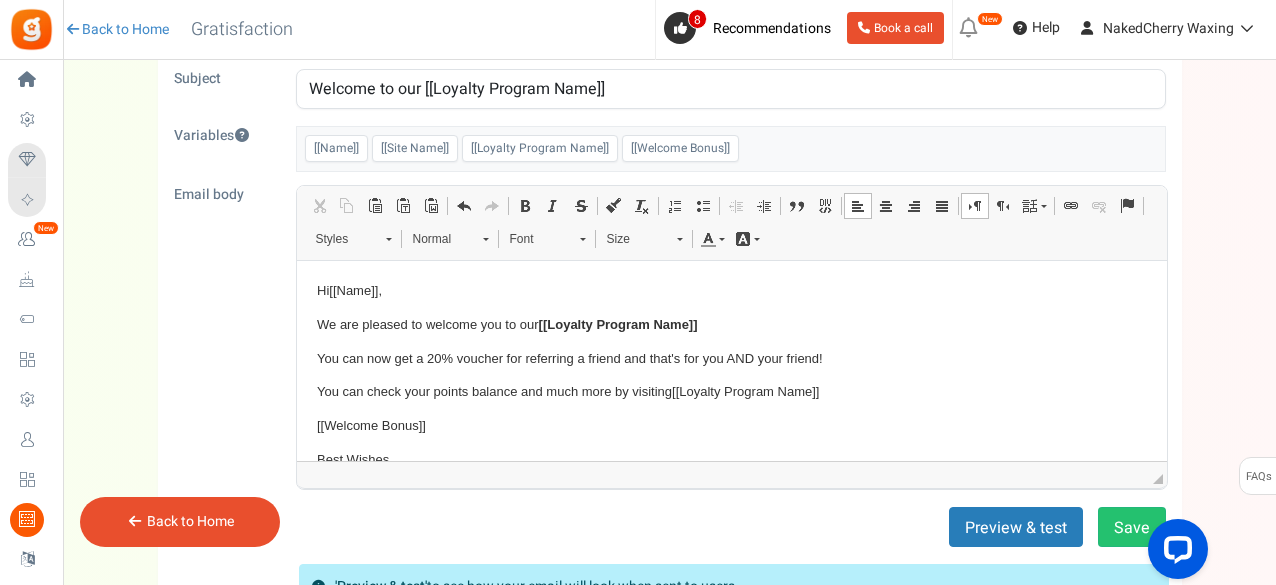click on "You can now get a 20% voucher for referring a friend and that's for you AND your friend!" at bounding box center (731, 358) 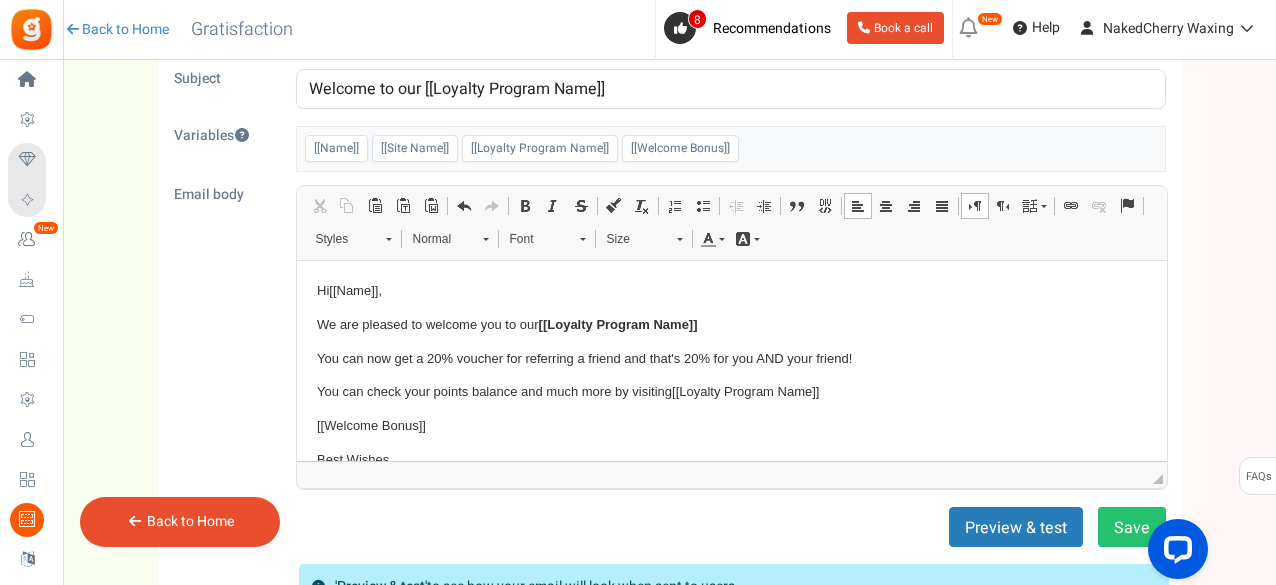 click on "You can now get a 20% voucher for referring a friend and that's 20% for you AND your friend!" at bounding box center [731, 358] 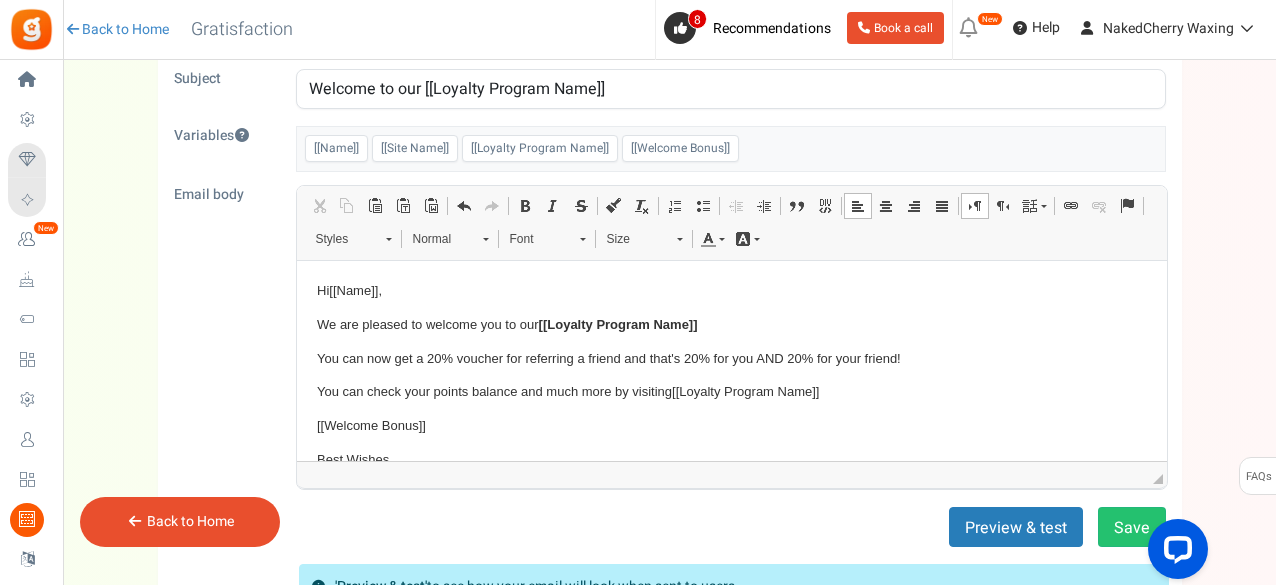 click on "You can check your points balance and much more by visiting  [[Loyalty Program Name]]" at bounding box center [731, 391] 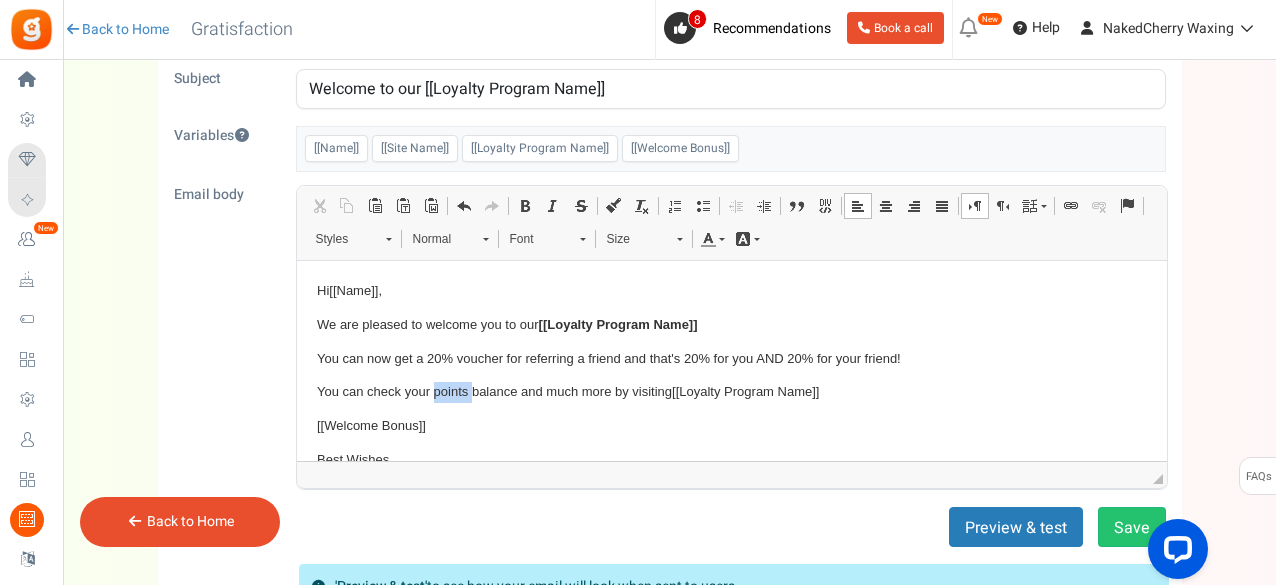 click on "You can check your points balance and much more by visiting  [[Loyalty Program Name]]" at bounding box center (731, 391) 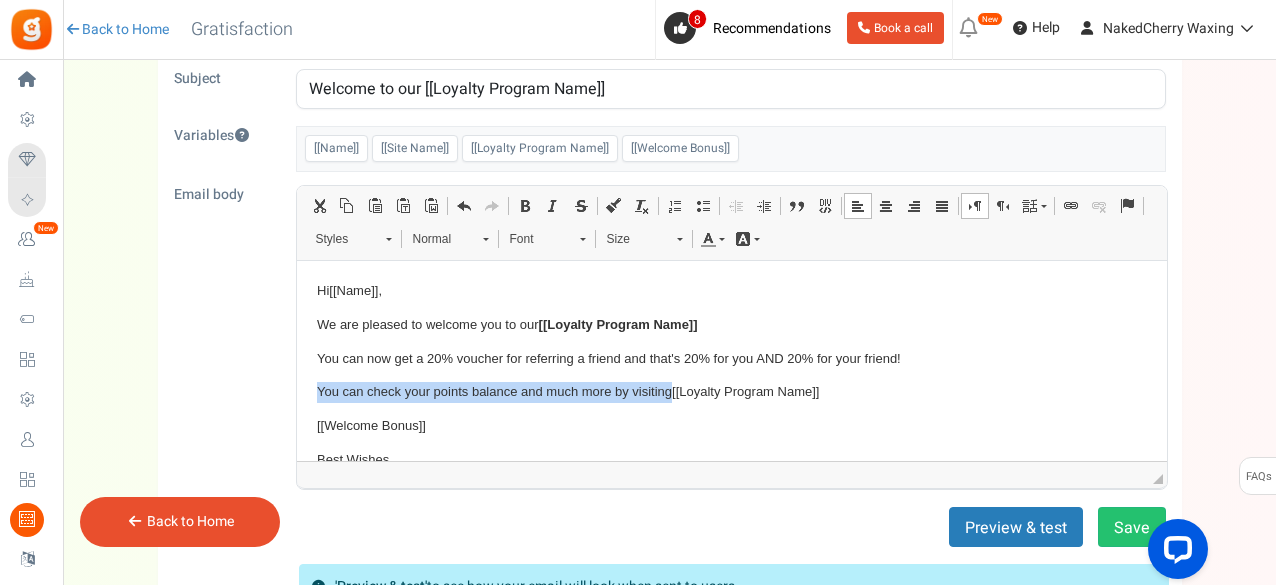 click on "You can check your points balance and much more by visiting  [[Loyalty Program Name]]" at bounding box center (731, 391) 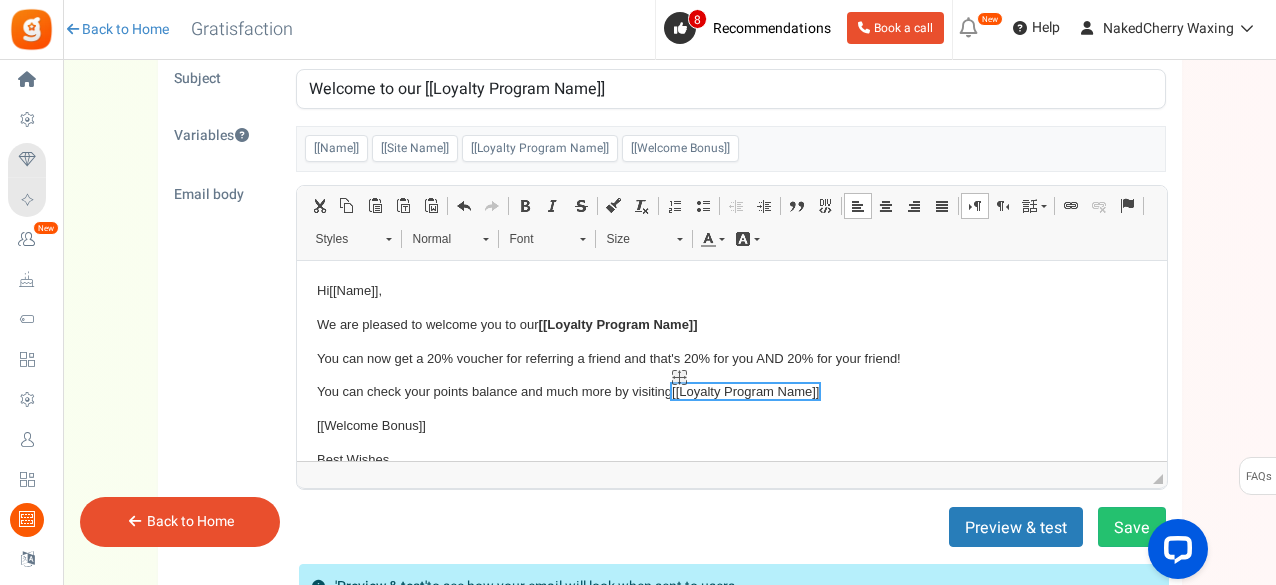 drag, startPoint x: 773, startPoint y: 391, endPoint x: 783, endPoint y: 387, distance: 10.770329 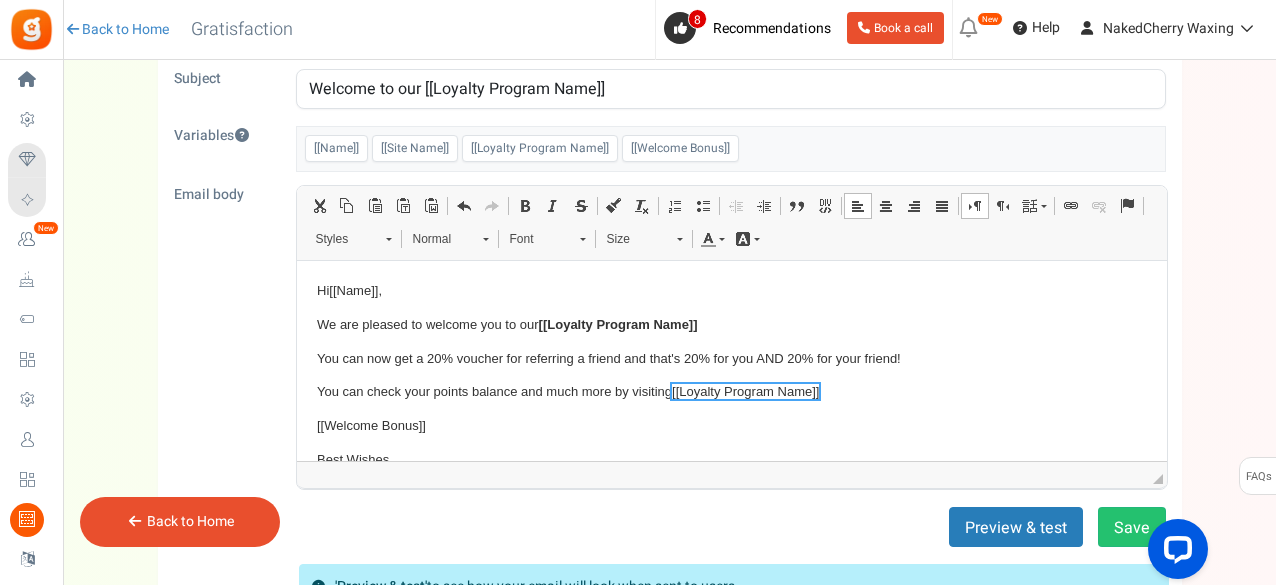 click on "You can check your points balance and much more by visiting  [[Loyalty Program Name]]" at bounding box center (731, 391) 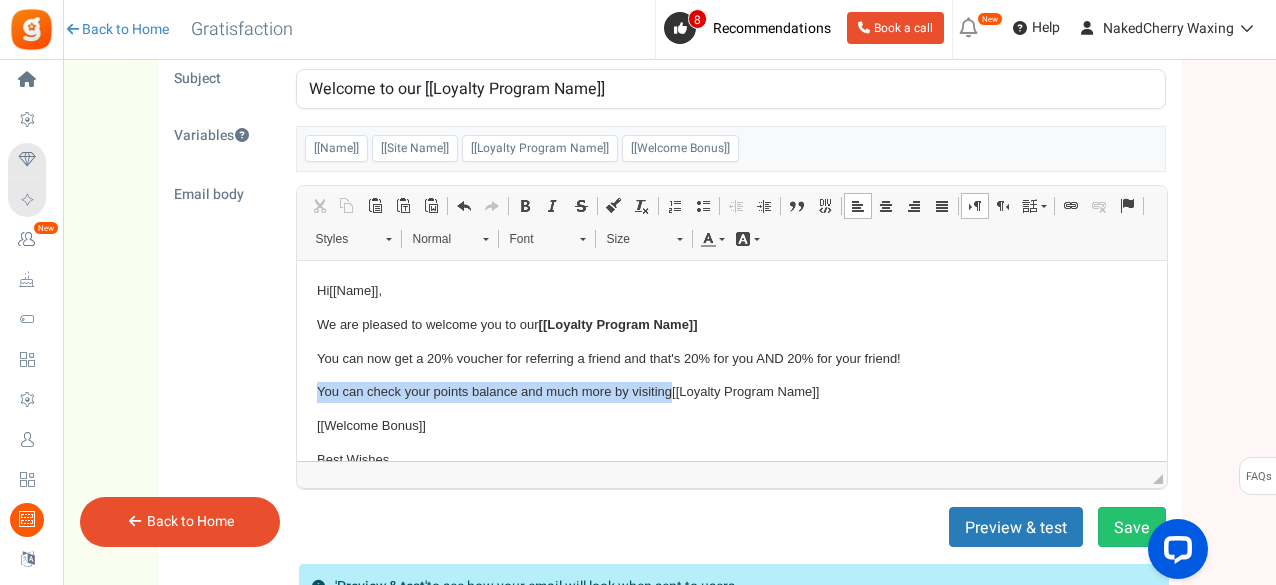 click on "You can check your points balance and much more by visiting  [[Loyalty Program Name]]" at bounding box center (731, 391) 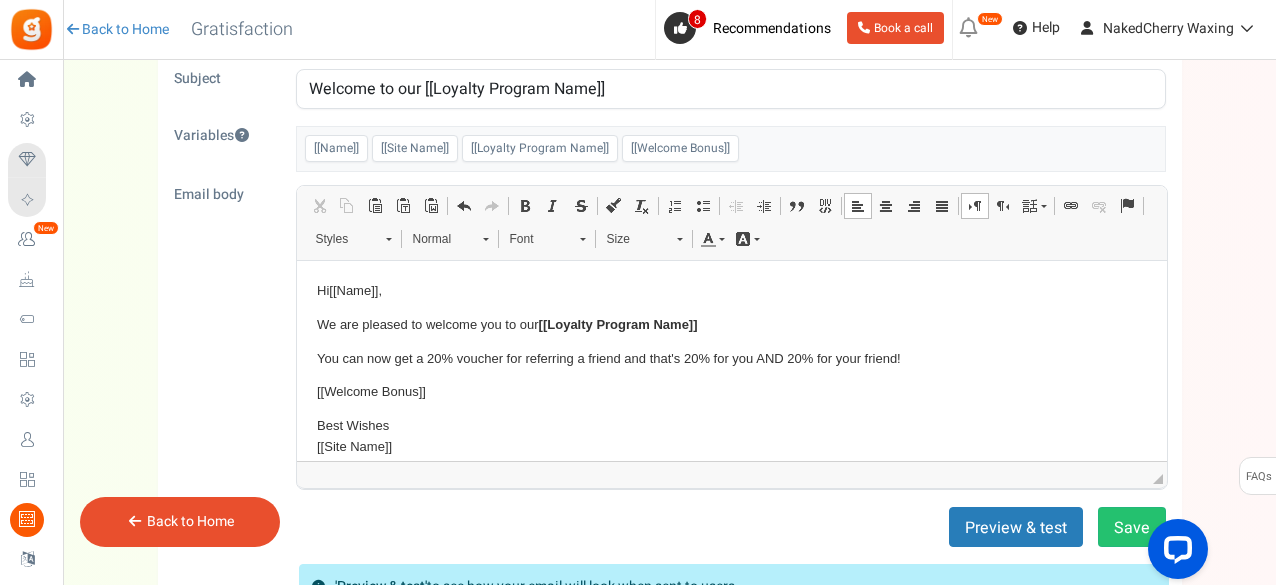 click on "[[Welcome Bonus]]" at bounding box center [731, 391] 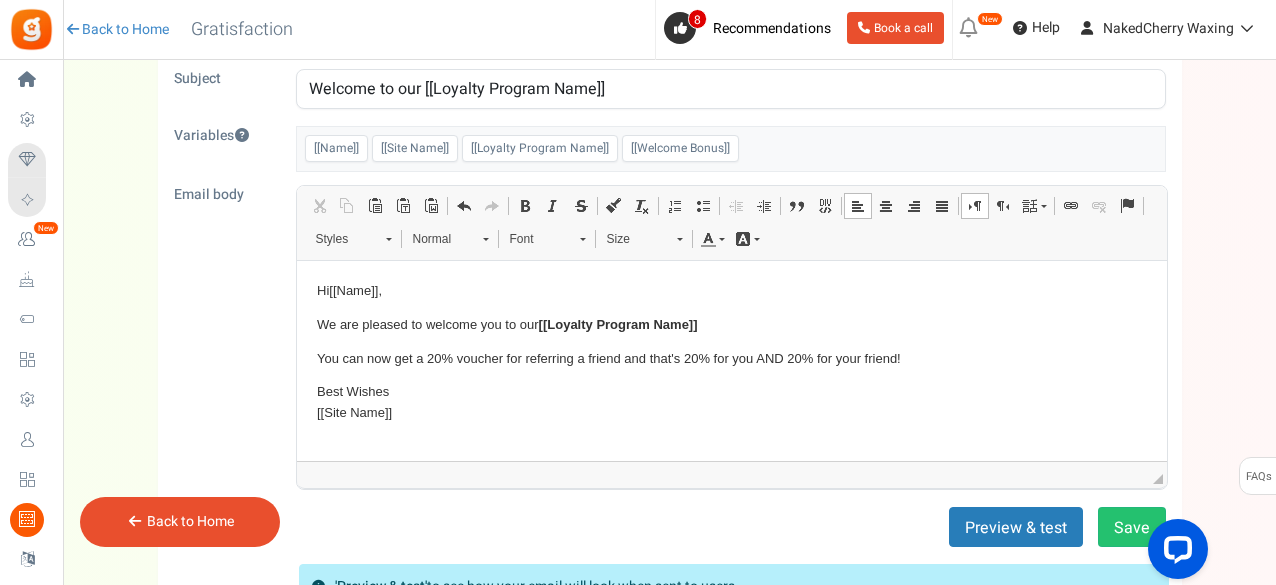 click on "Best Wishes [[Site Name]]" at bounding box center [731, 402] 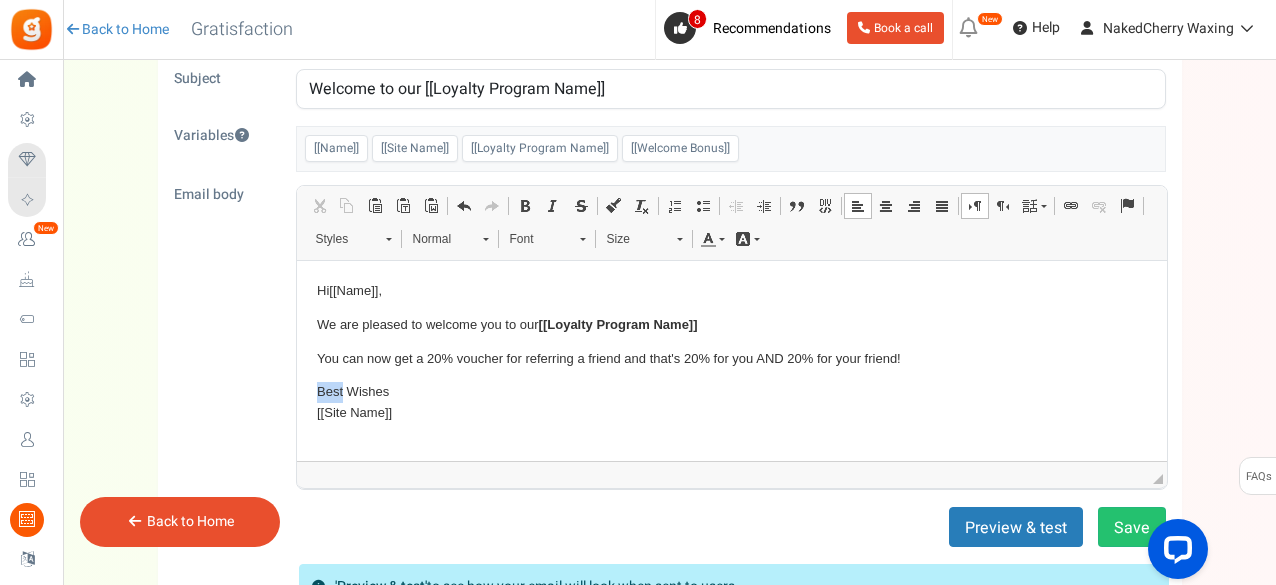 drag, startPoint x: 339, startPoint y: 388, endPoint x: 301, endPoint y: 385, distance: 38.118237 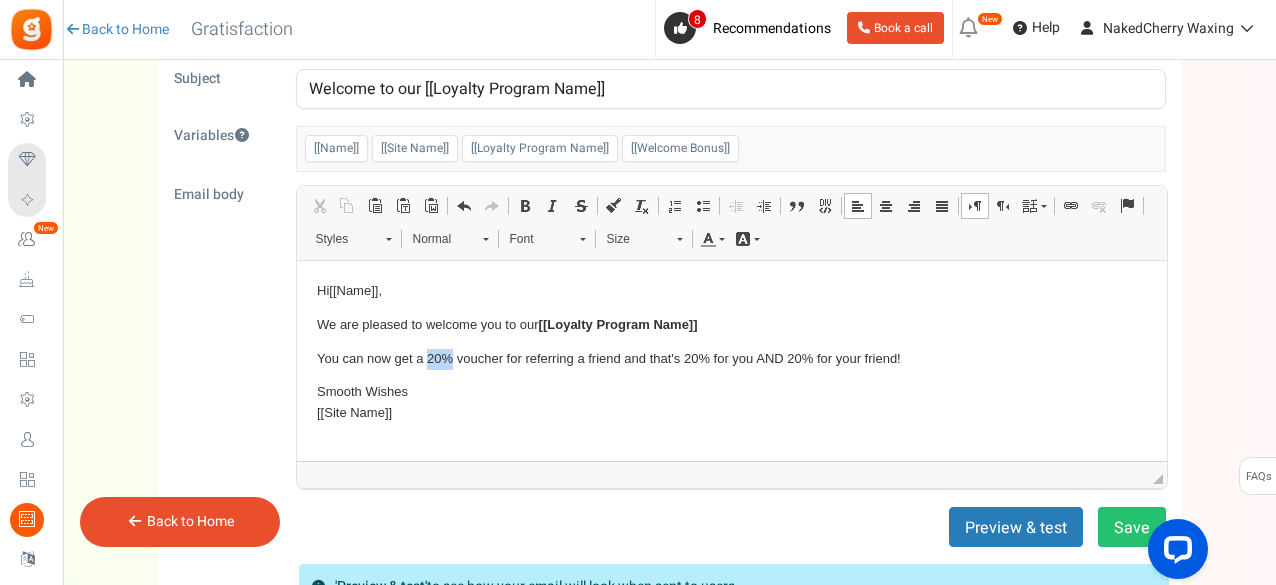 drag, startPoint x: 426, startPoint y: 361, endPoint x: 449, endPoint y: 355, distance: 23.769728 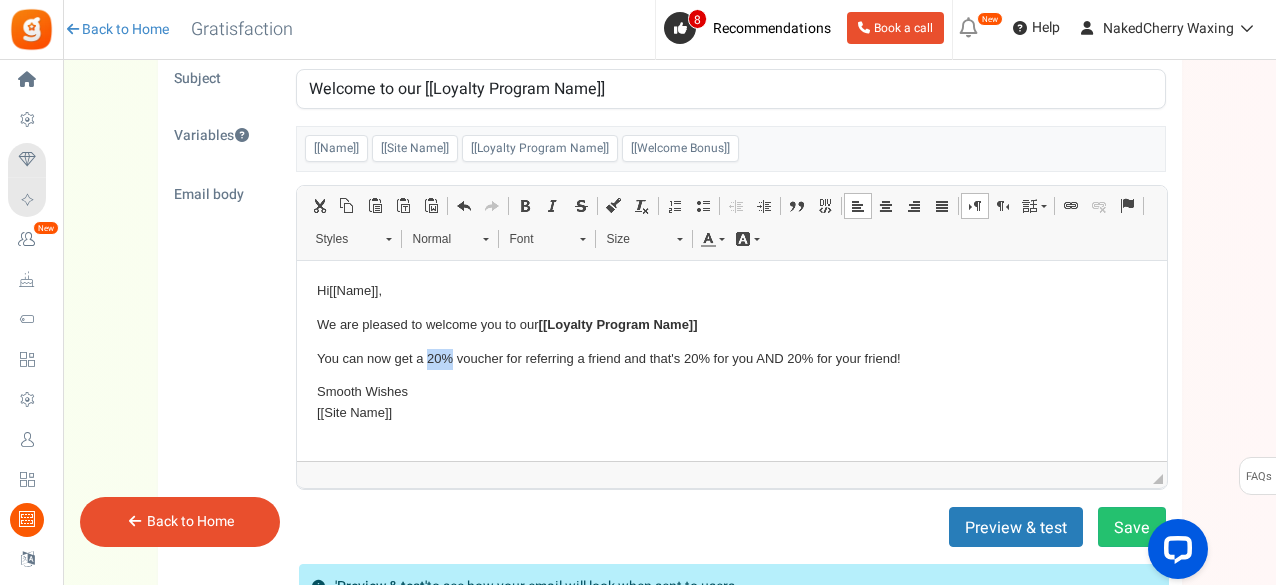 scroll, scrollTop: 66, scrollLeft: 0, axis: vertical 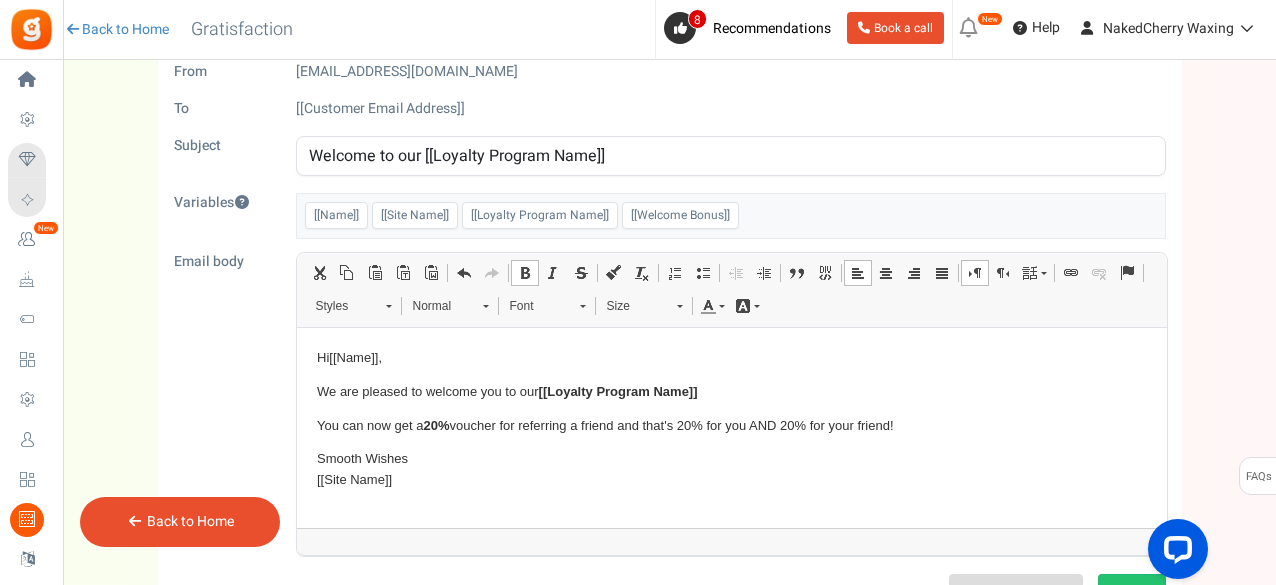 click on "Smooth Wishes [[Site Name]]" at bounding box center [731, 469] 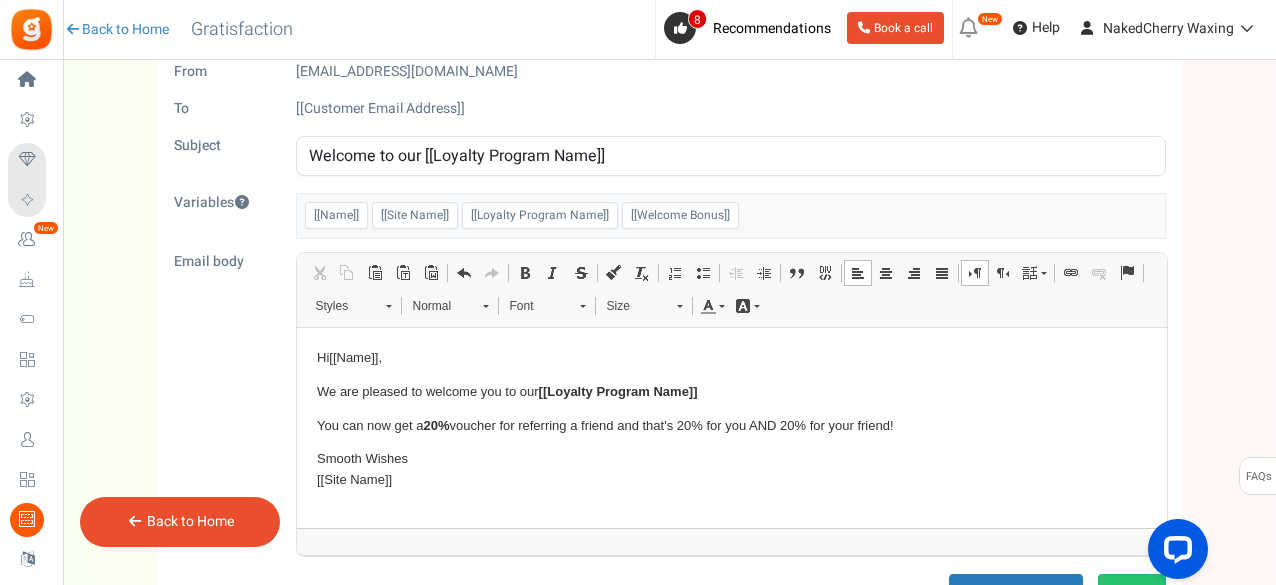 click on "You can now get a  20%  voucher for referring a friend and that's 20% for you AND 20% for your friend!" at bounding box center [731, 425] 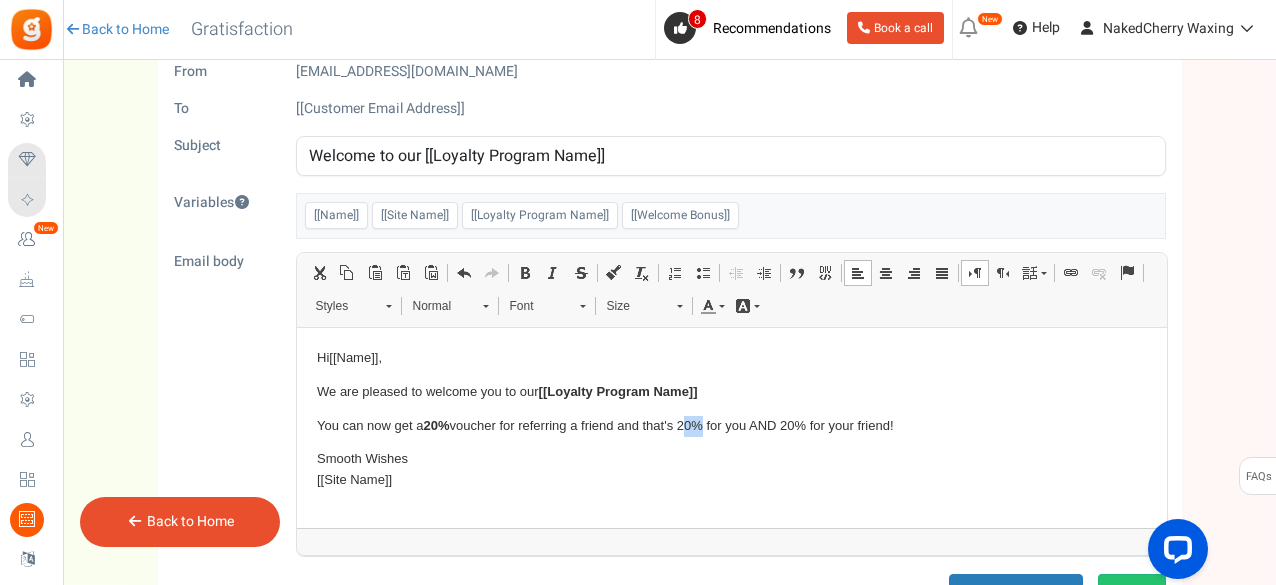 click on "You can now get a  20%  voucher for referring a friend and that's 20% for you AND 20% for your friend!" at bounding box center [731, 425] 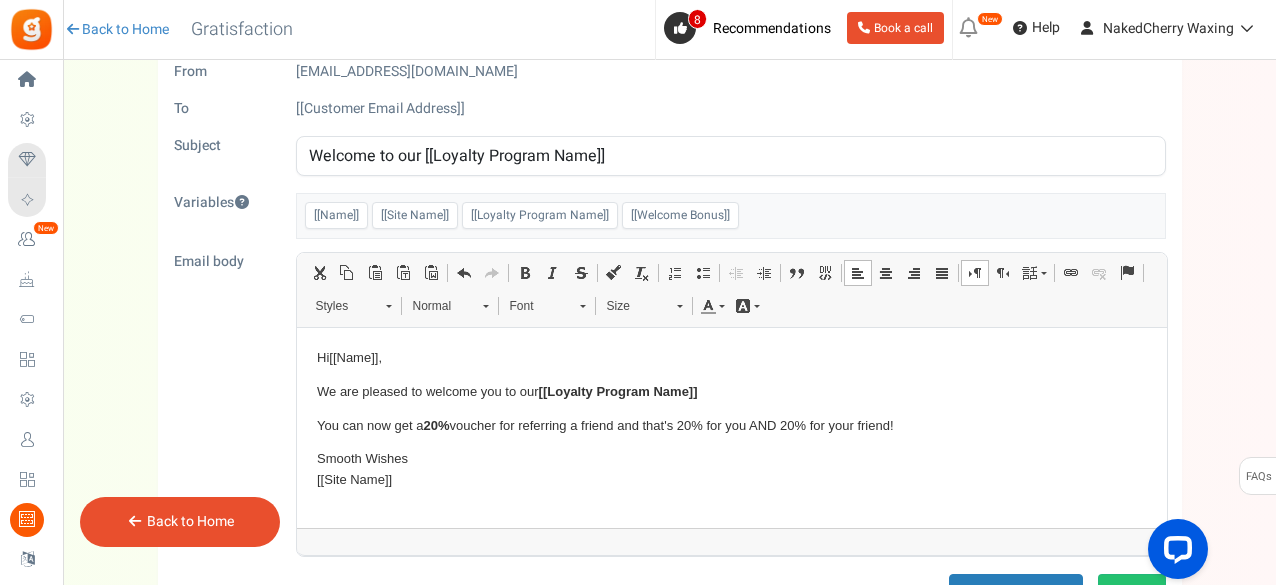click on "Smooth Wishes [[Site Name]]" at bounding box center (731, 469) 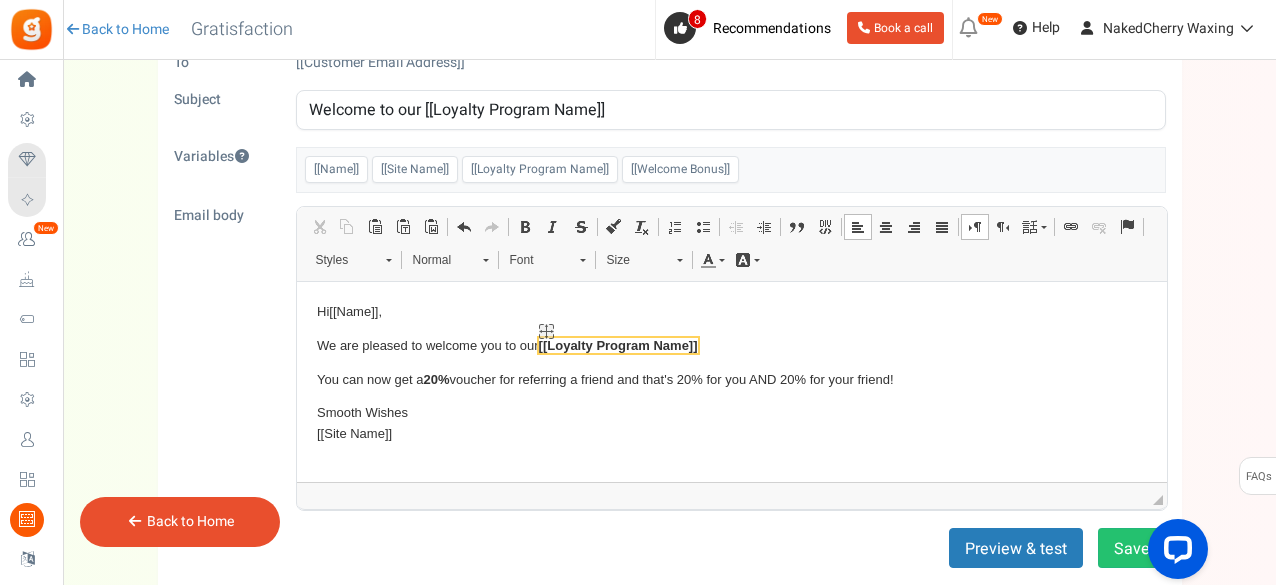scroll, scrollTop: 133, scrollLeft: 0, axis: vertical 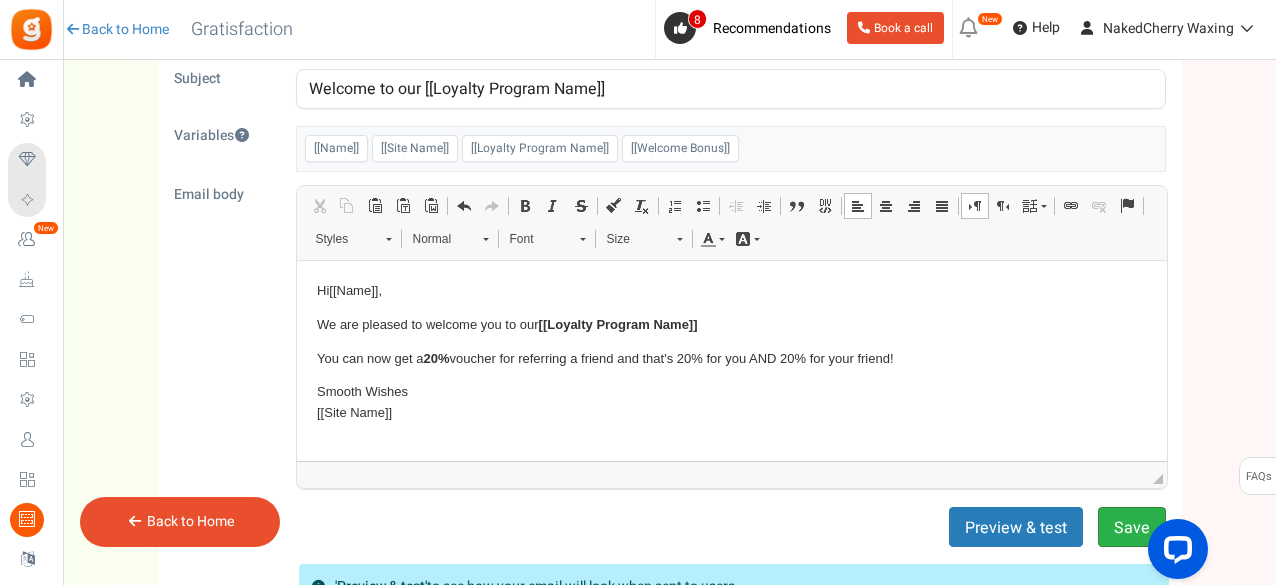 click on "Save" at bounding box center (1132, 527) 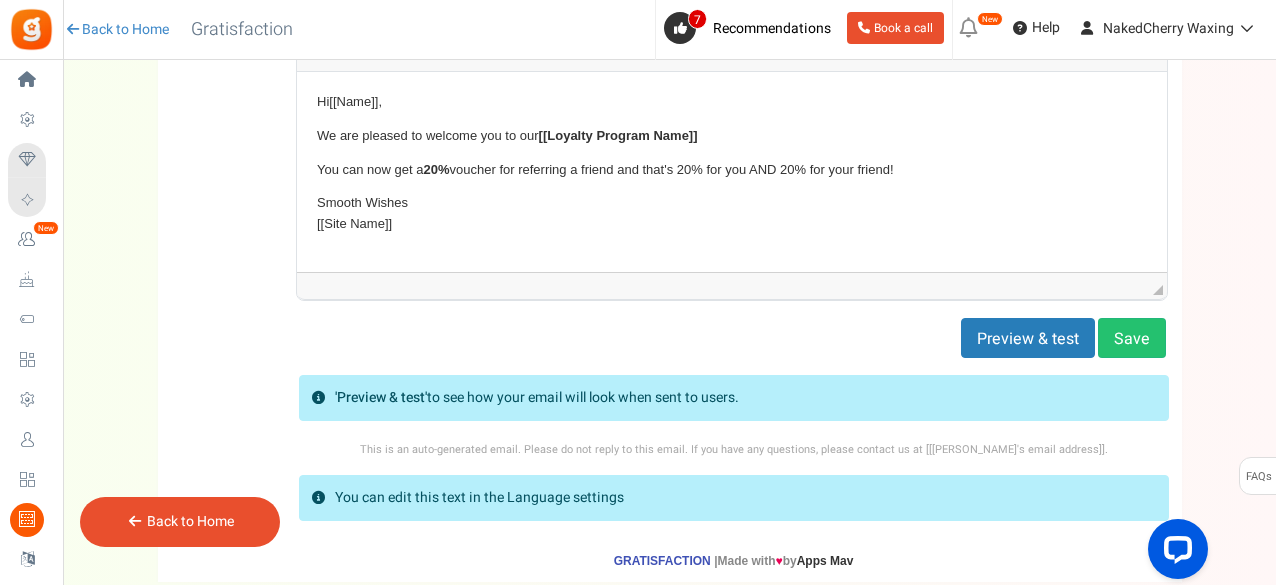 scroll, scrollTop: 400, scrollLeft: 0, axis: vertical 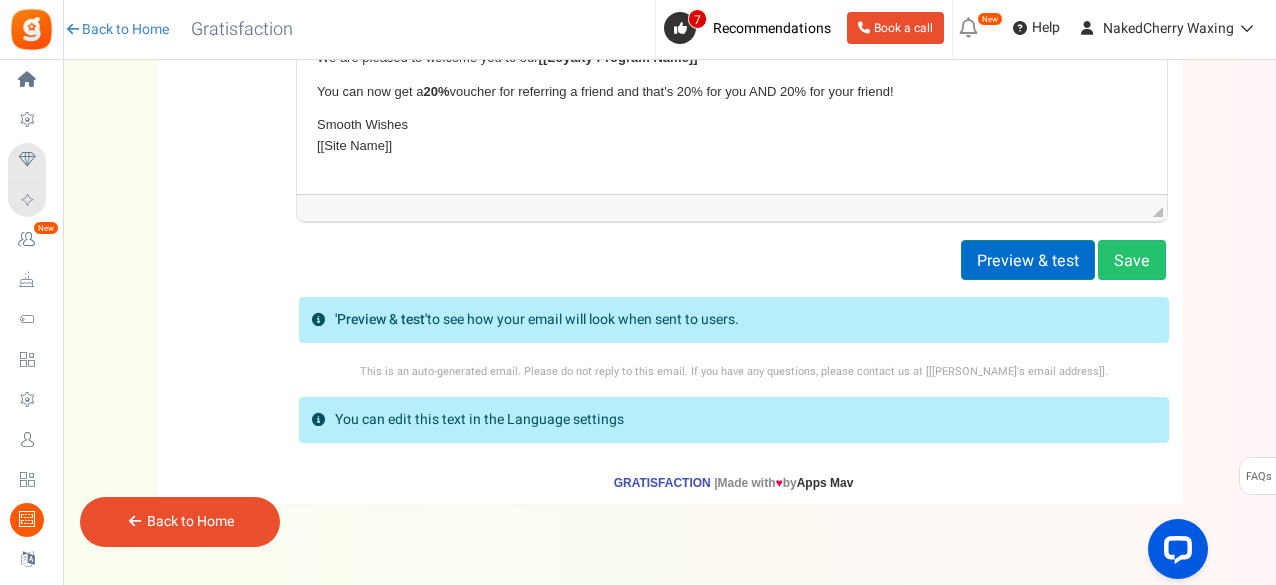 click on "Preview & test" at bounding box center [1028, 260] 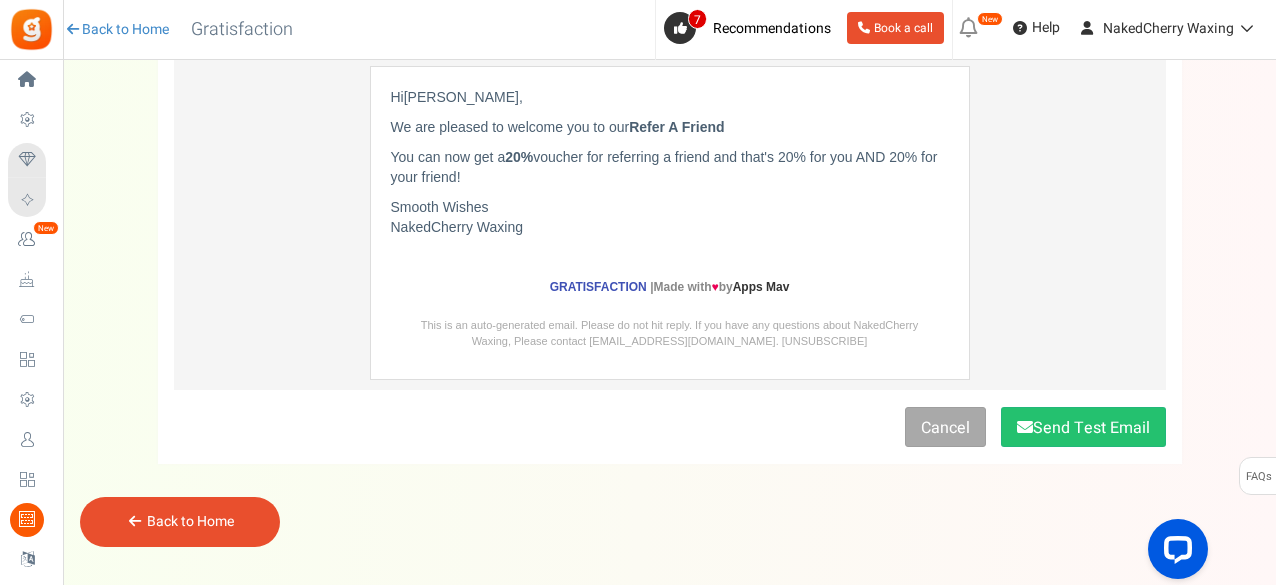 scroll, scrollTop: 0, scrollLeft: 0, axis: both 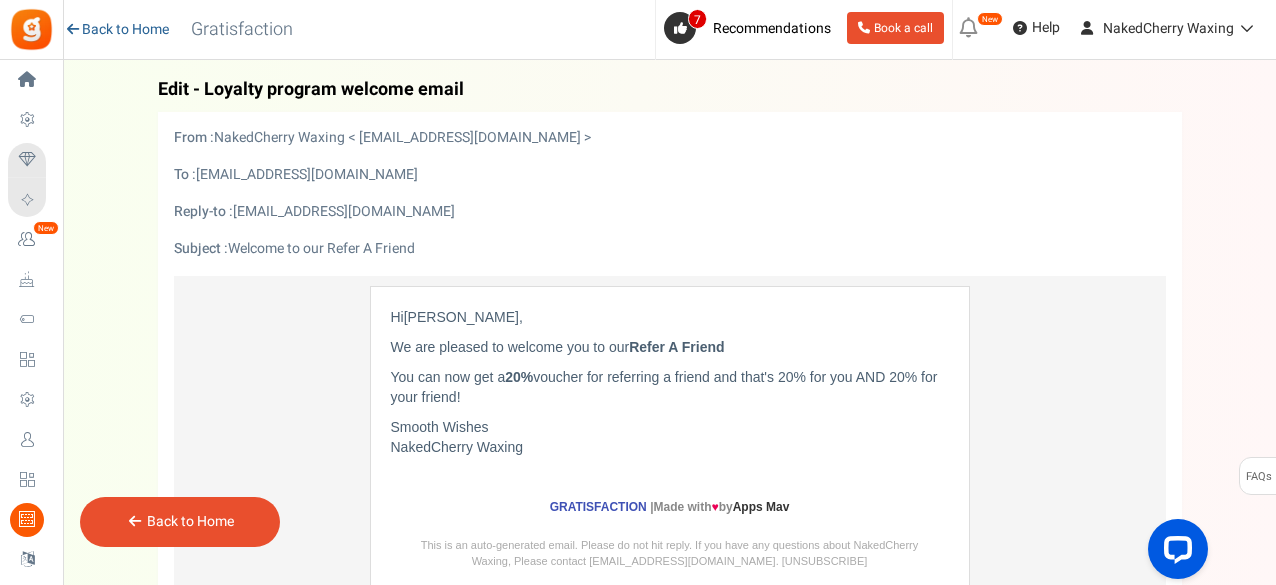 click on "Back to Home" at bounding box center (116, 30) 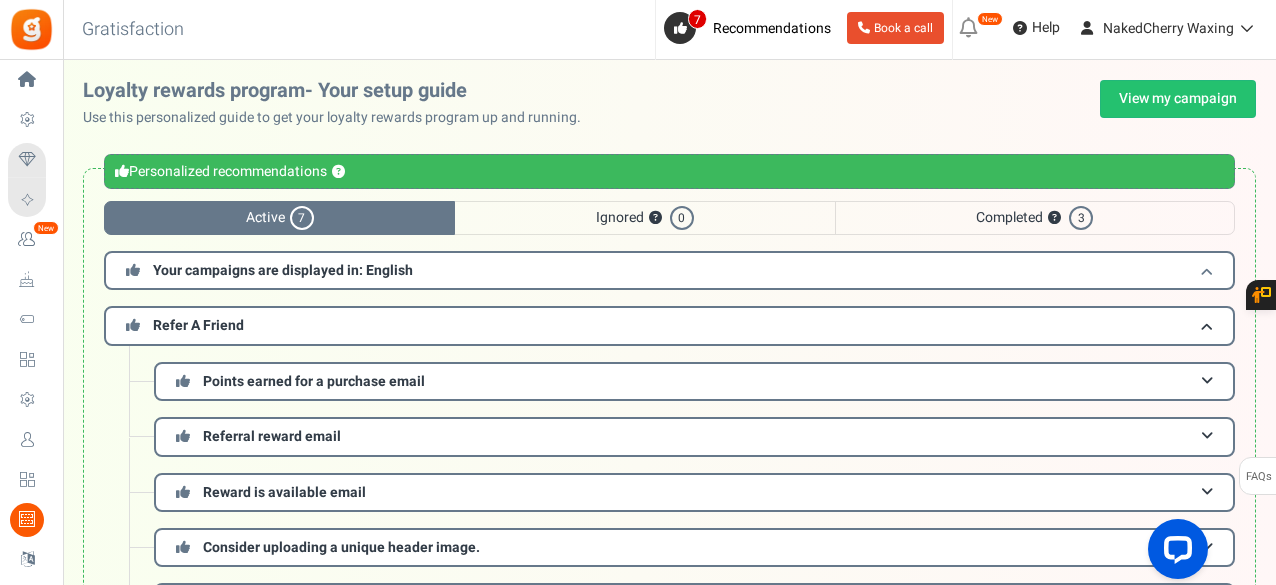 click on "Your campaigns are displayed in: English" at bounding box center (283, 270) 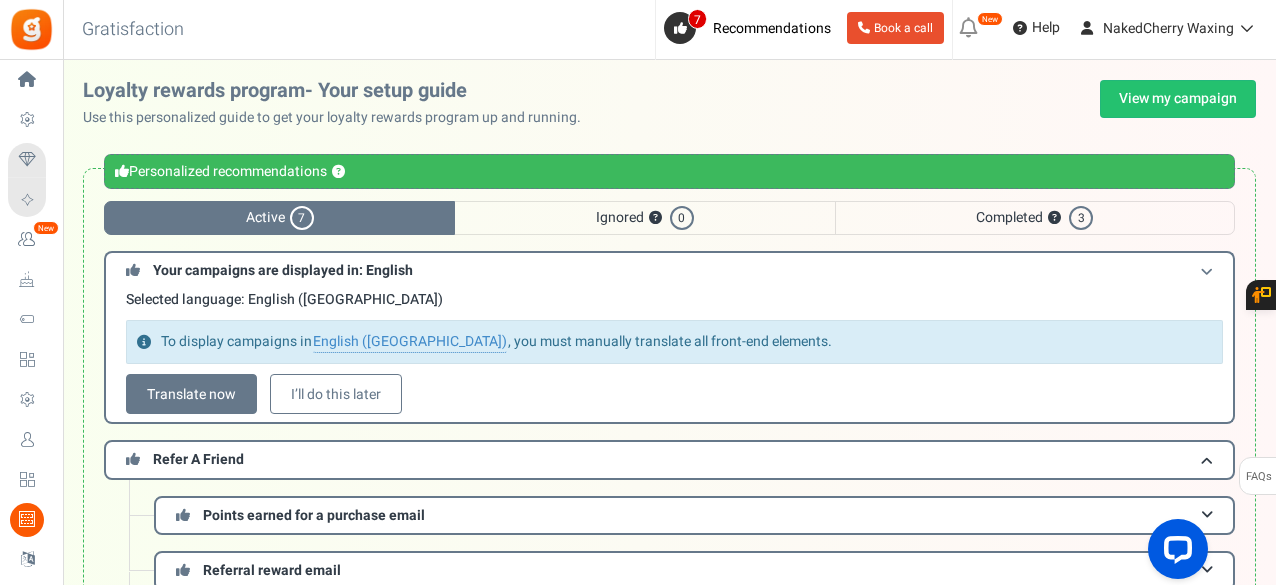 click on "Your campaigns are displayed in: English" at bounding box center [283, 270] 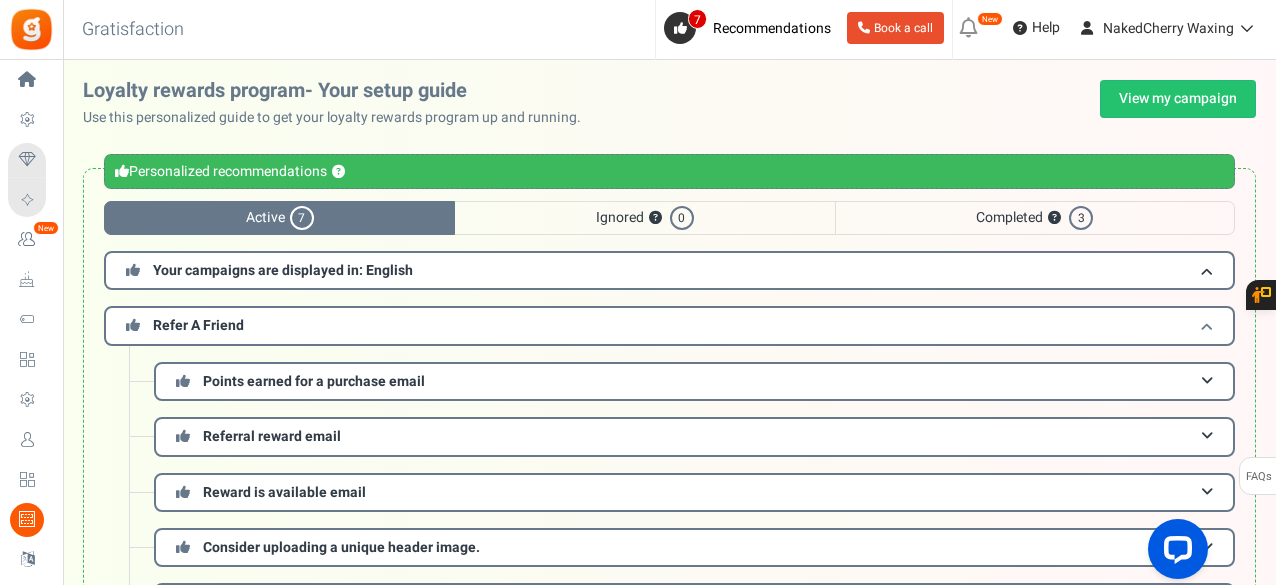 click on "Refer A Friend" at bounding box center (669, 325) 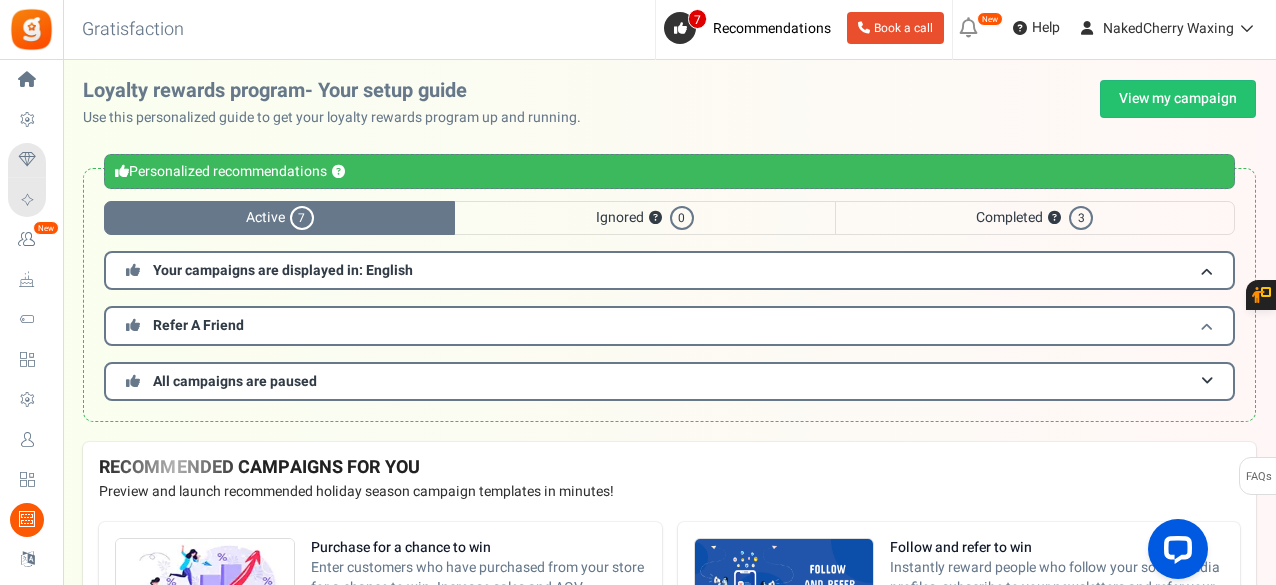 click on "Refer A Friend" at bounding box center [669, 325] 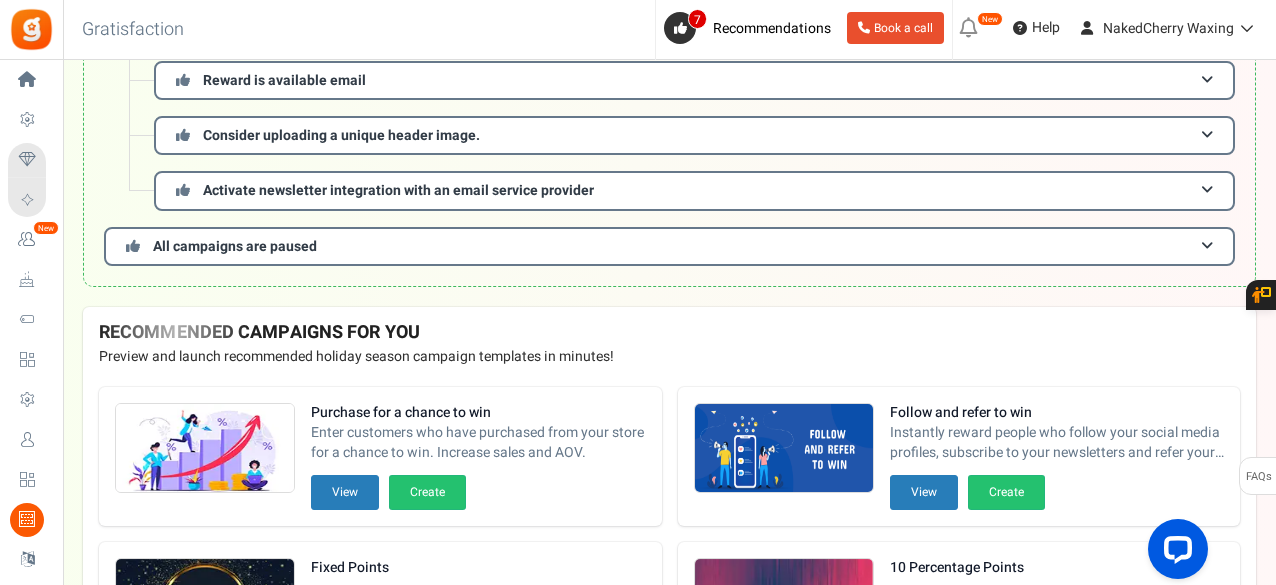 scroll, scrollTop: 133, scrollLeft: 0, axis: vertical 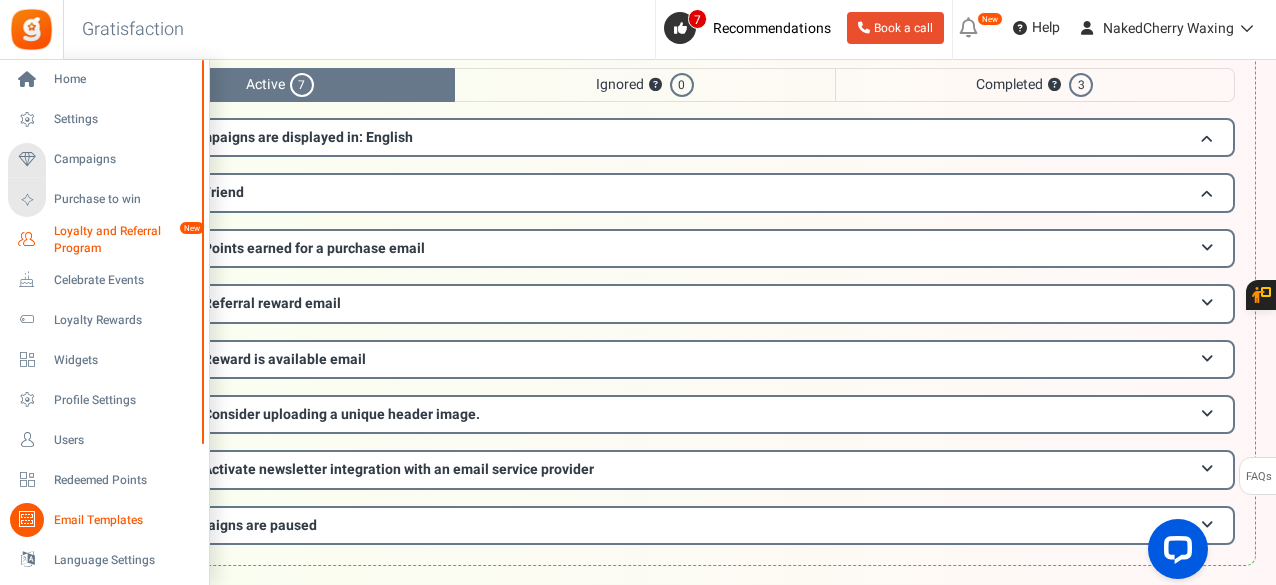 click on "Loyalty and Referral Program" at bounding box center [127, 240] 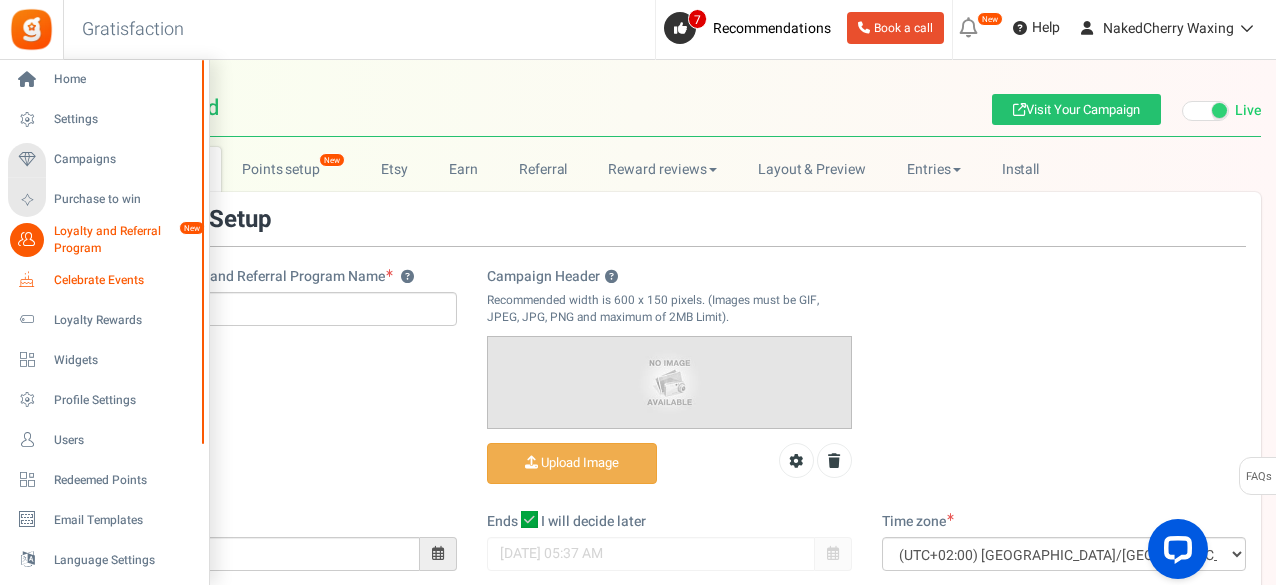 scroll, scrollTop: 0, scrollLeft: 0, axis: both 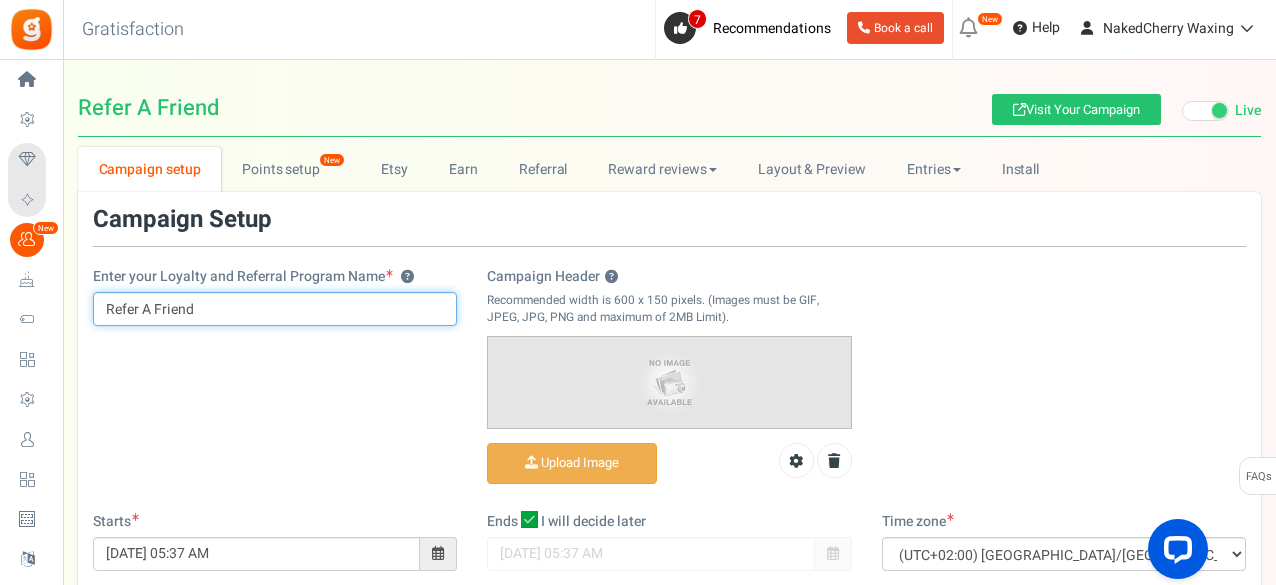 click on "Refer A Friend" at bounding box center (275, 309) 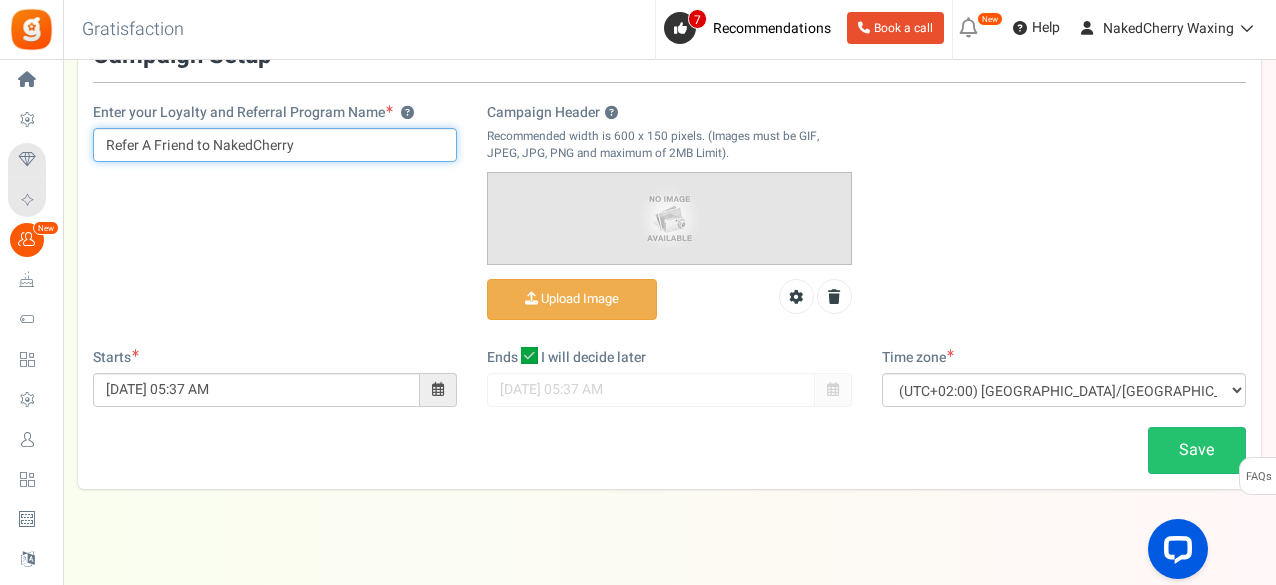 scroll, scrollTop: 186, scrollLeft: 0, axis: vertical 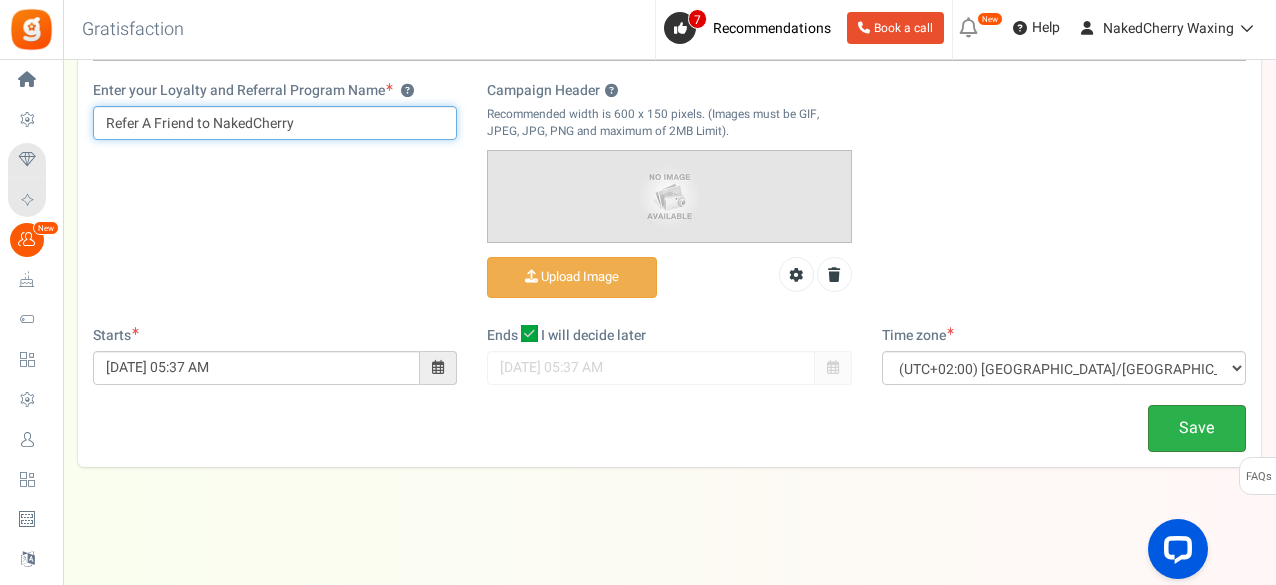 type on "Refer A Friend to NakedCherry" 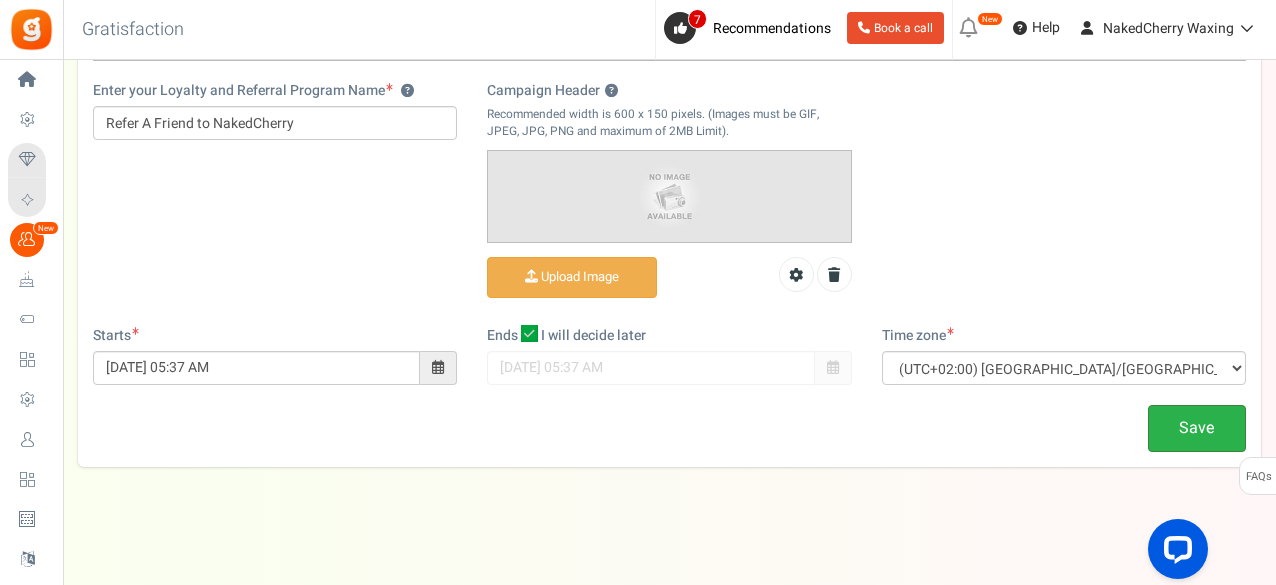 click on "Save" at bounding box center (1197, 428) 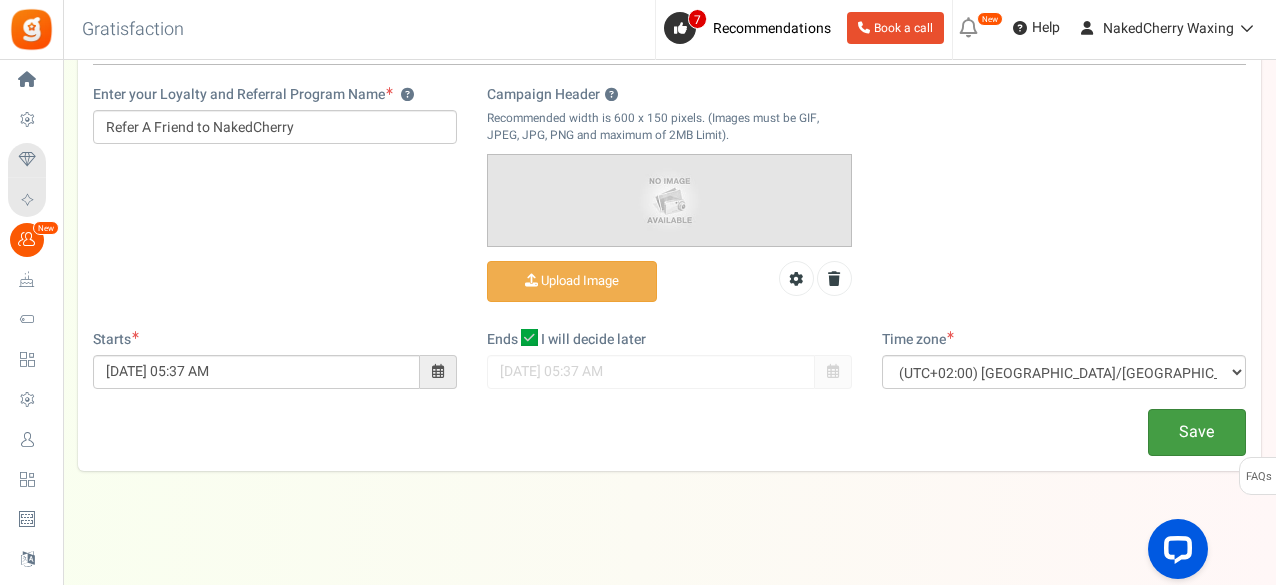scroll, scrollTop: 0, scrollLeft: 0, axis: both 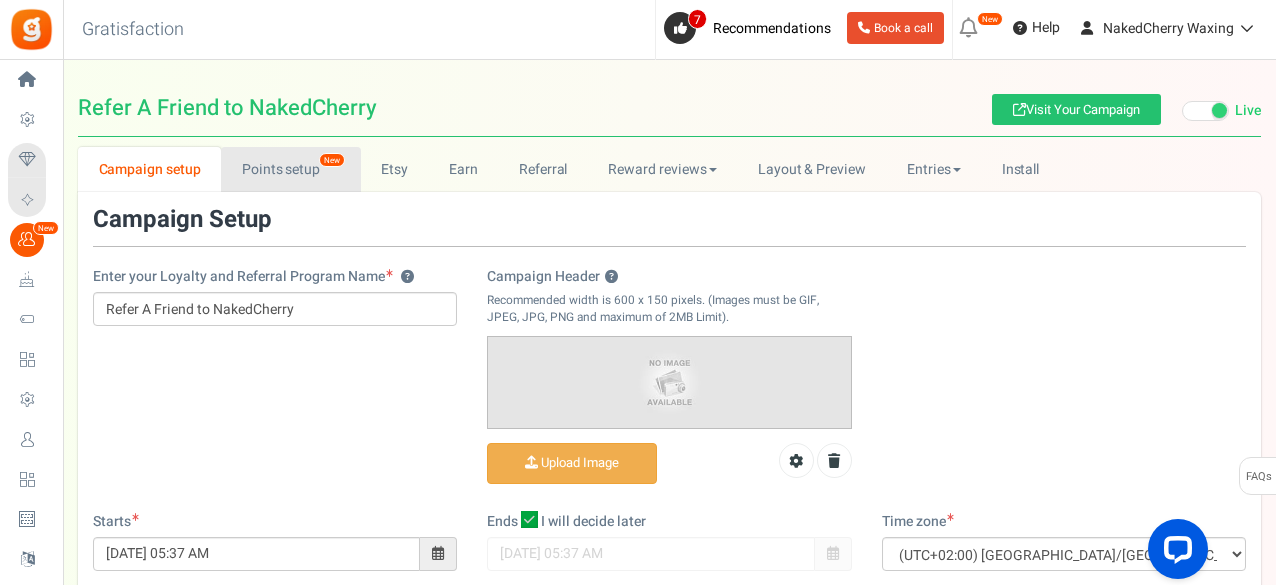 drag, startPoint x: 250, startPoint y: 163, endPoint x: 275, endPoint y: 162, distance: 25.019993 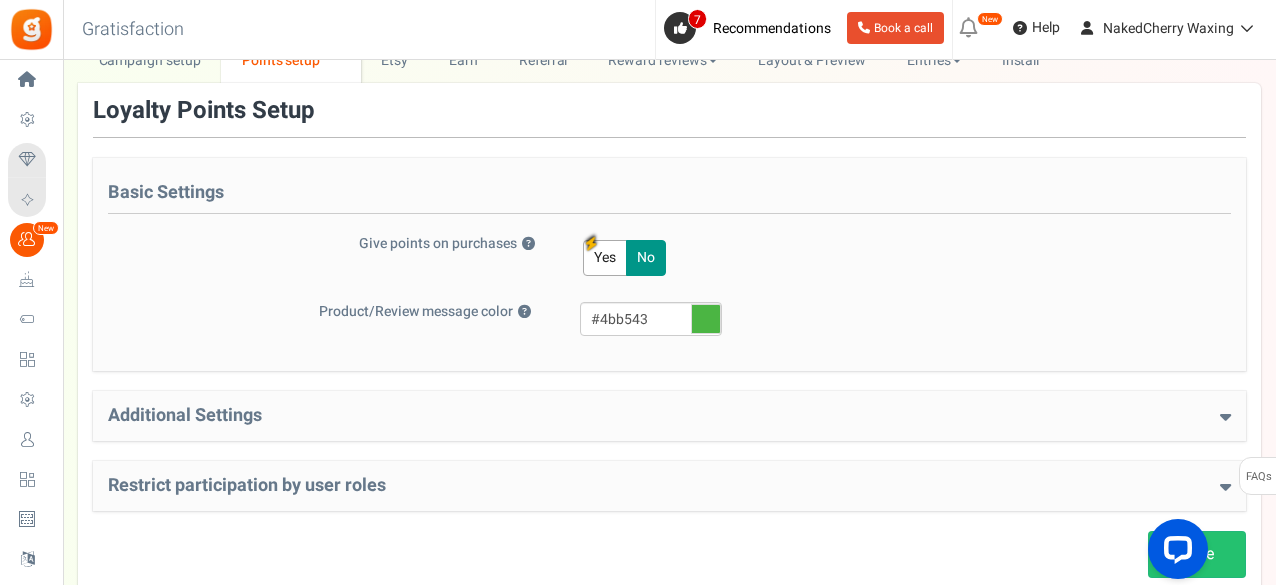 scroll, scrollTop: 133, scrollLeft: 0, axis: vertical 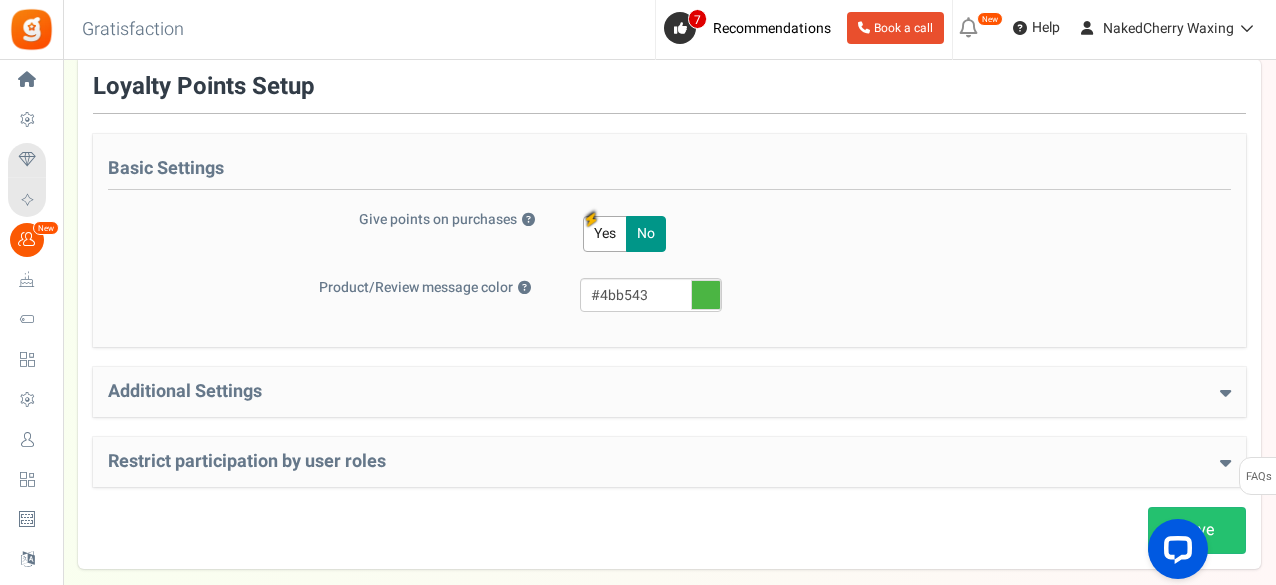 click on "Additional Settings
Welcome Bonus
?
Yes
No
Enter Welcome Points
100
Welcome Note
Terms and Conditions URL
Signin URL
[URL][DOMAIN_NAME]" at bounding box center (669, 392) 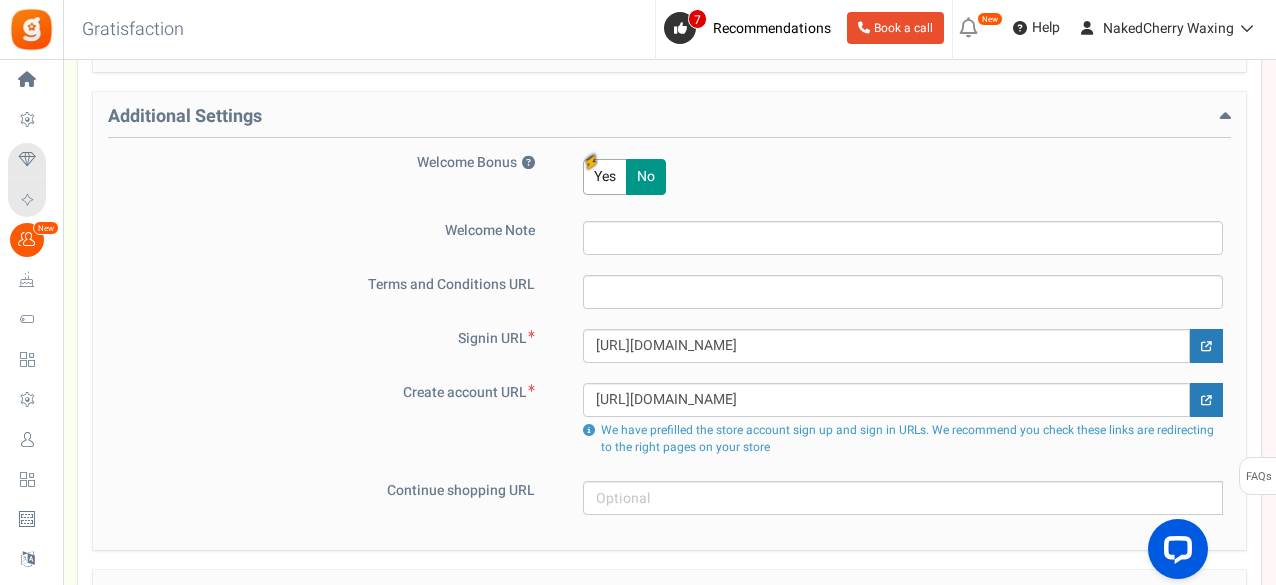scroll, scrollTop: 466, scrollLeft: 0, axis: vertical 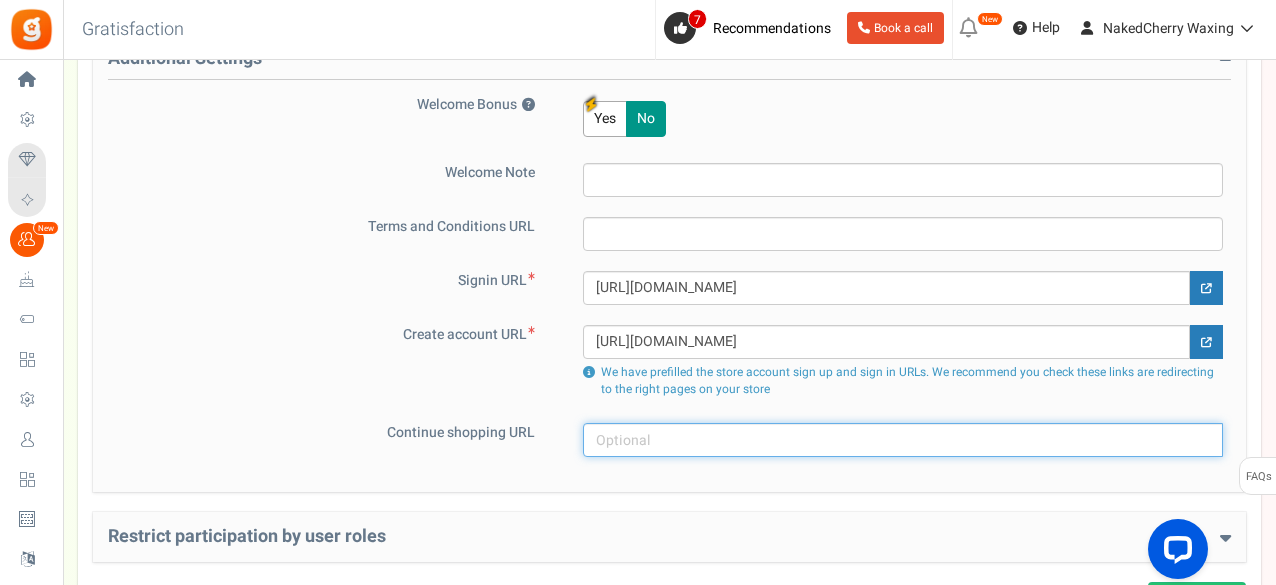 click at bounding box center [903, 440] 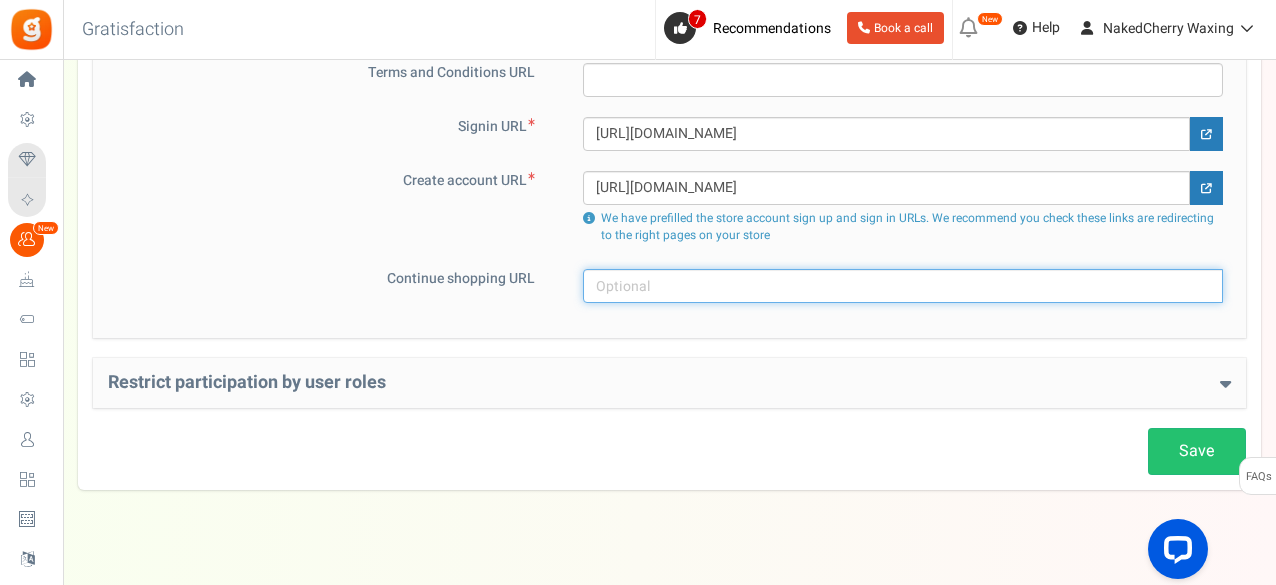 scroll, scrollTop: 642, scrollLeft: 0, axis: vertical 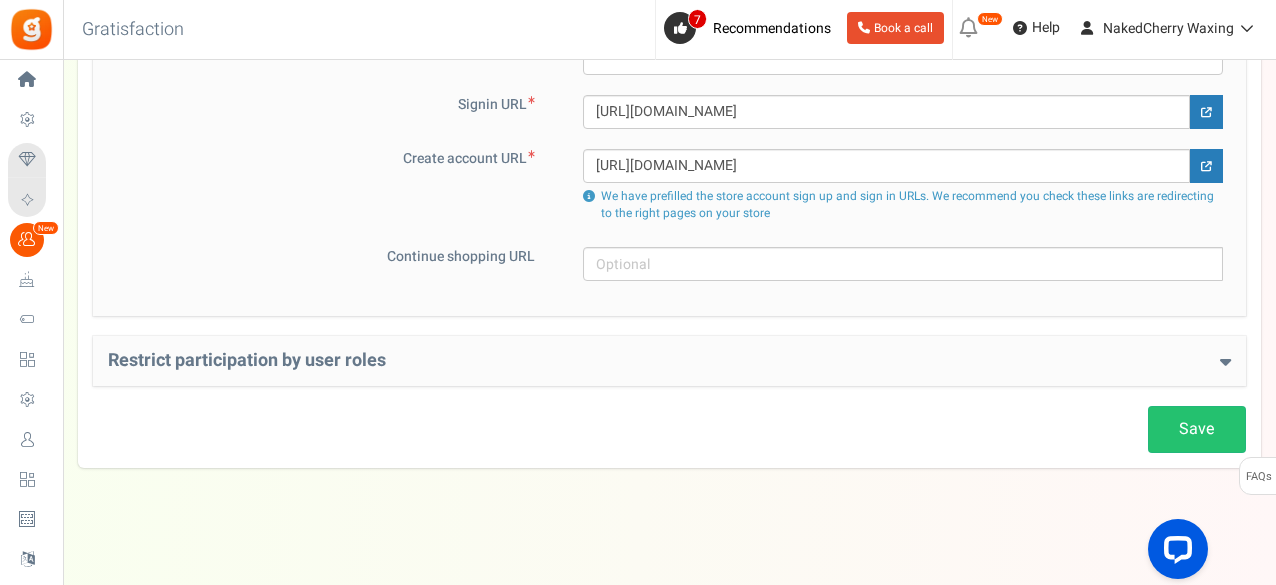 click on "Restrict participation by user roles" at bounding box center (669, 361) 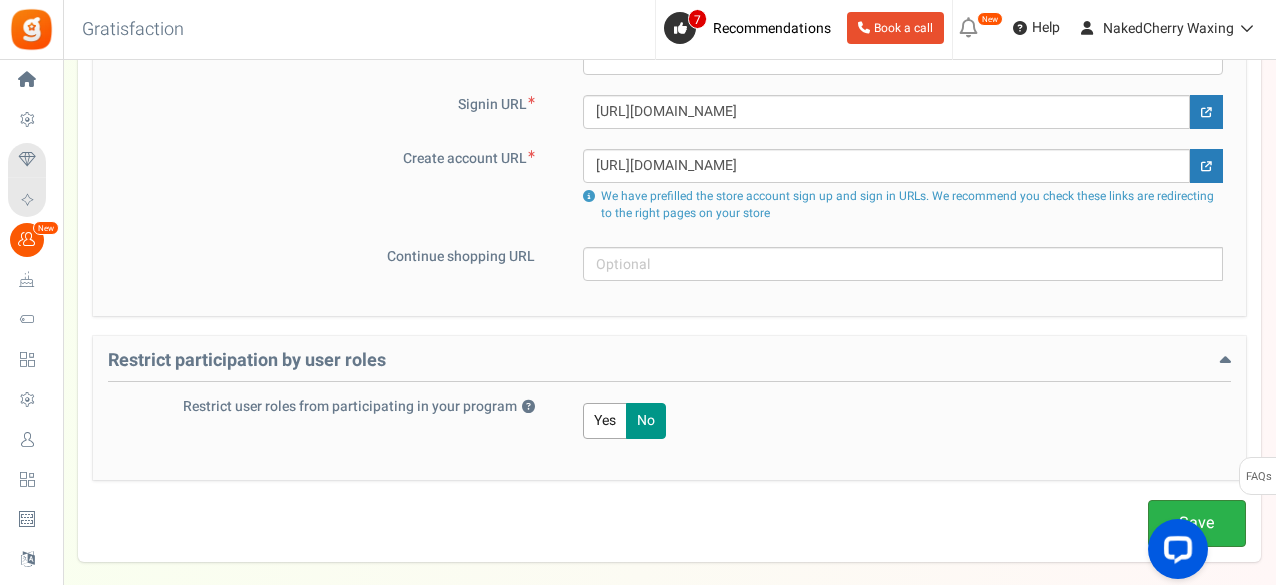 click on "Save" at bounding box center [1197, 523] 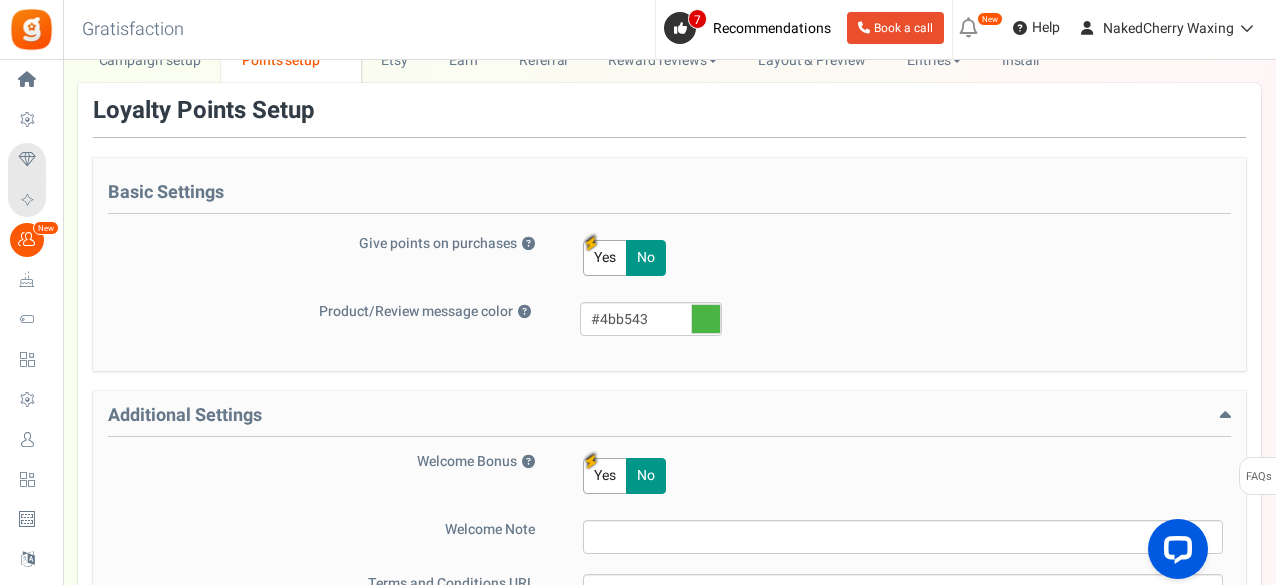scroll, scrollTop: 0, scrollLeft: 0, axis: both 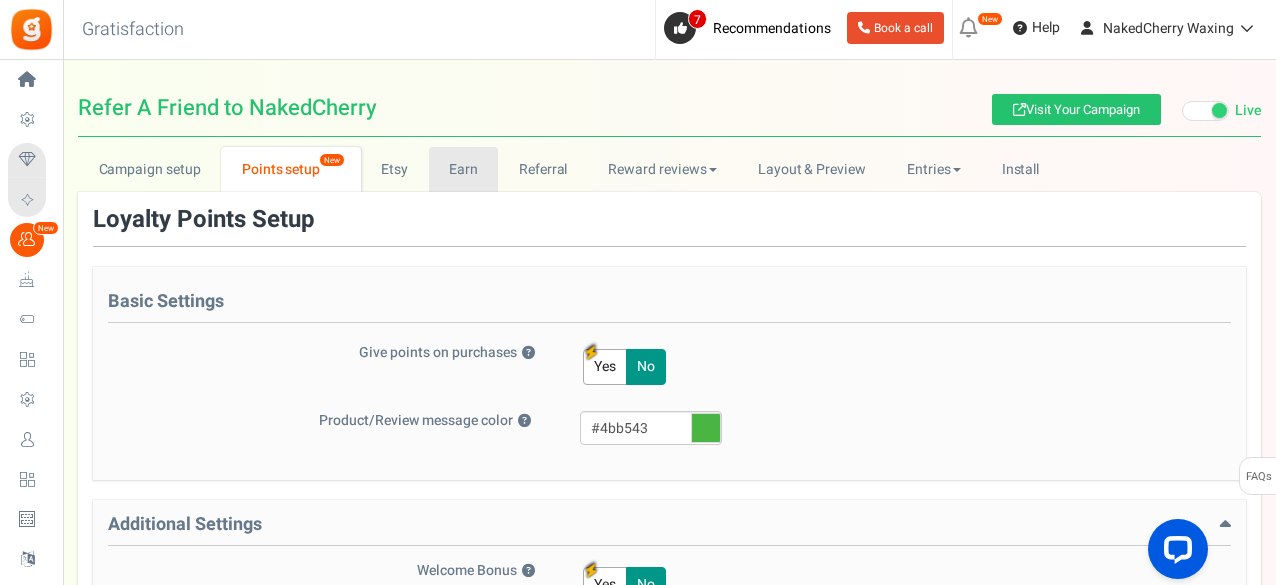 click on "Earn" at bounding box center (464, 169) 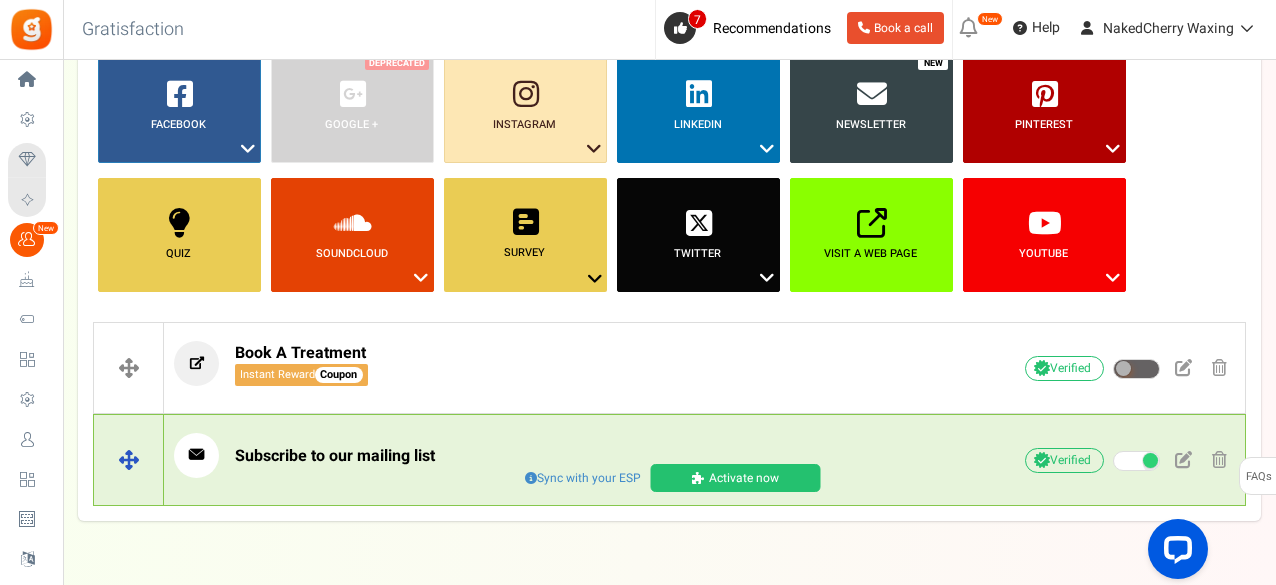scroll, scrollTop: 273, scrollLeft: 0, axis: vertical 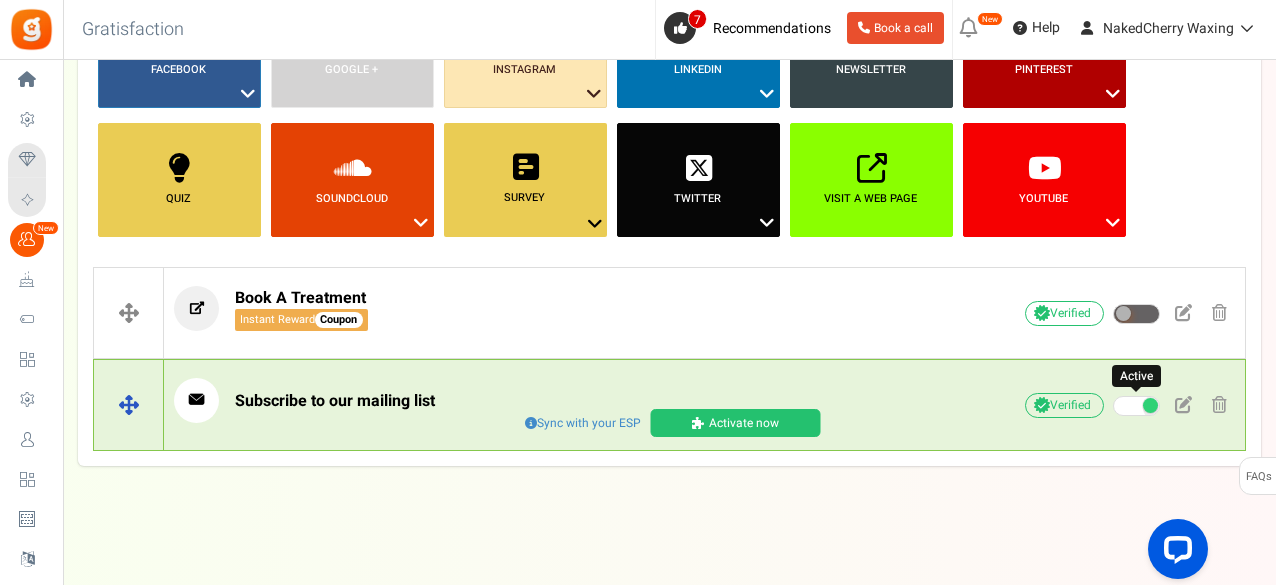 click at bounding box center [1136, 406] 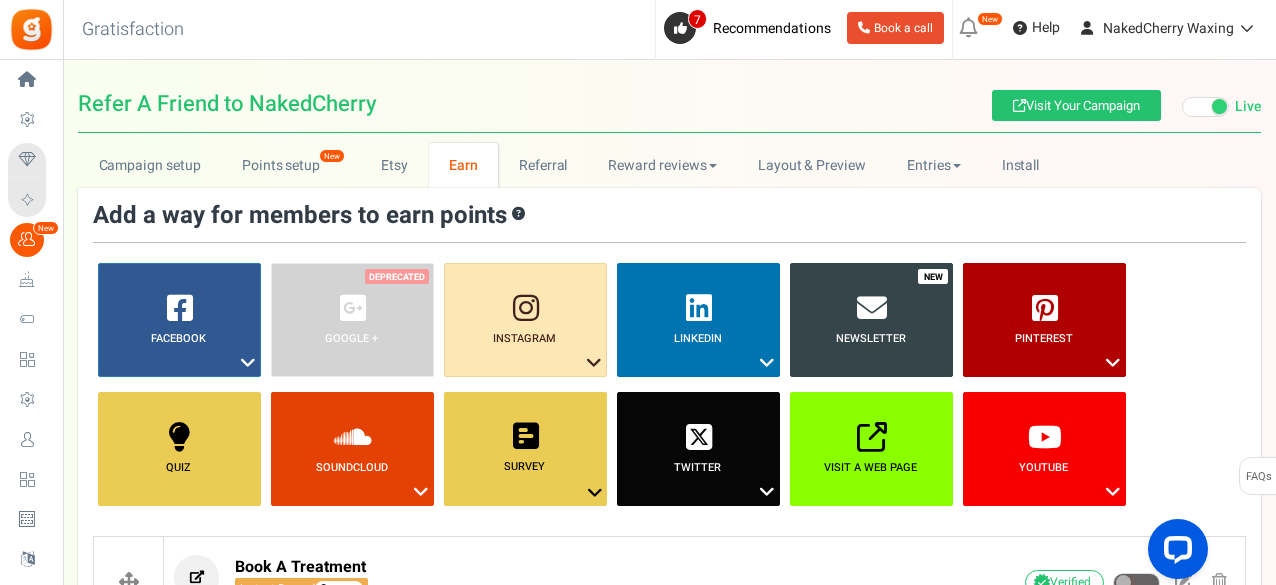 scroll, scrollTop: 0, scrollLeft: 0, axis: both 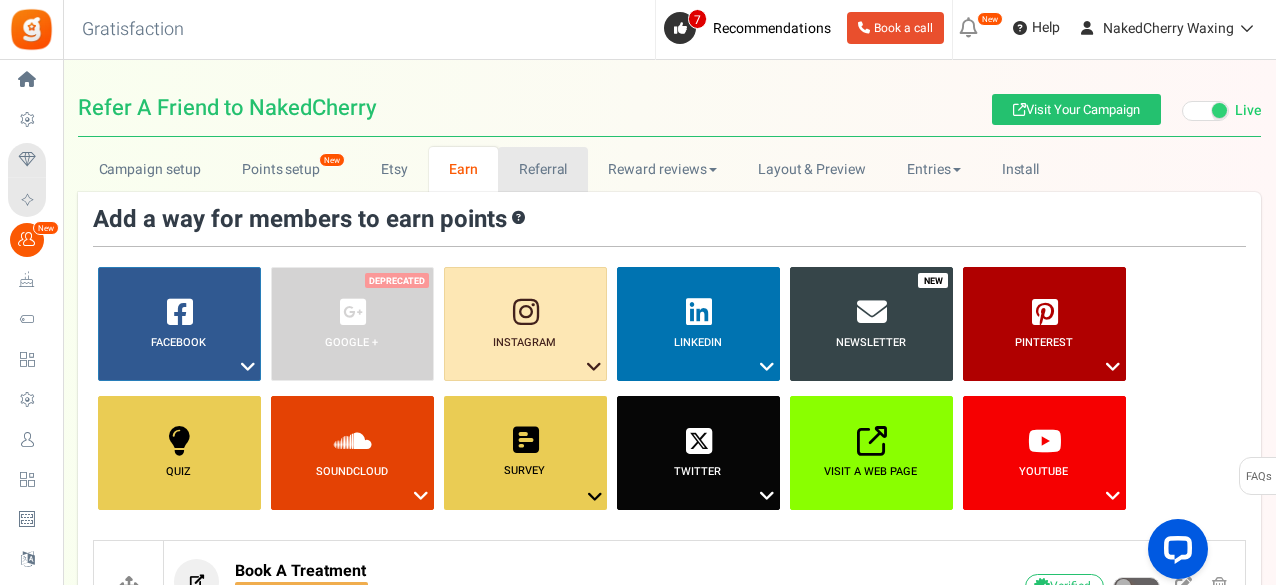 click on "Referral" at bounding box center [543, 169] 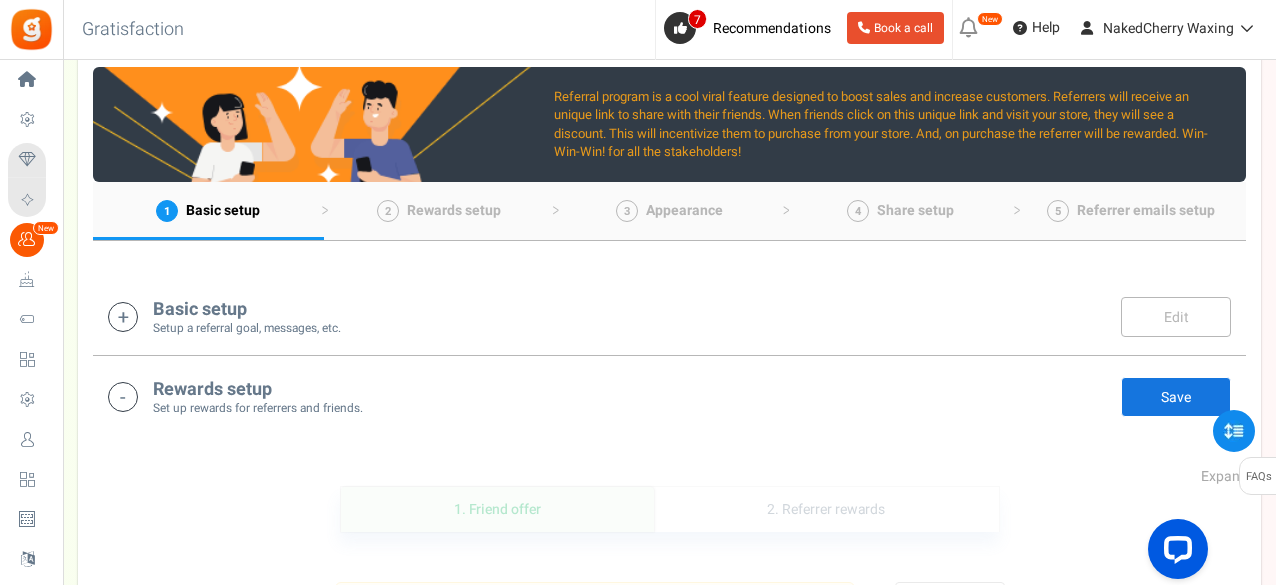 click on "Setup a referral goal, messages, etc." at bounding box center (247, 328) 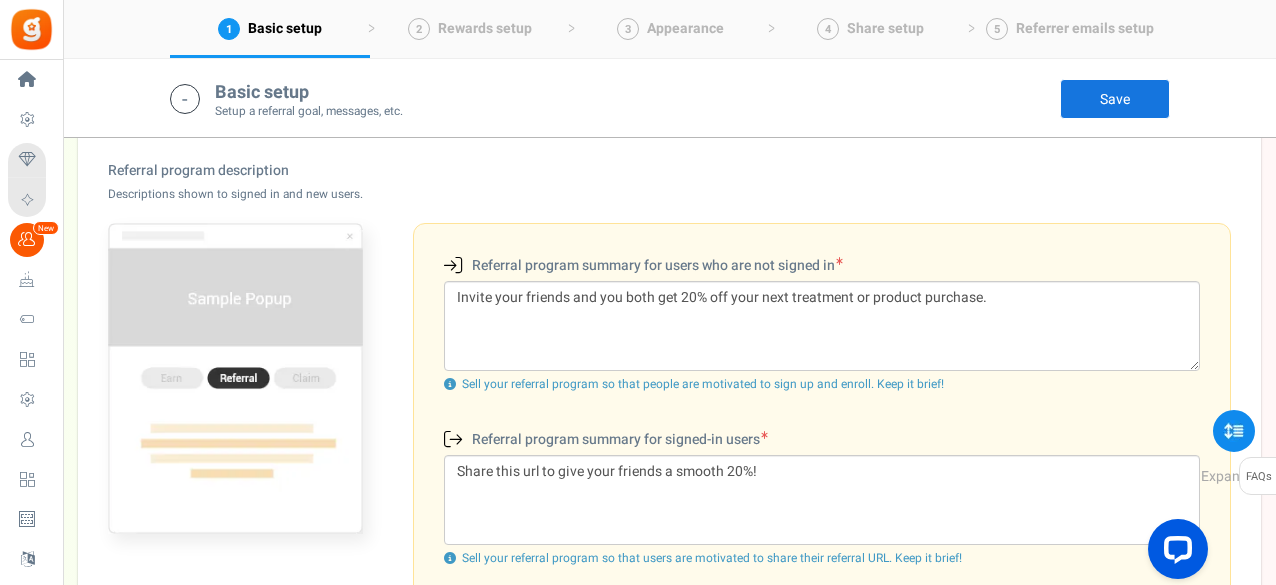scroll, scrollTop: 551, scrollLeft: 0, axis: vertical 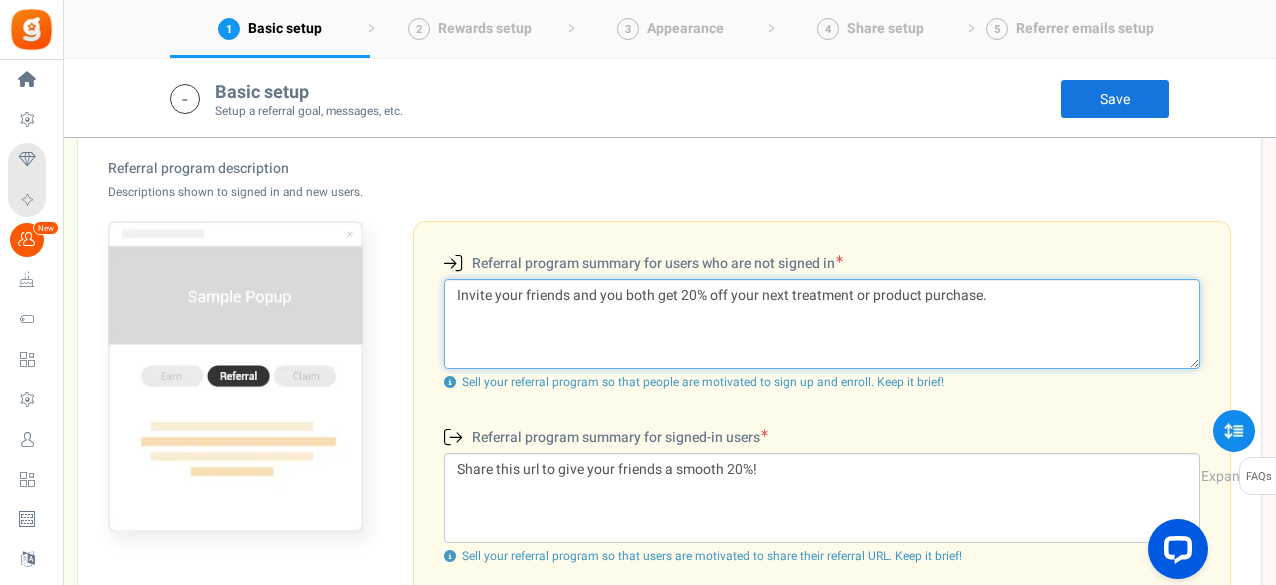click on "Invite your friends and you both get 20% off your next treatment or product purchase." at bounding box center [822, 324] 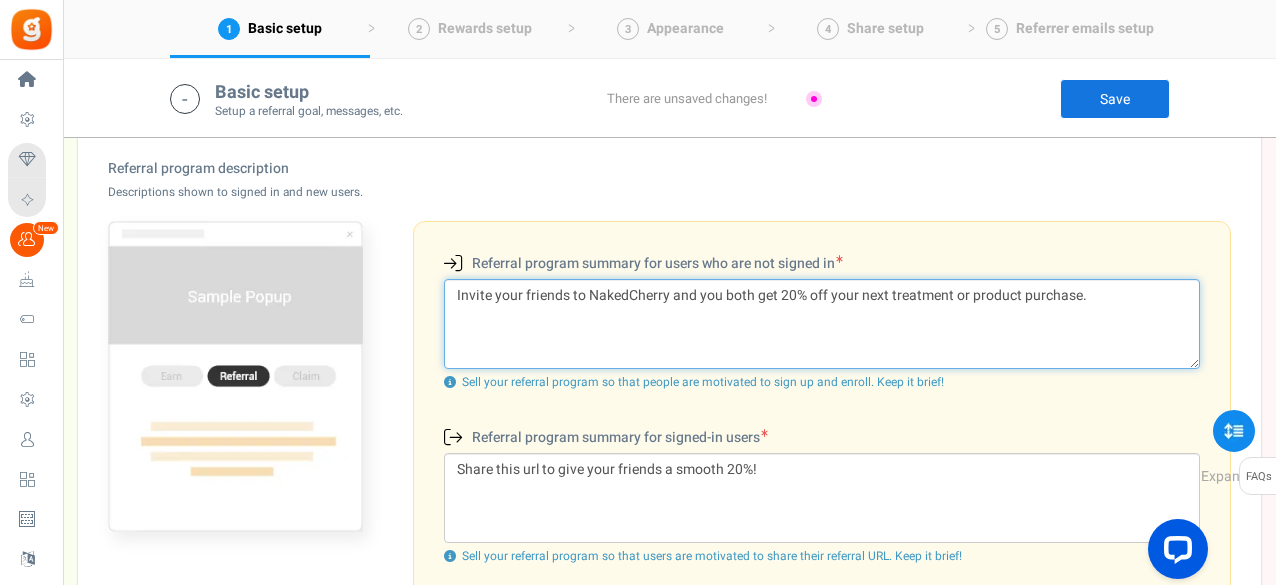 click on "Invite your friends to NakedCherry and you both get 20% off your next treatment or product purchase." at bounding box center (822, 324) 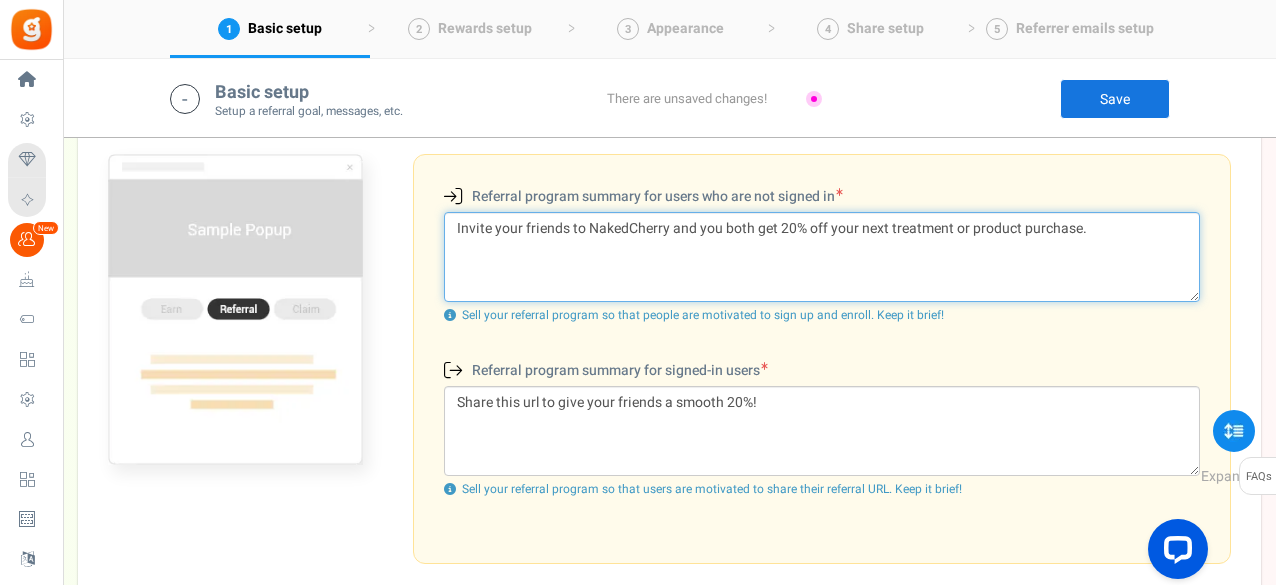 type on "Invite your friends to NakedCherry and you both get 20% off your next treatment or product purchase." 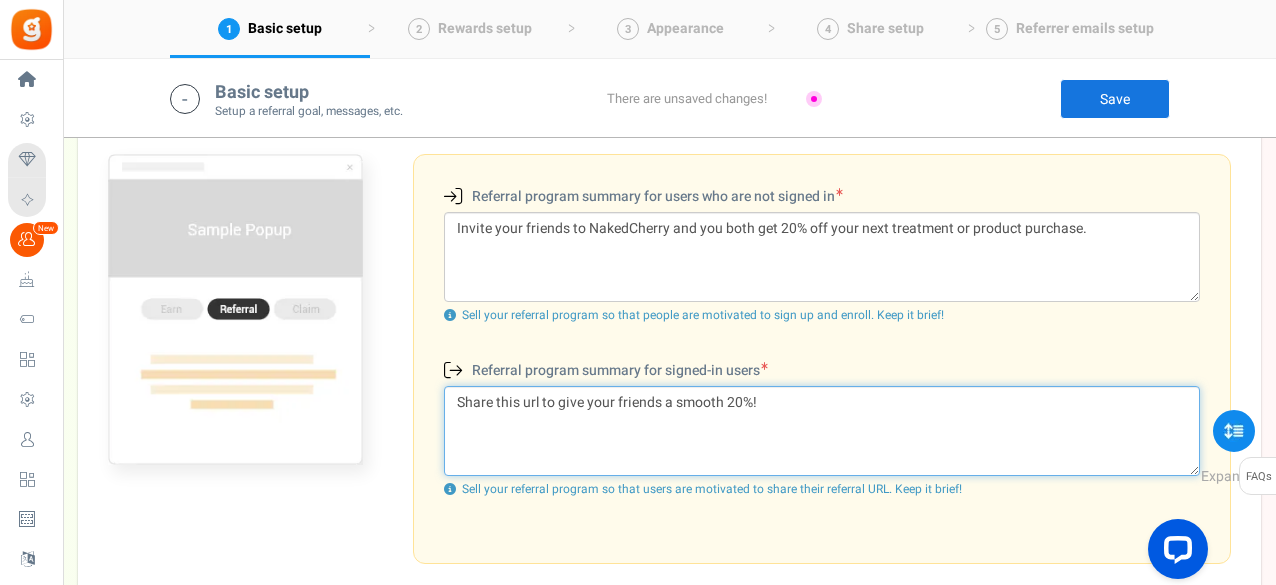 click on "Share this url to give your friends a smooth 20%!" at bounding box center (822, 431) 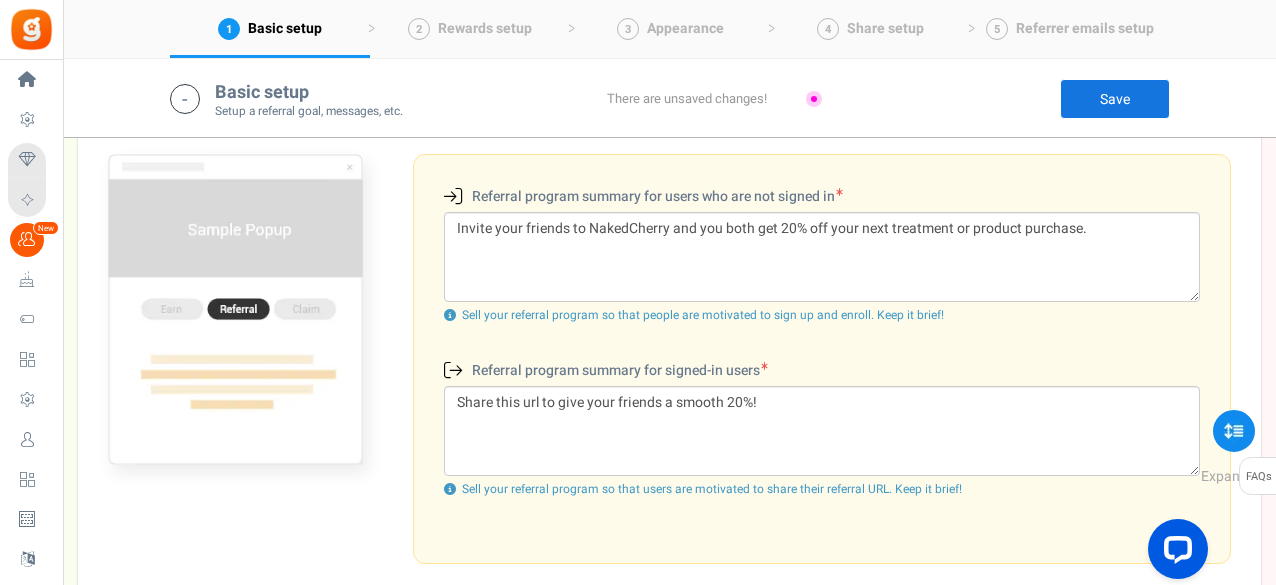 click on "Save" at bounding box center (1115, 99) 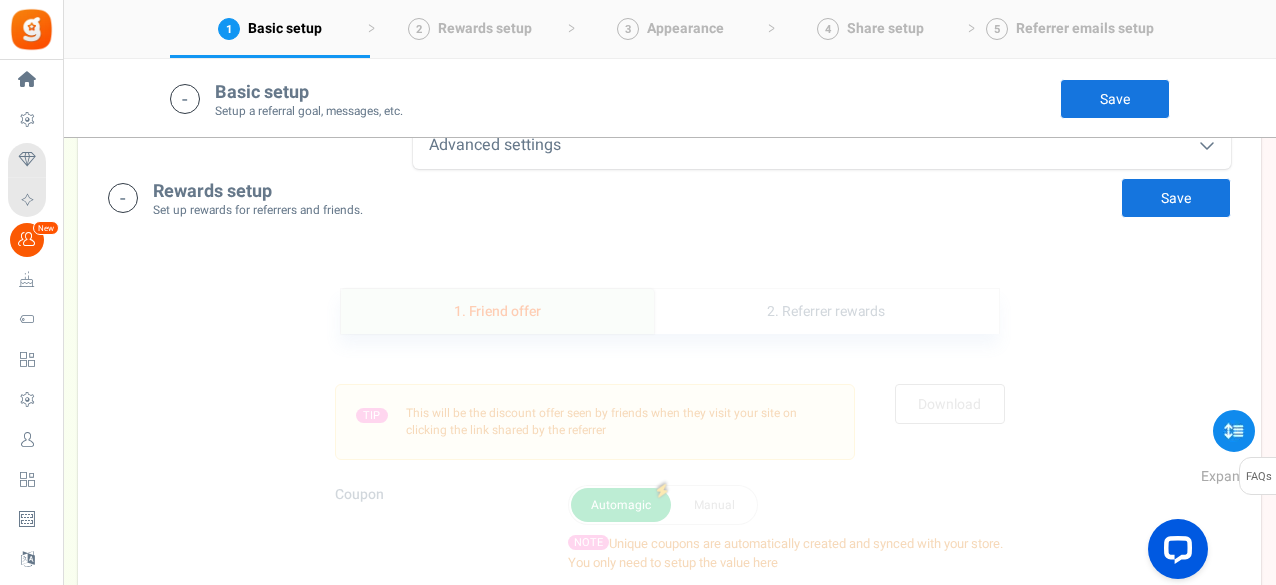 scroll, scrollTop: 884, scrollLeft: 0, axis: vertical 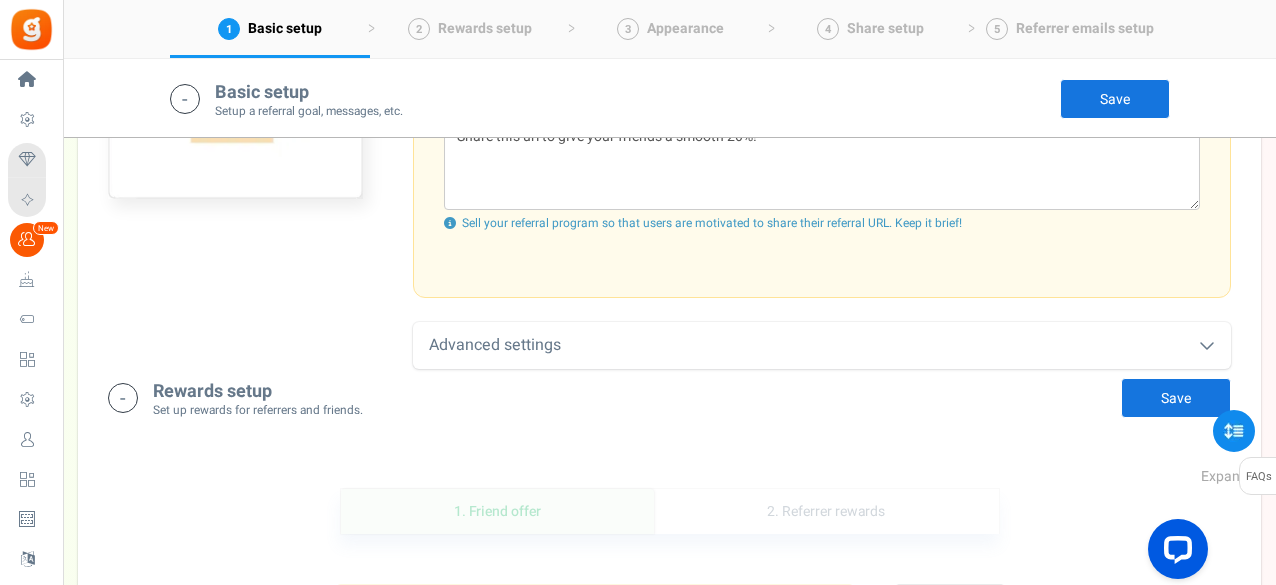 click on "Advanced settings" at bounding box center (822, 345) 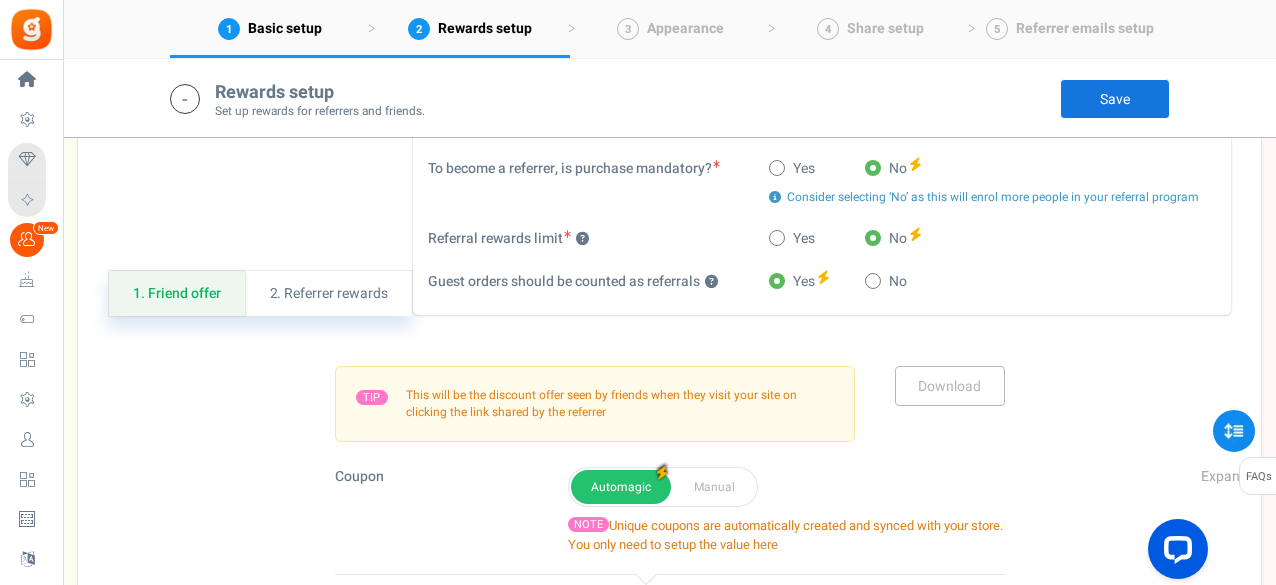 scroll, scrollTop: 1218, scrollLeft: 0, axis: vertical 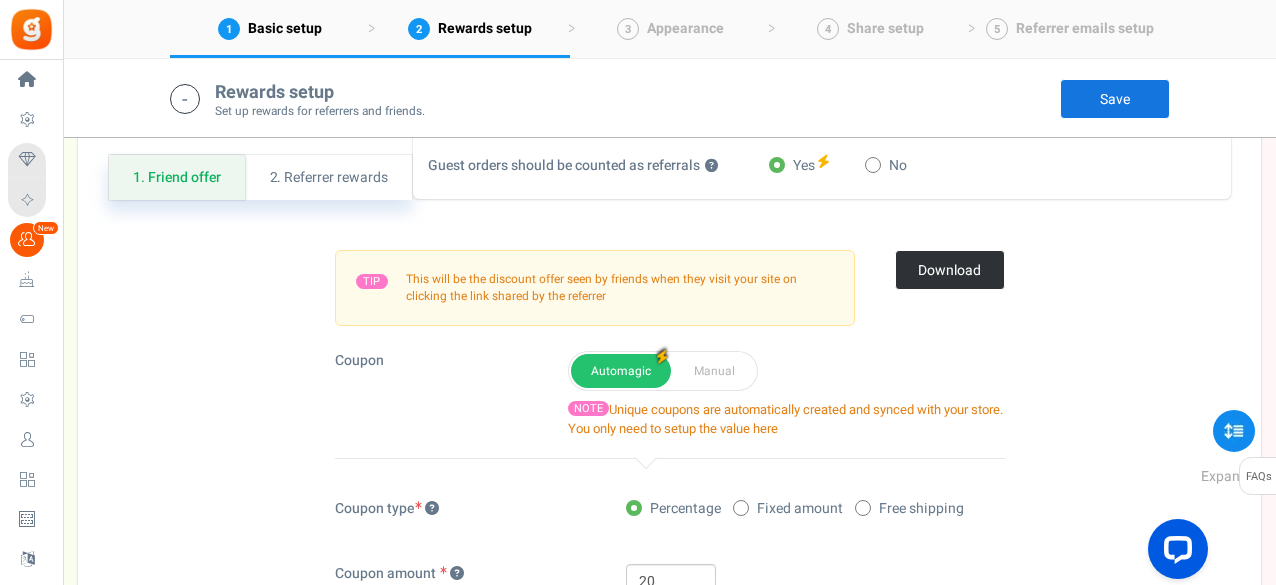 click on "Download" at bounding box center (950, 270) 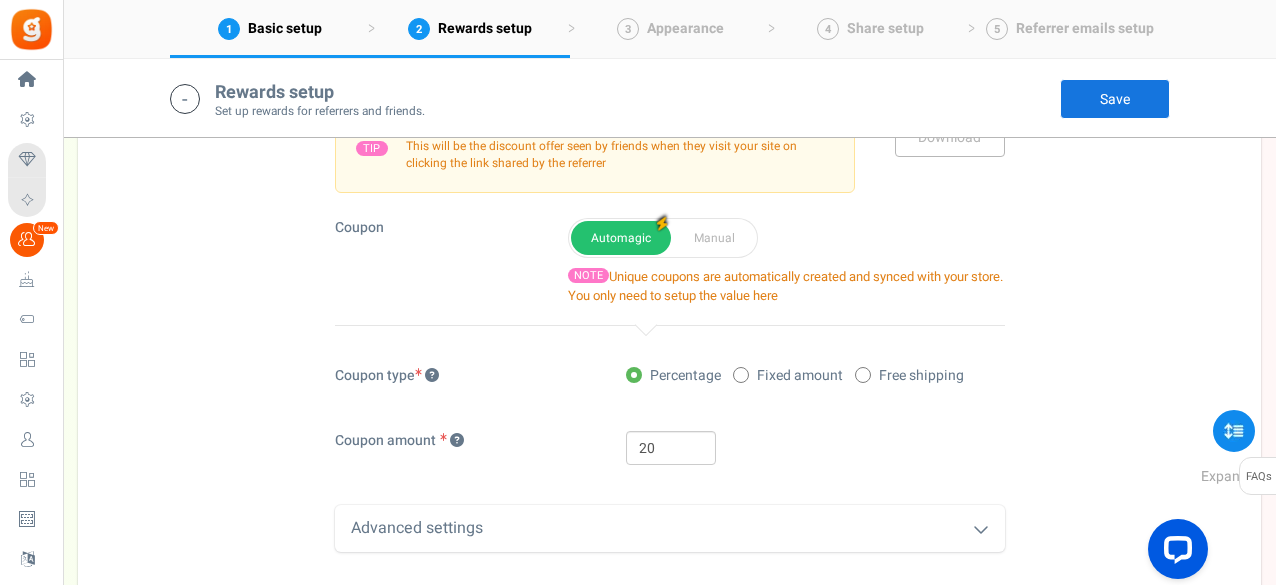 scroll, scrollTop: 1484, scrollLeft: 0, axis: vertical 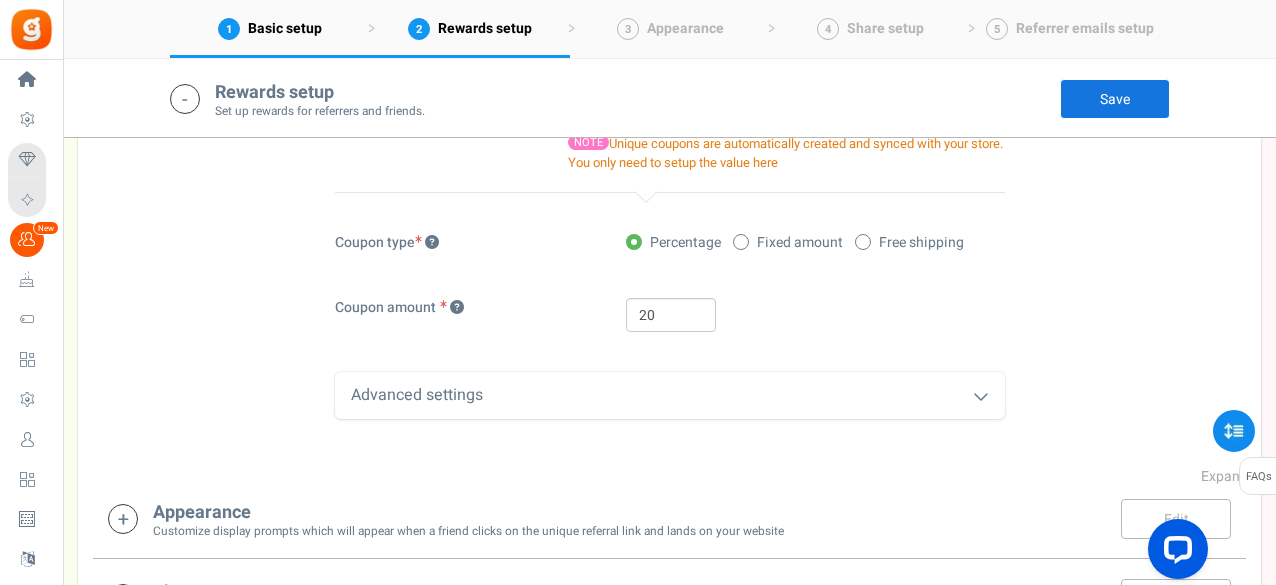 click on "Advanced settings" at bounding box center [670, 395] 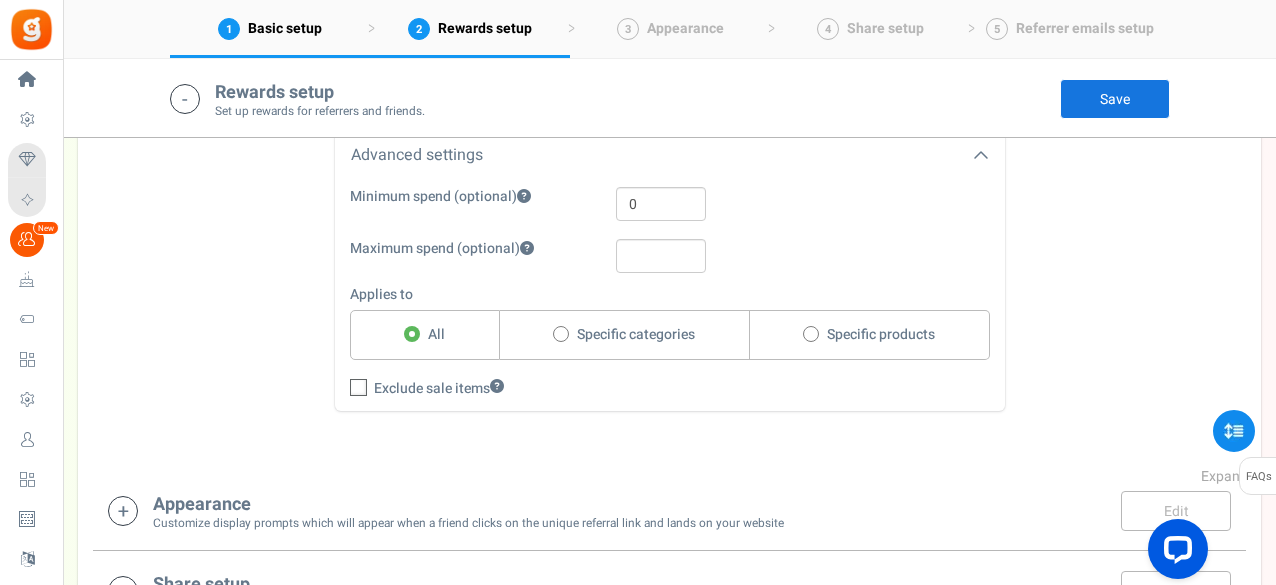 scroll, scrollTop: 1751, scrollLeft: 0, axis: vertical 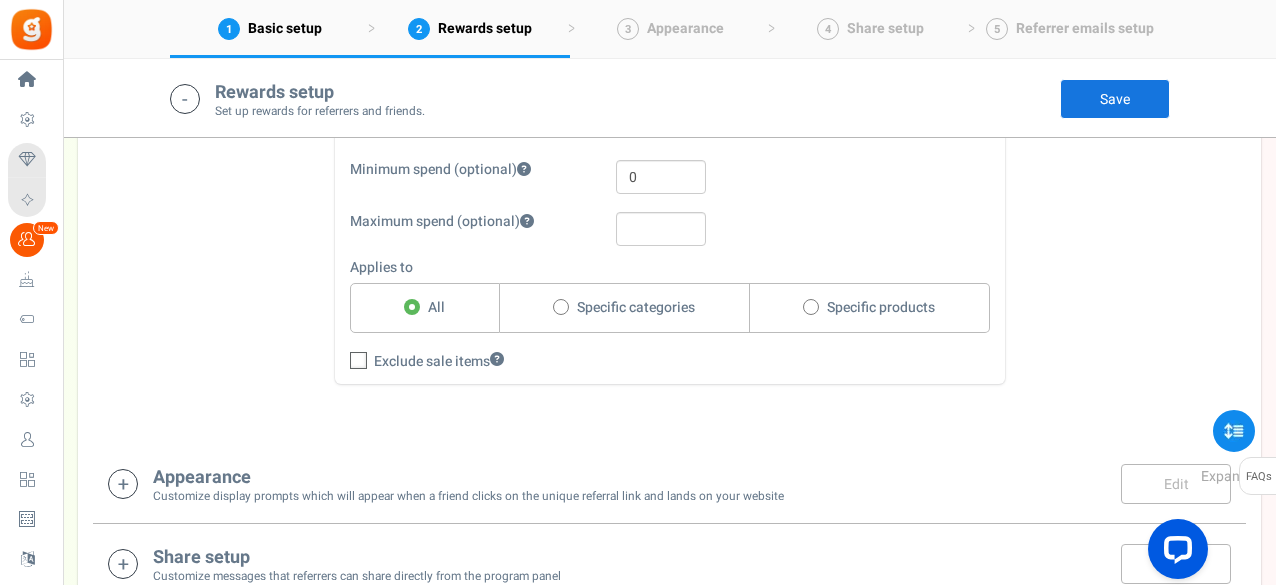 click at bounding box center (359, 361) 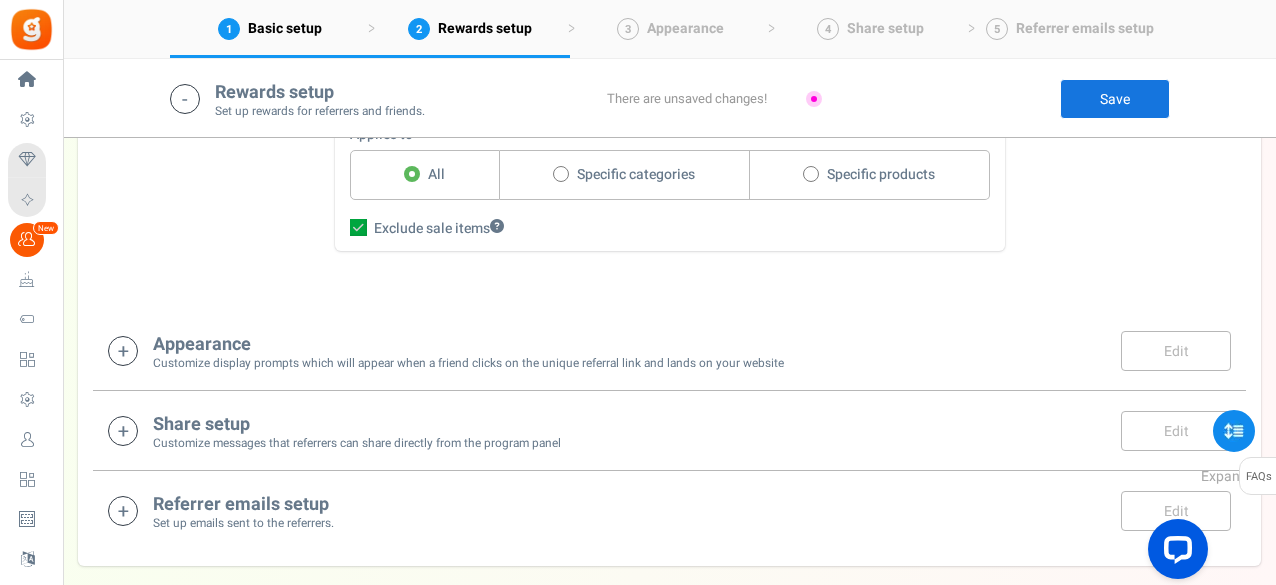 click on "Appearance" at bounding box center (468, 345) 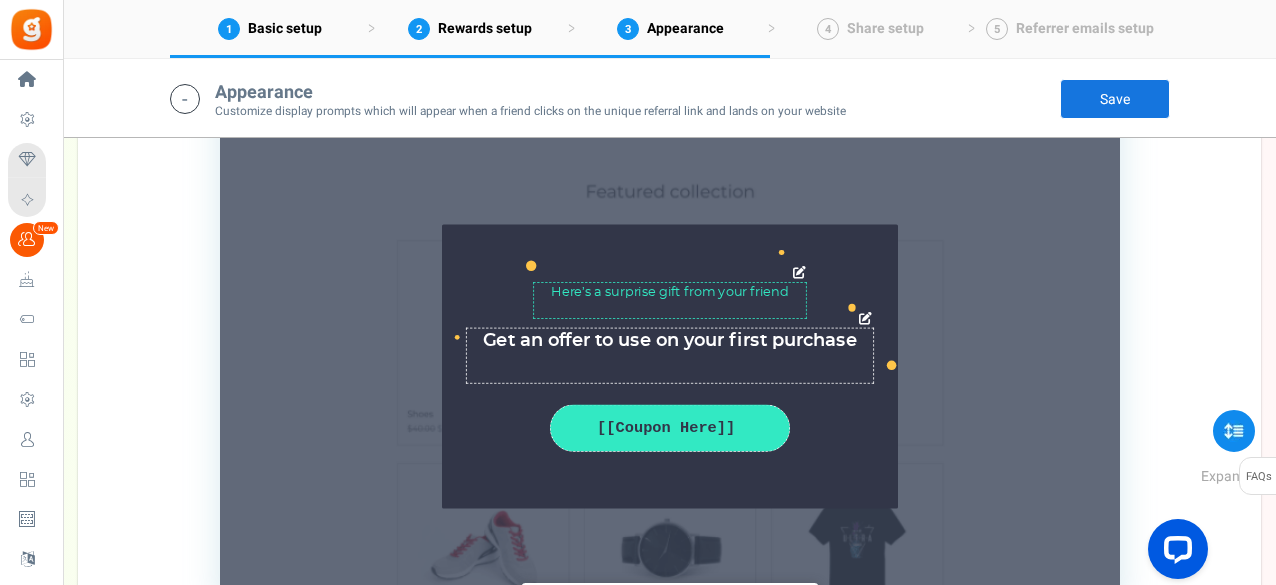 scroll, scrollTop: 2466, scrollLeft: 0, axis: vertical 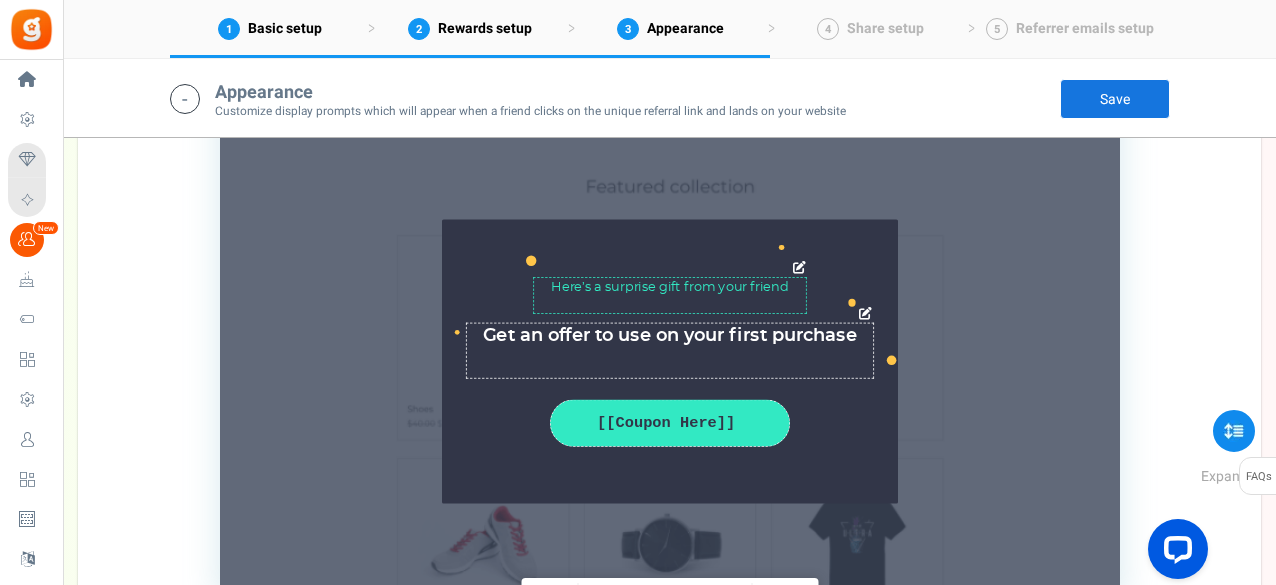 click on "Here’s a surprise gift from your friend" at bounding box center (670, 295) 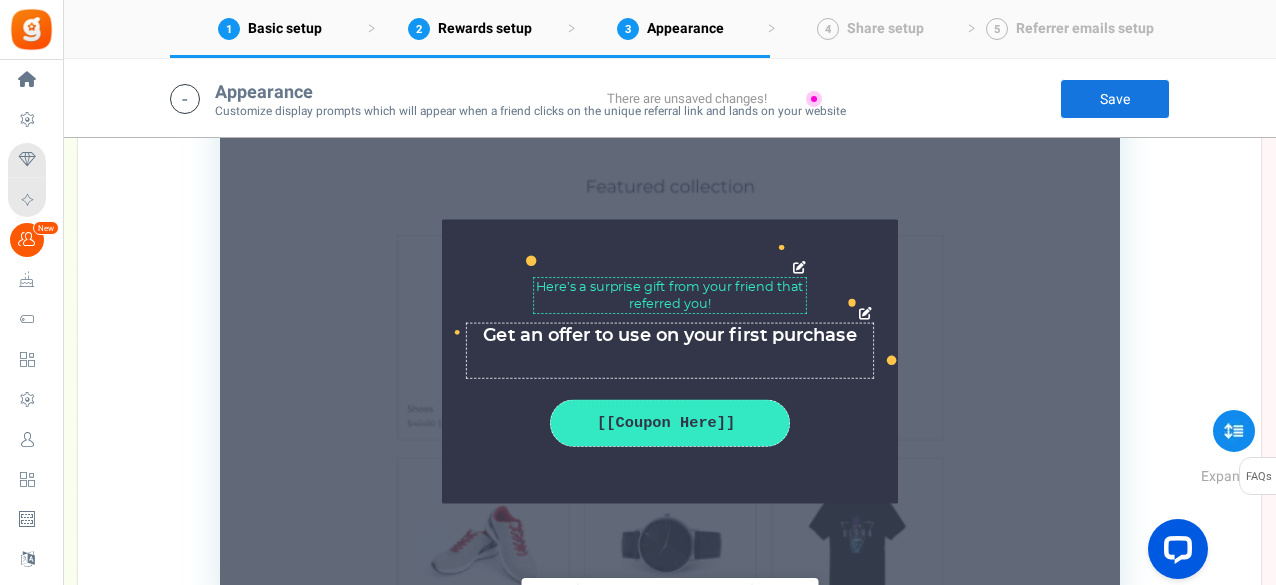 type on "Here’s a surprise gift from your friend that referred you!" 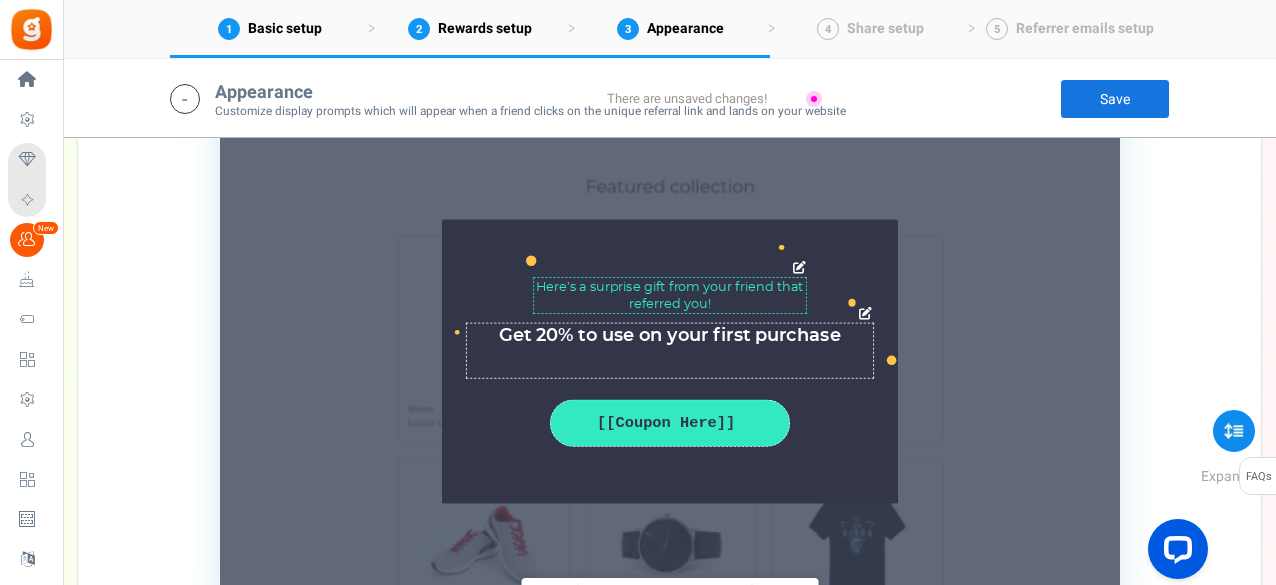 click on "Get an offer to use on your first purchase" at bounding box center (670, 351) 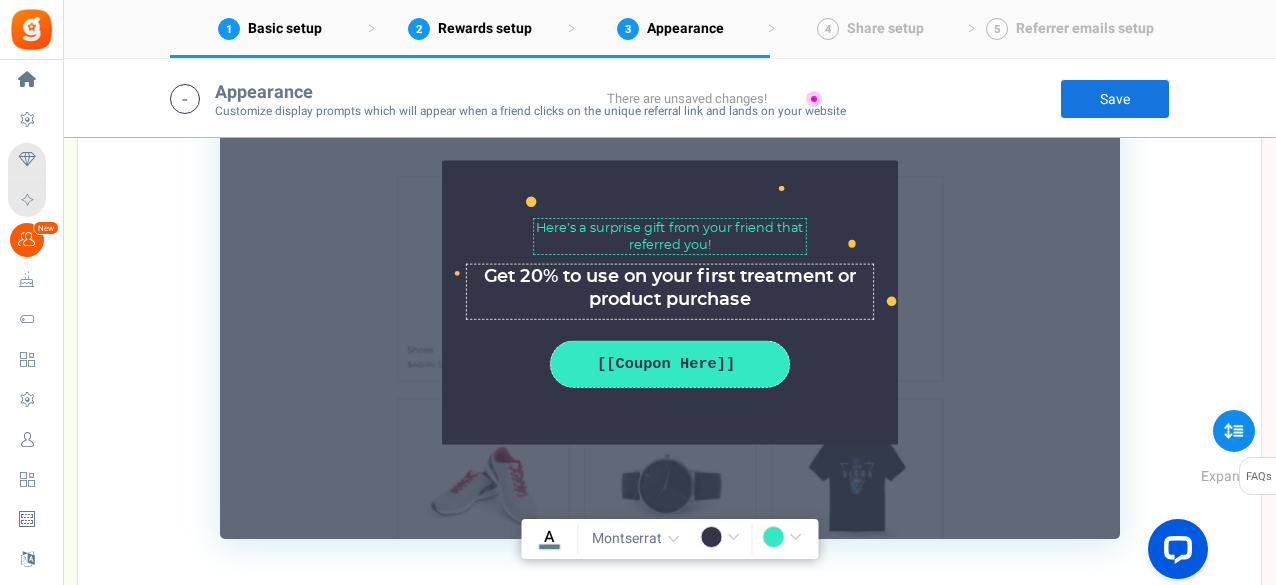 scroll, scrollTop: 2600, scrollLeft: 0, axis: vertical 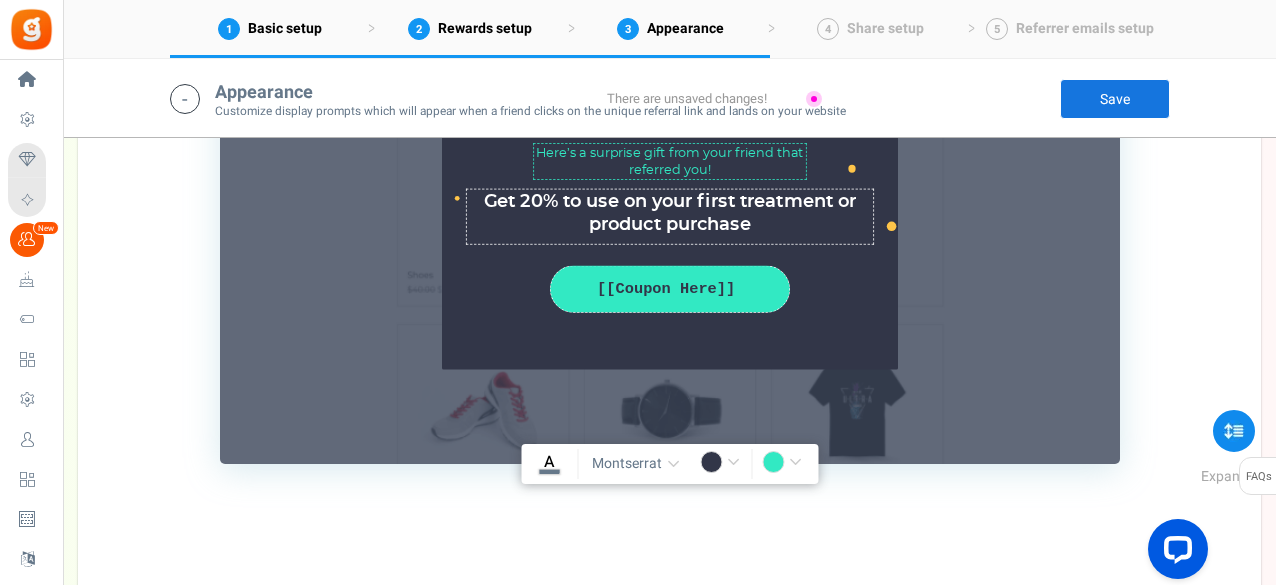 type on "Get 20% to use on your first treatment or product purchase" 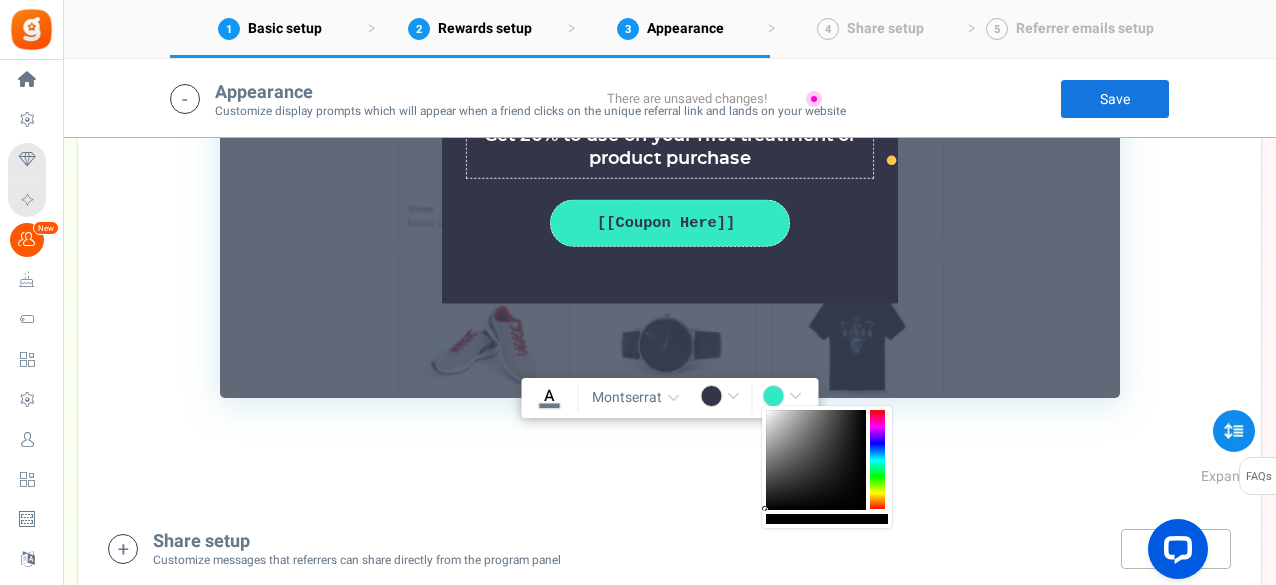 scroll, scrollTop: 2600, scrollLeft: 0, axis: vertical 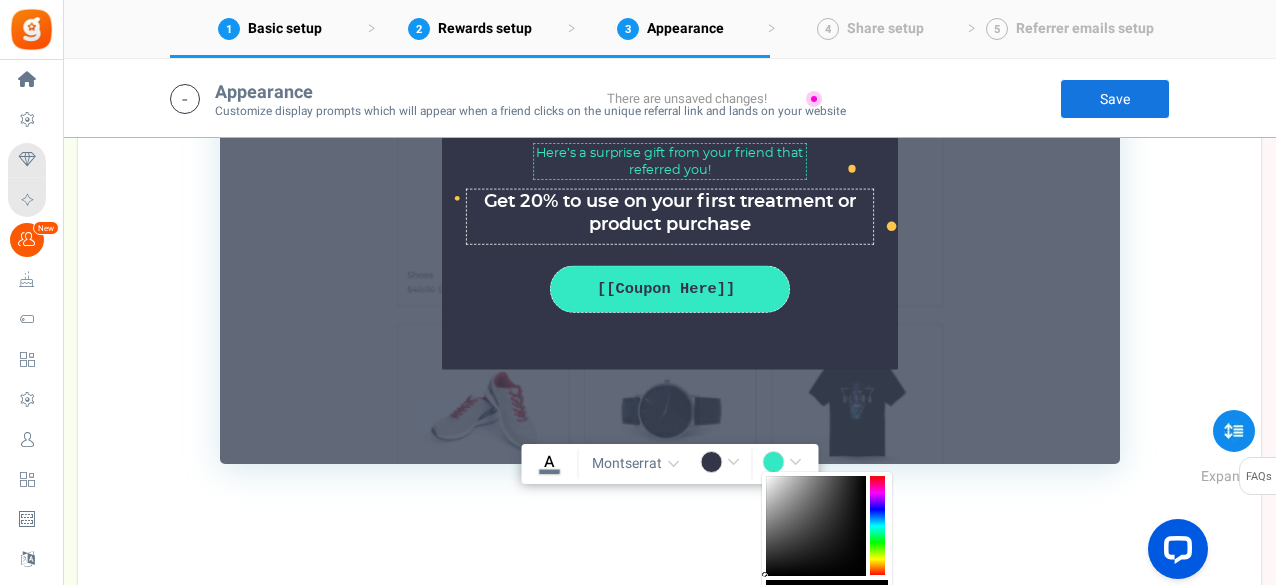type on "rgba(0,0,0,1)" 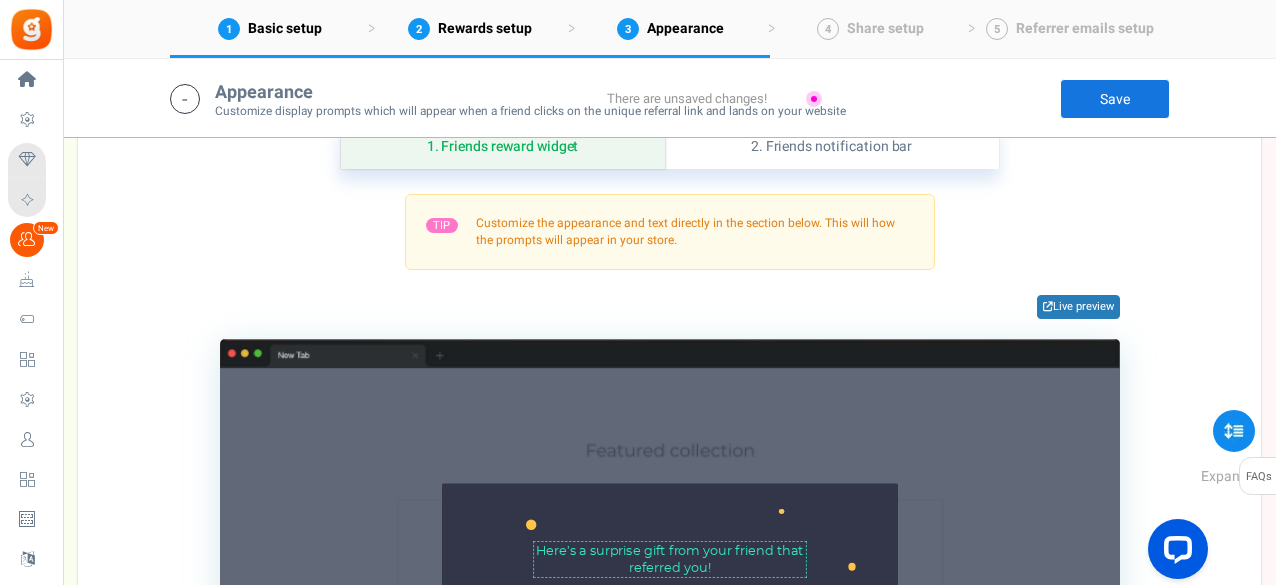 scroll, scrollTop: 2200, scrollLeft: 0, axis: vertical 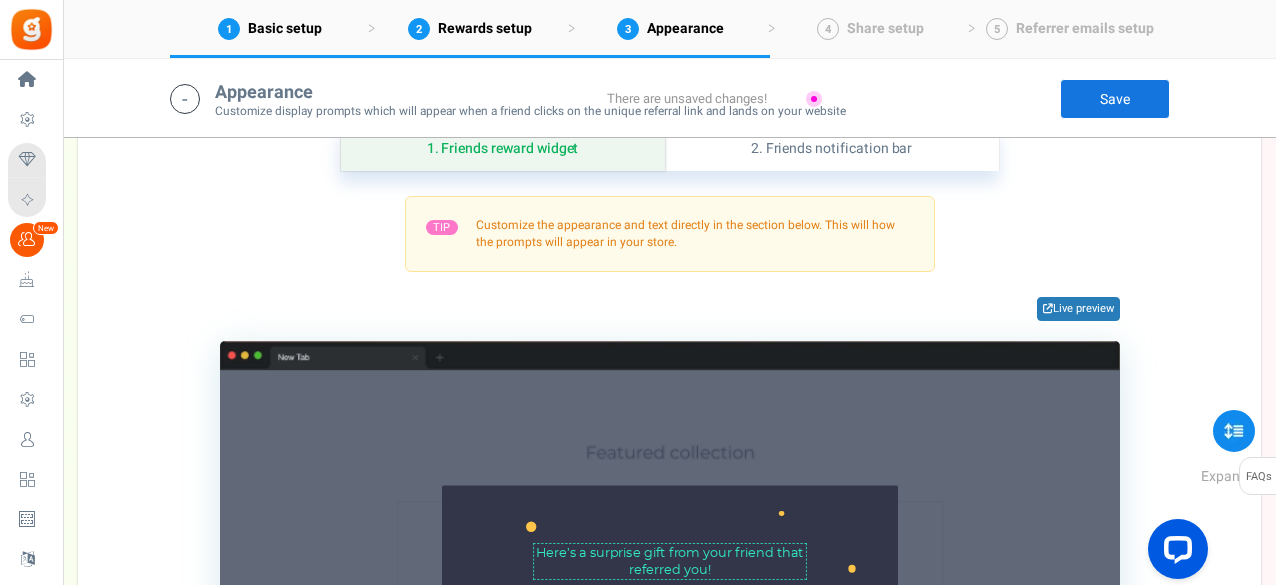 click on "Save" at bounding box center (1115, 99) 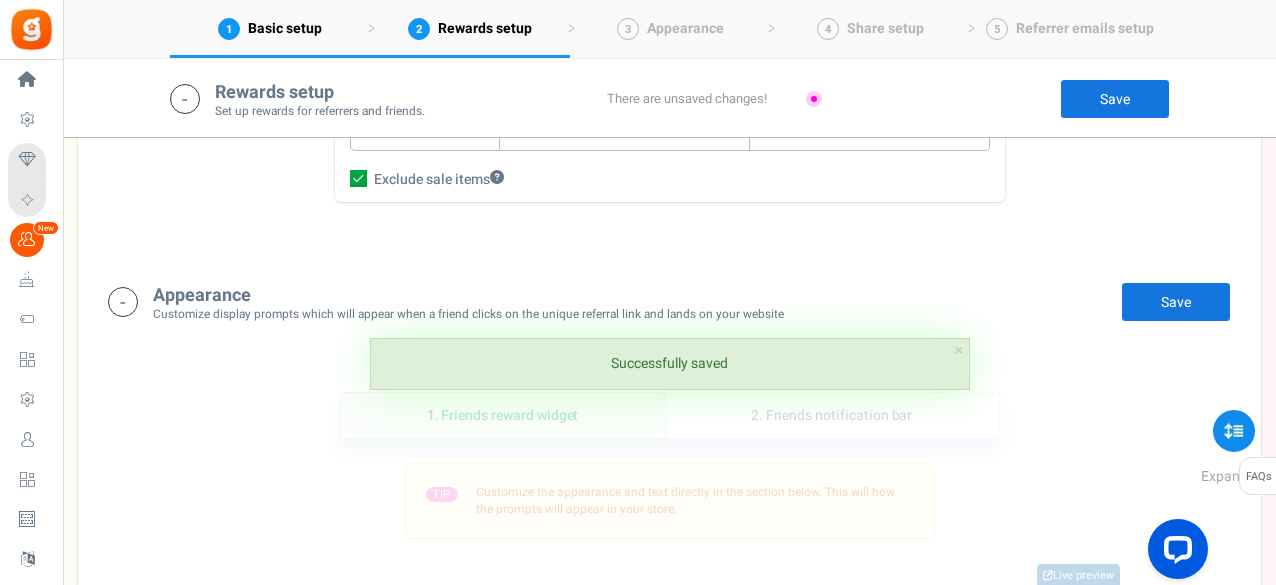 scroll, scrollTop: 2066, scrollLeft: 0, axis: vertical 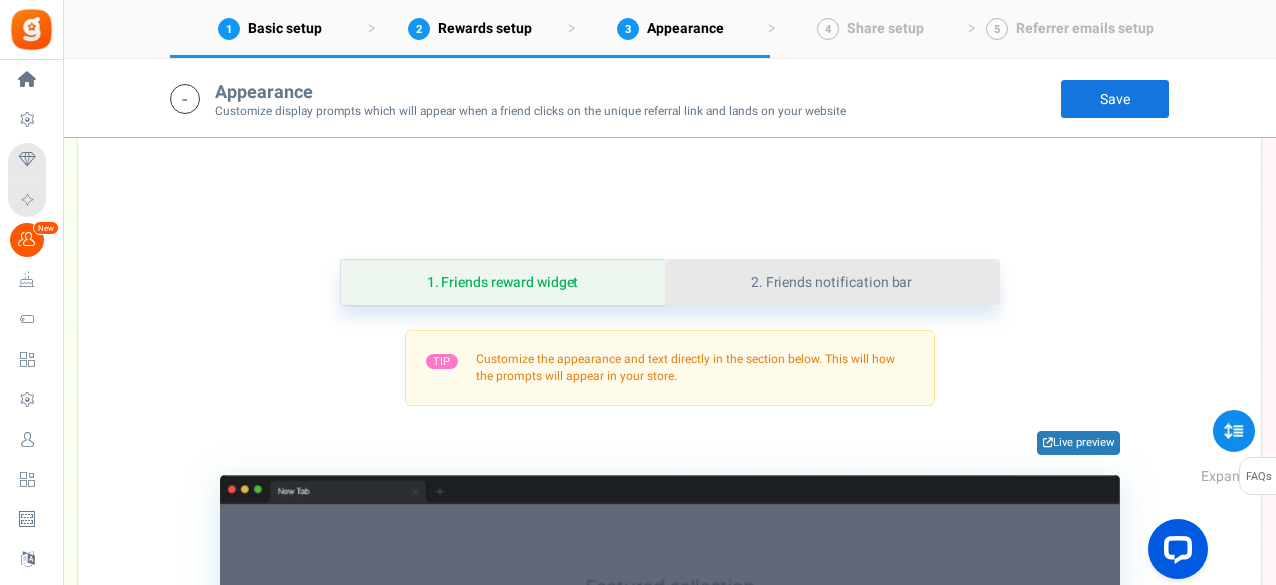 click on "2. Friends notification bar" at bounding box center [832, 282] 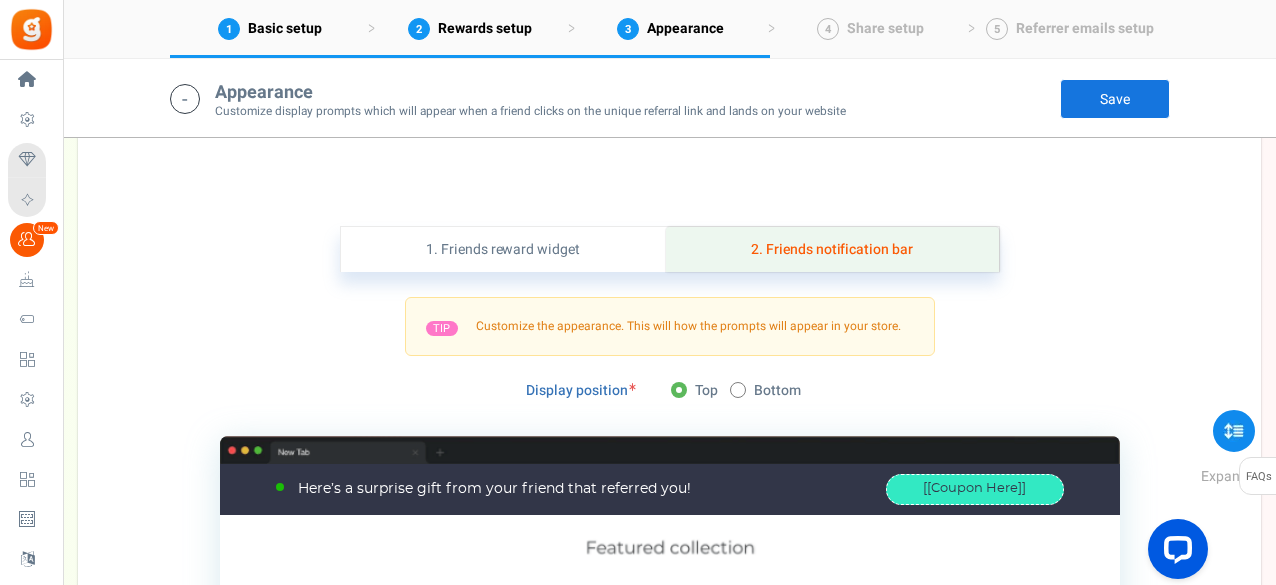 scroll, scrollTop: 2066, scrollLeft: 0, axis: vertical 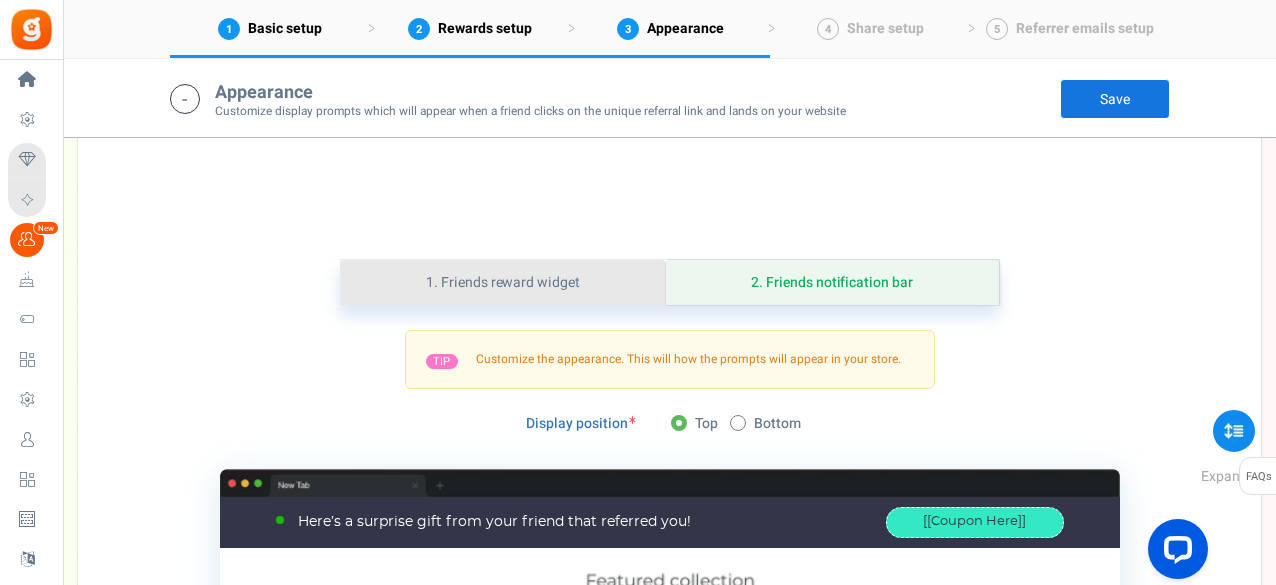 click on "1. Friends reward widget" at bounding box center [503, 282] 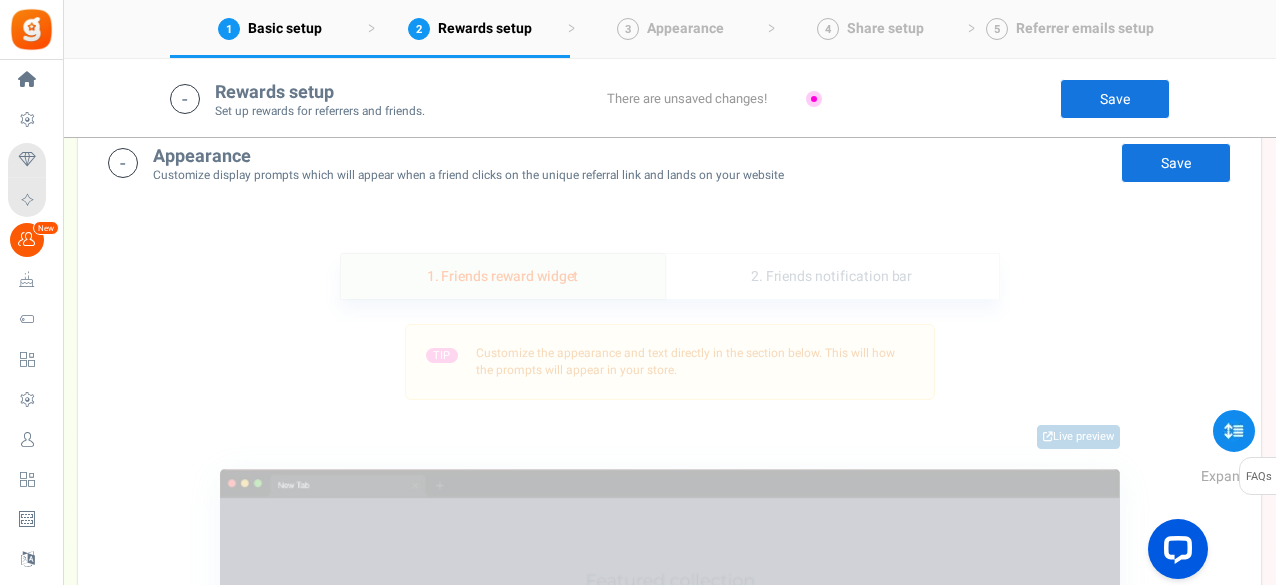 scroll, scrollTop: 2000, scrollLeft: 0, axis: vertical 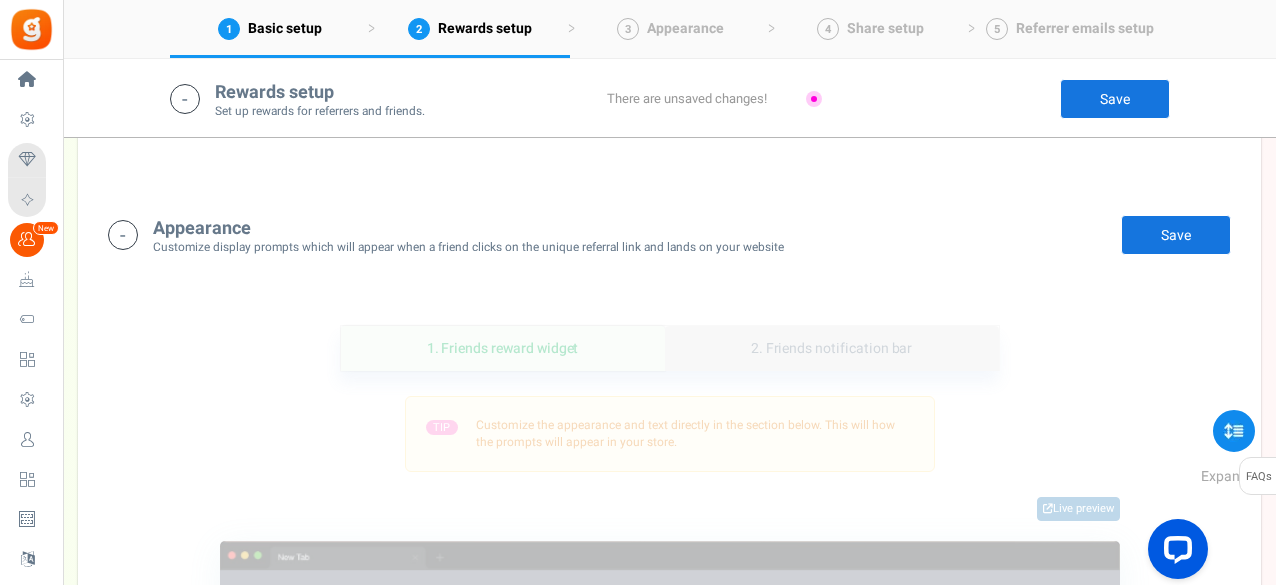 click on "2. Friends notification bar" at bounding box center [832, 348] 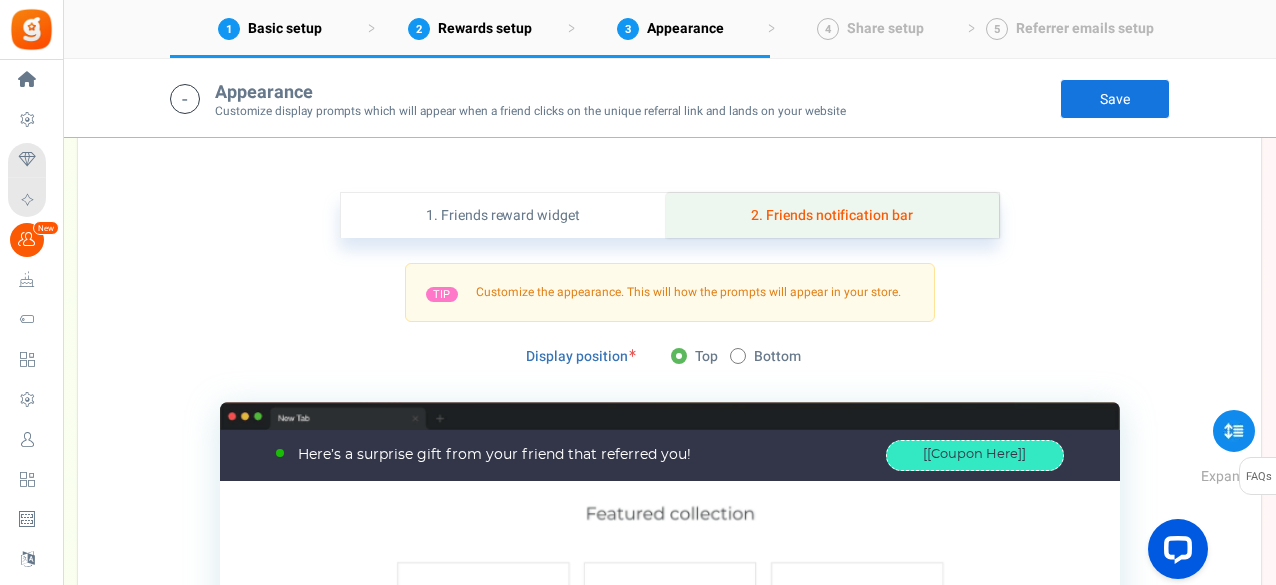 scroll, scrollTop: 2066, scrollLeft: 0, axis: vertical 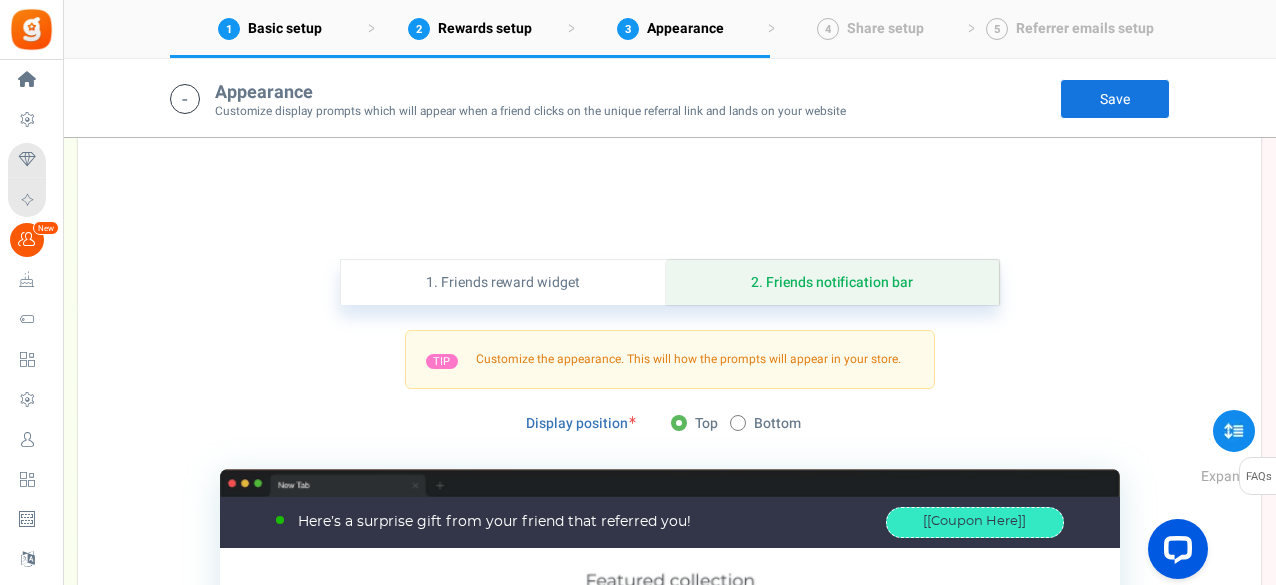 click on "Save" at bounding box center [1115, 99] 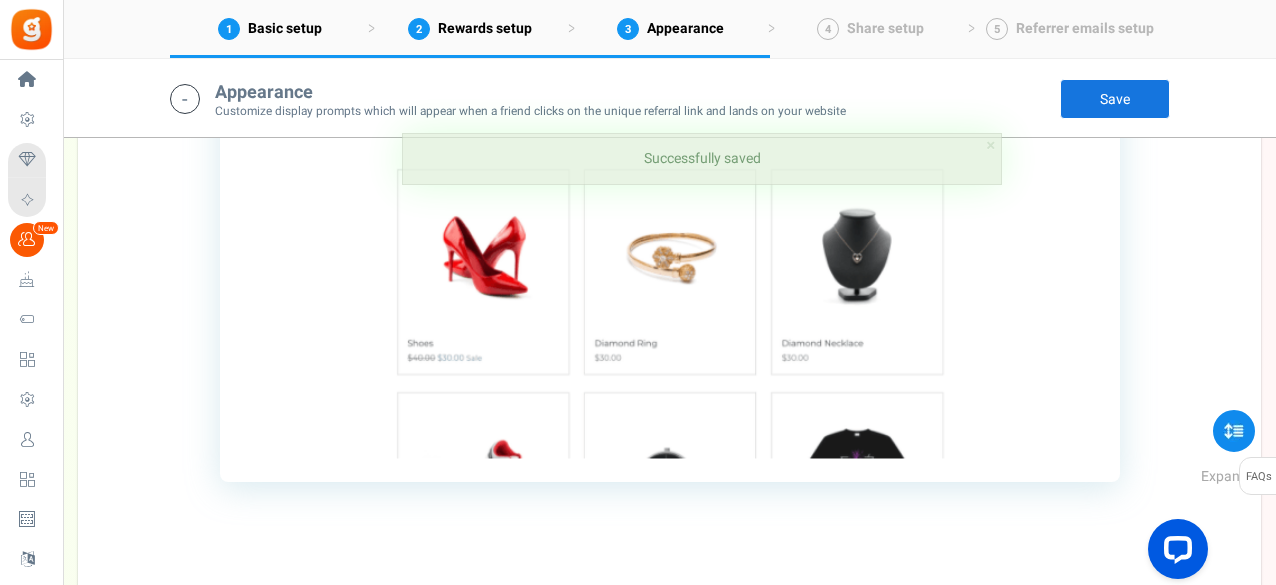 scroll, scrollTop: 2333, scrollLeft: 0, axis: vertical 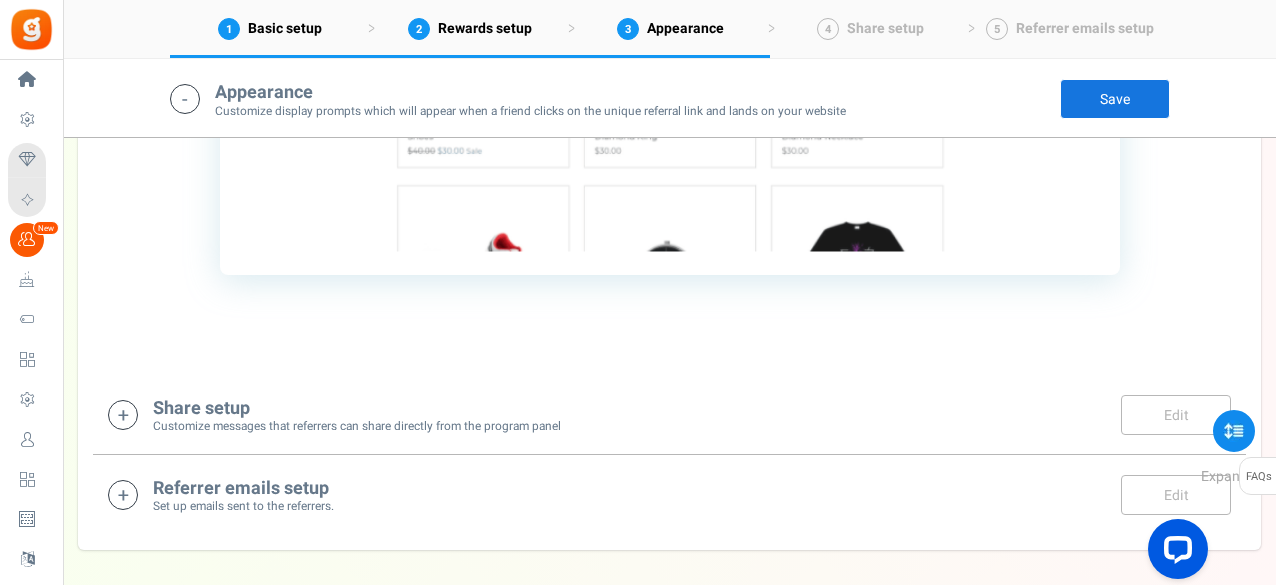 click on "Share setup
Customize messages that referrers can share directly from the program panel
Edit
Save" at bounding box center [669, 415] 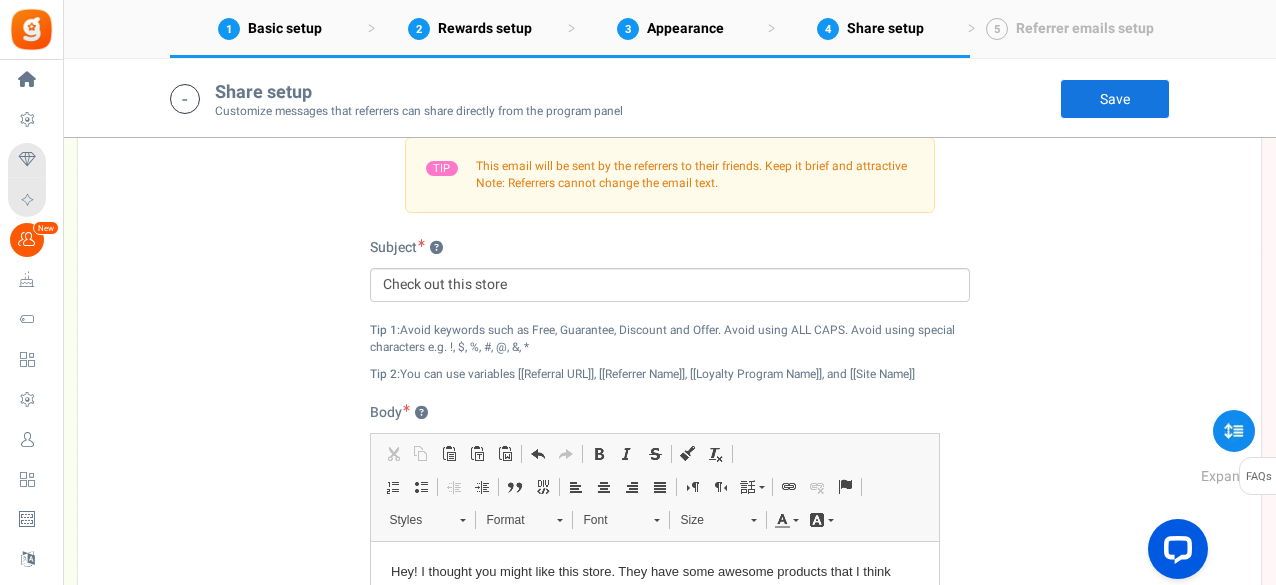 scroll, scrollTop: 3178, scrollLeft: 0, axis: vertical 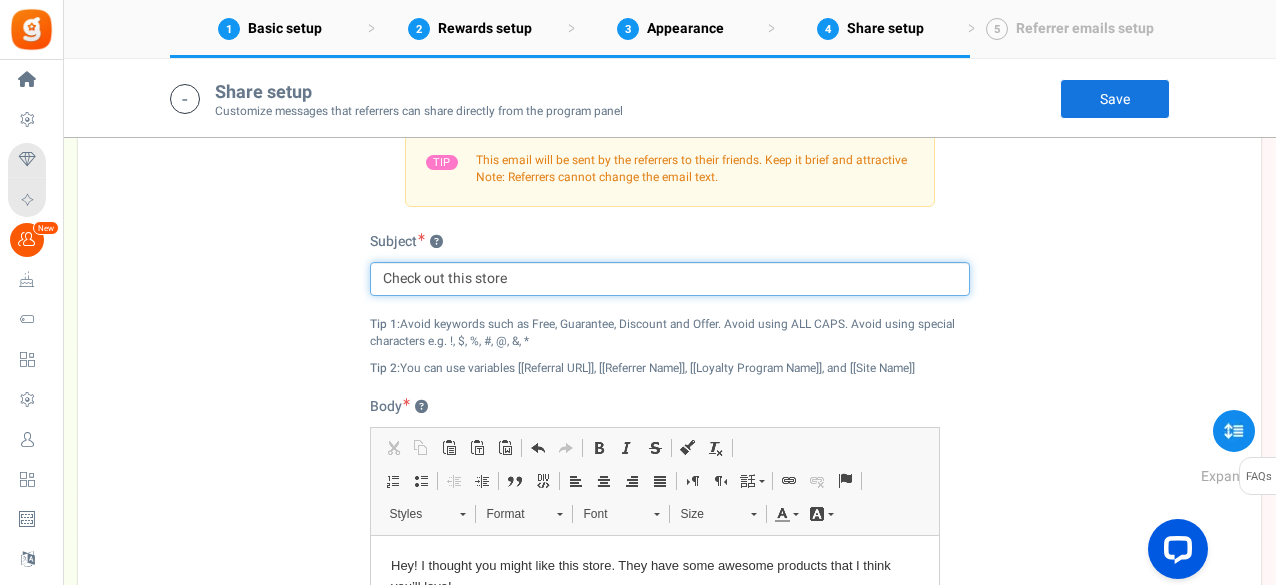 drag, startPoint x: 548, startPoint y: 281, endPoint x: 448, endPoint y: 279, distance: 100.02 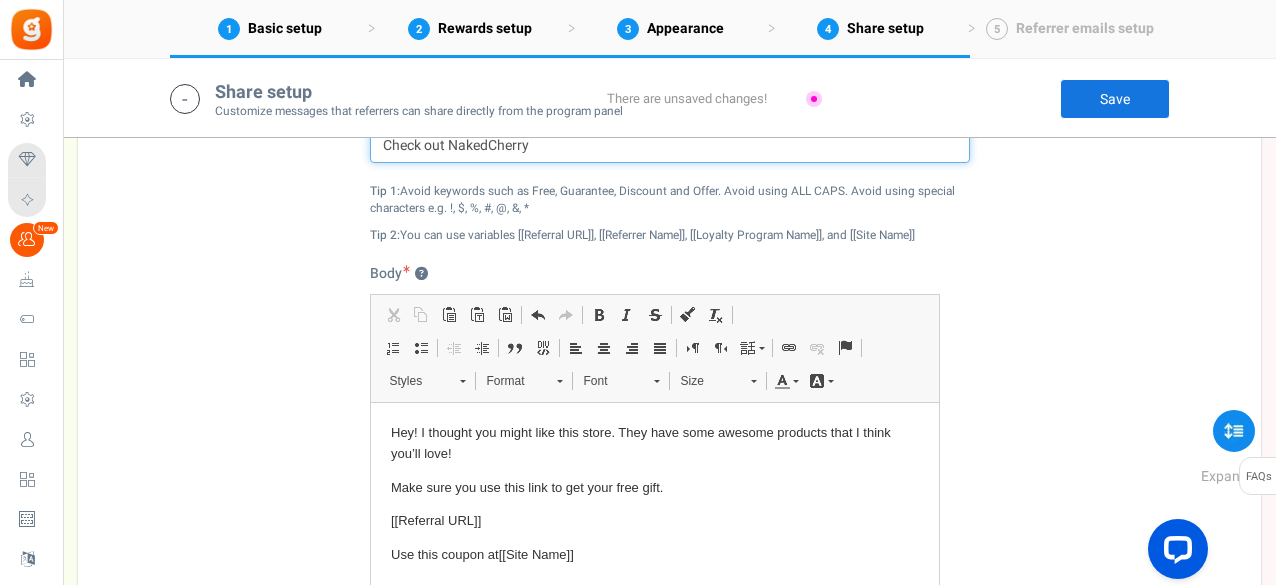 scroll, scrollTop: 3378, scrollLeft: 0, axis: vertical 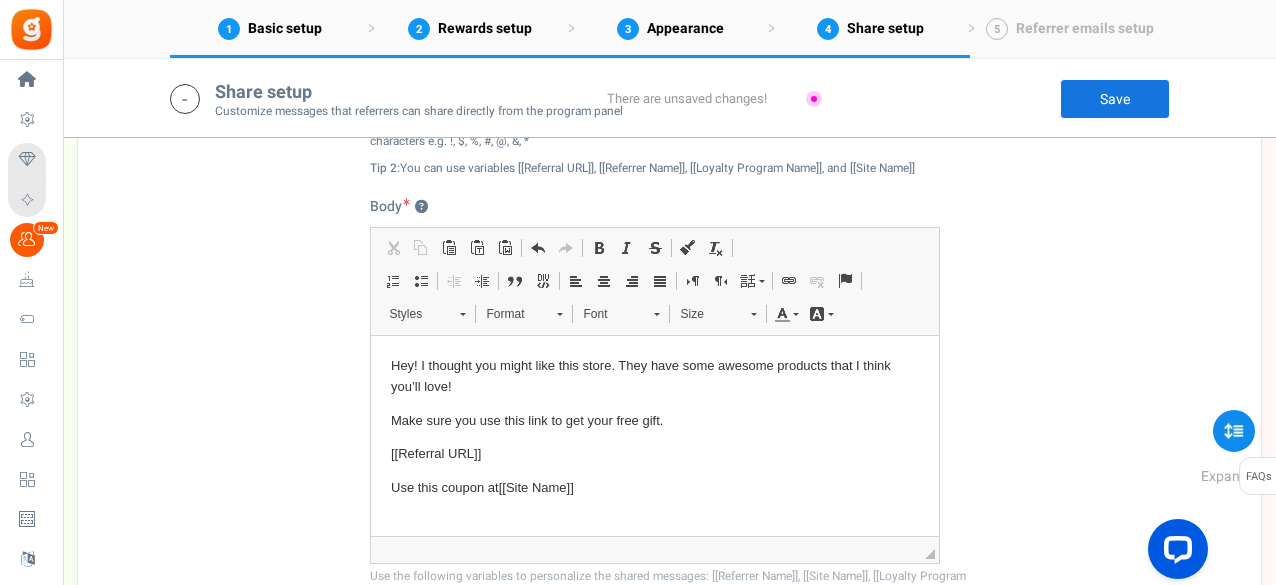type on "Check out NakedCherry" 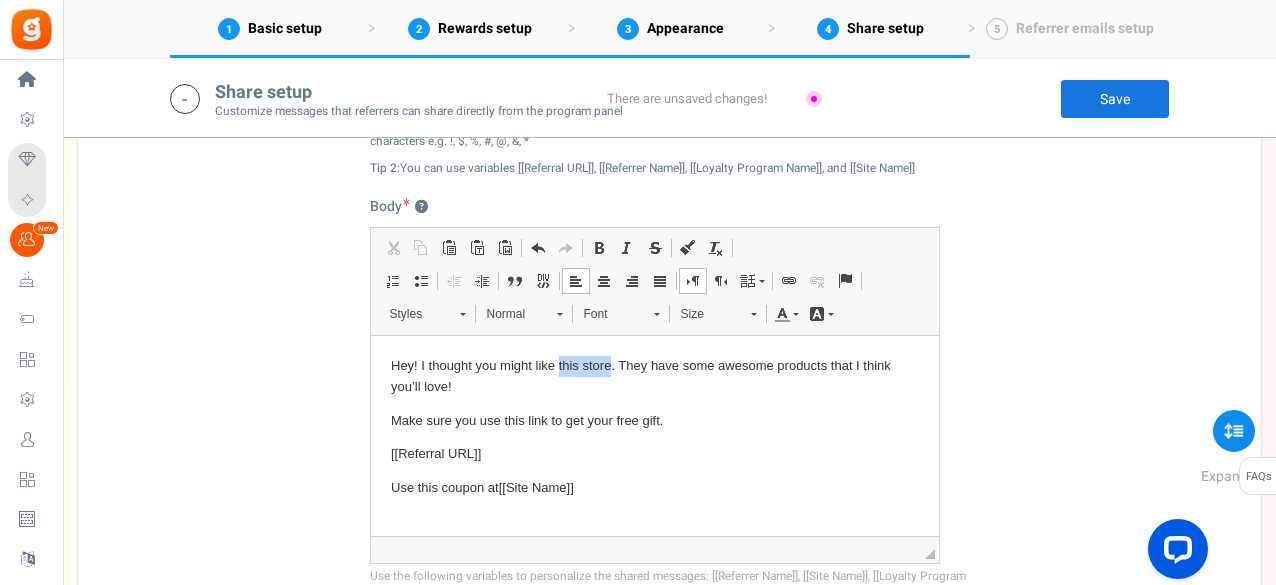 drag, startPoint x: 557, startPoint y: 360, endPoint x: 609, endPoint y: 358, distance: 52.03845 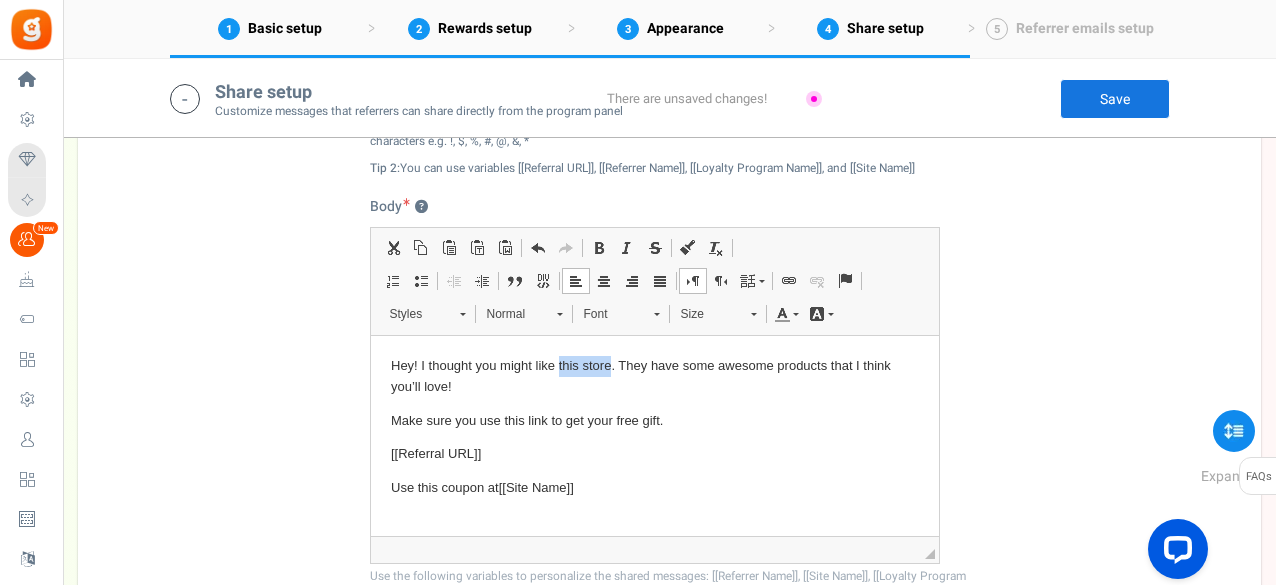 type 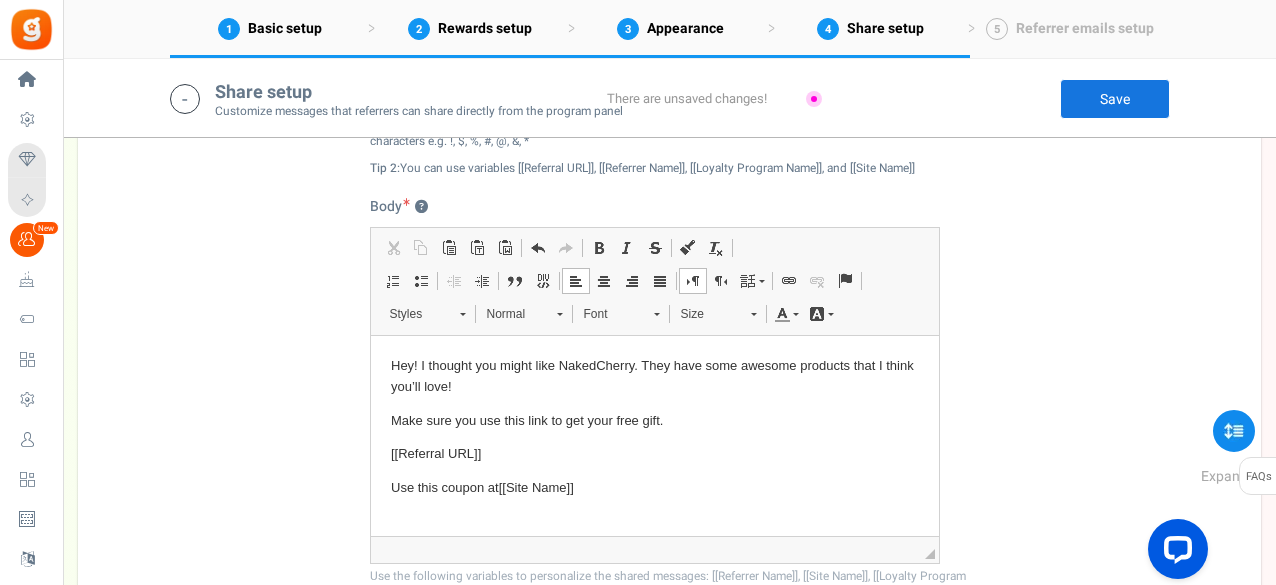 click on "Hey! I thought you might like NakedCherry. They have some awesome products that I think you’ll love!" at bounding box center (654, 376) 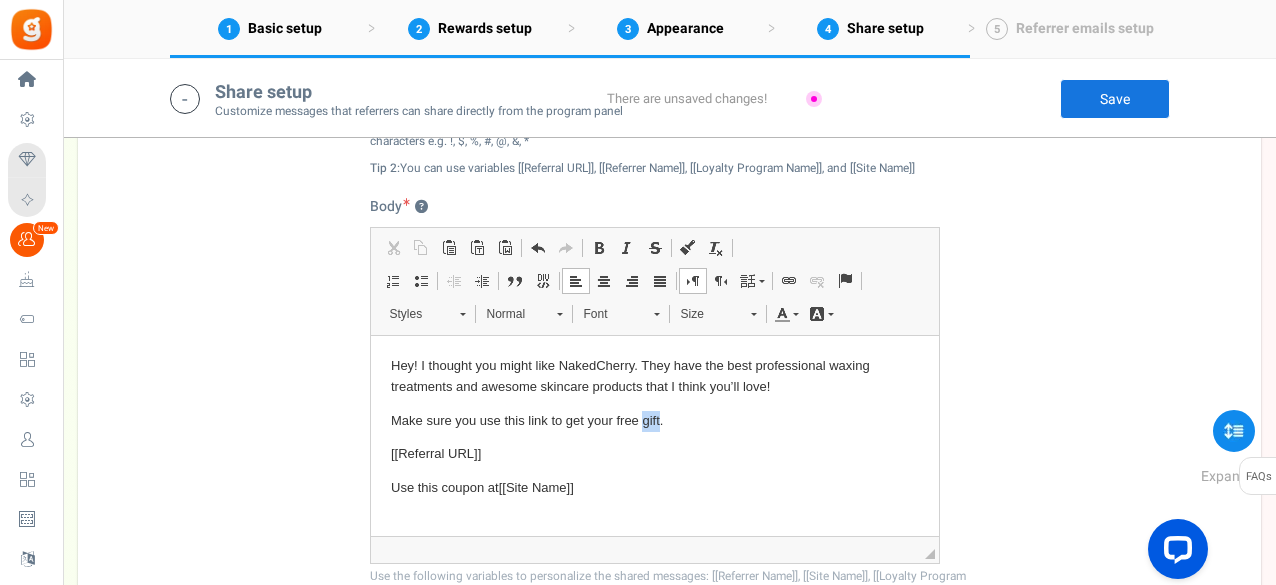 drag, startPoint x: 642, startPoint y: 417, endPoint x: 657, endPoint y: 417, distance: 15 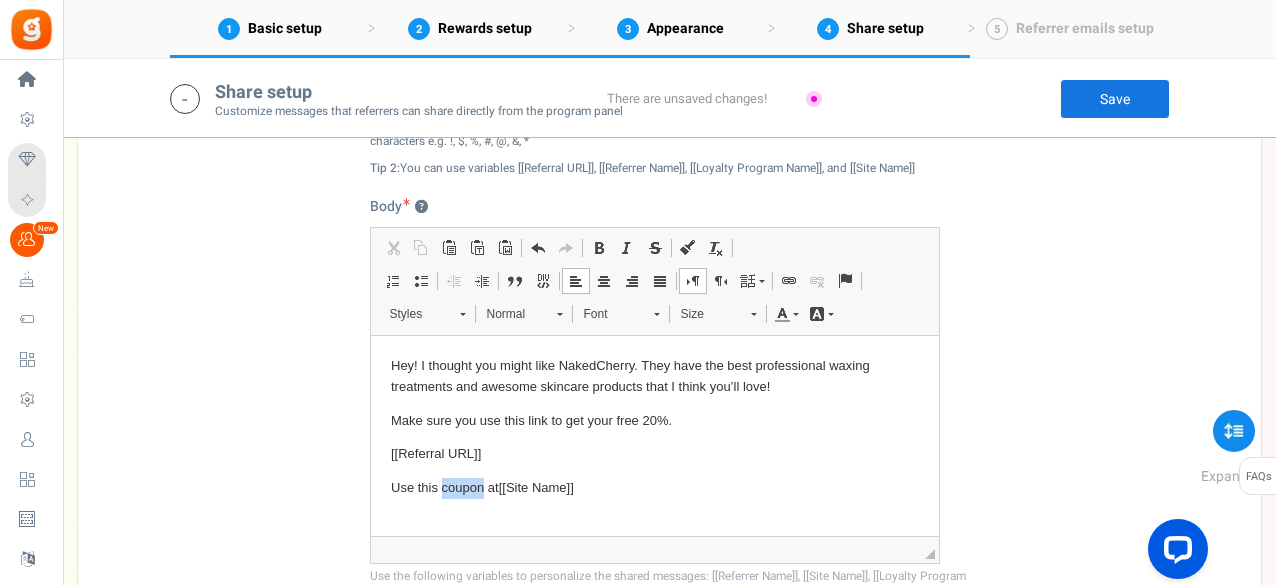 drag, startPoint x: 481, startPoint y: 491, endPoint x: 442, endPoint y: 490, distance: 39.012817 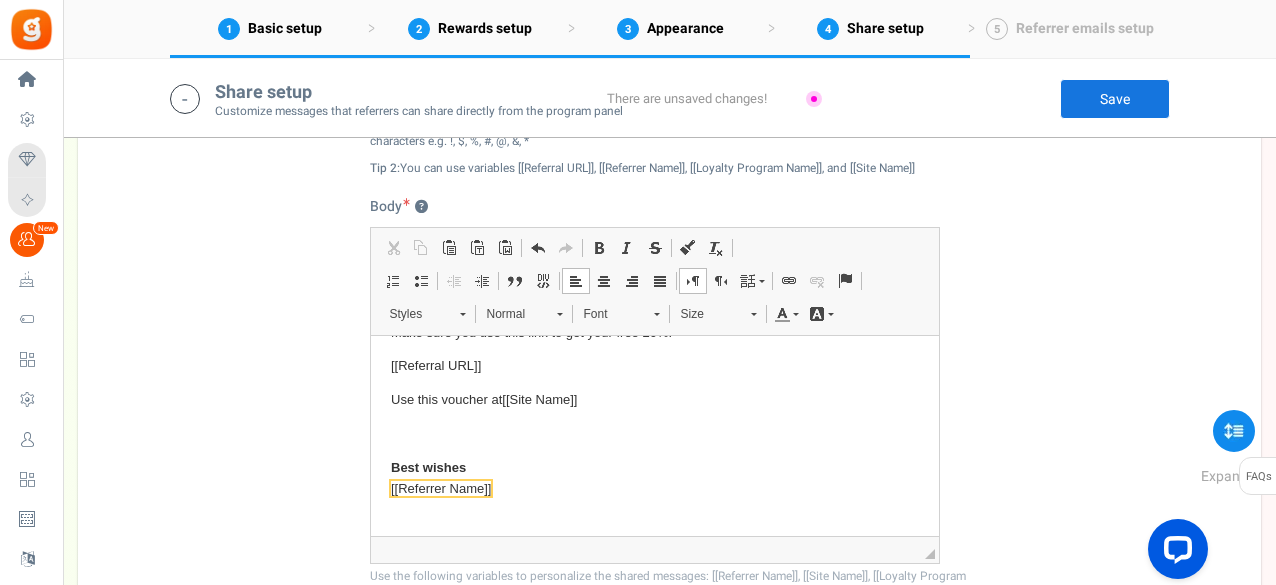 scroll, scrollTop: 105, scrollLeft: 0, axis: vertical 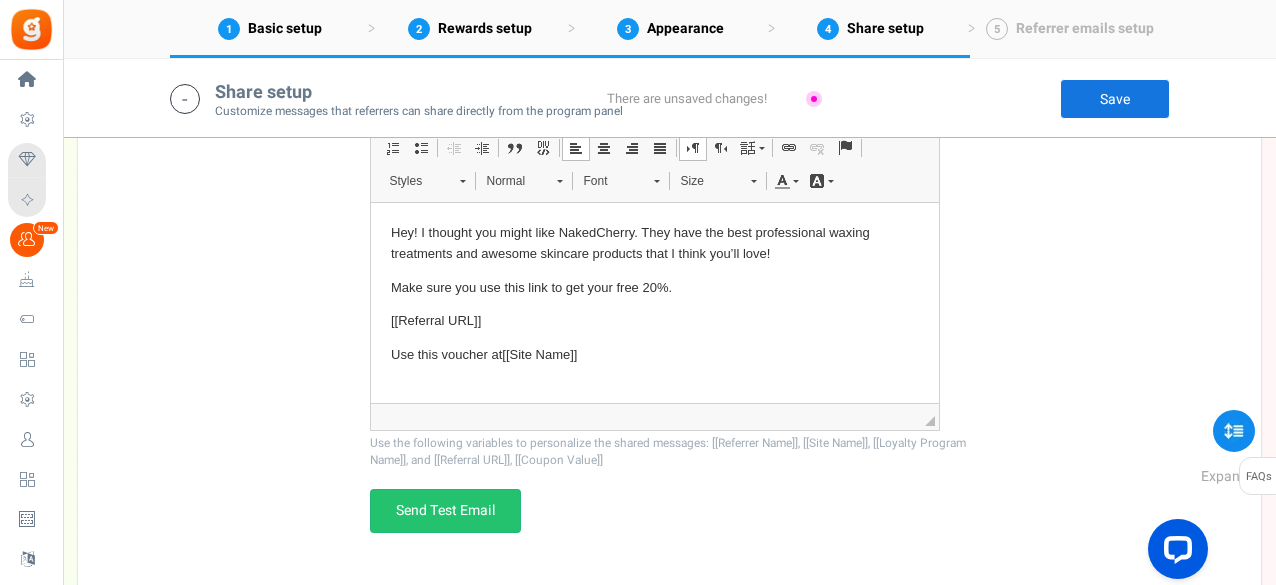 click on "Save" at bounding box center (1115, 99) 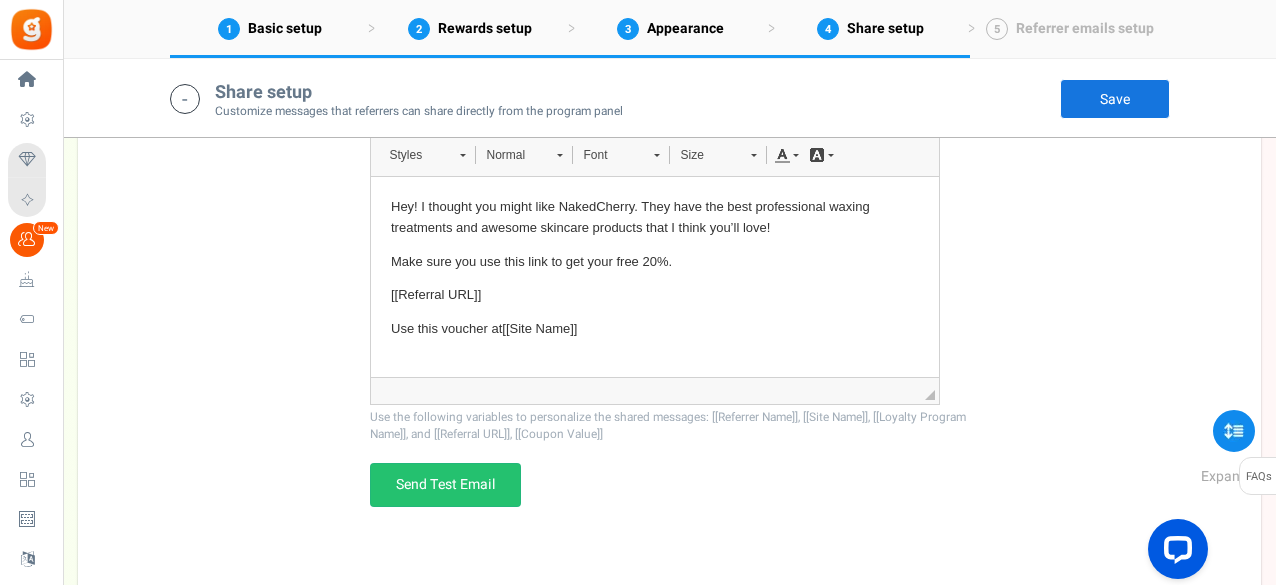 scroll, scrollTop: 3578, scrollLeft: 0, axis: vertical 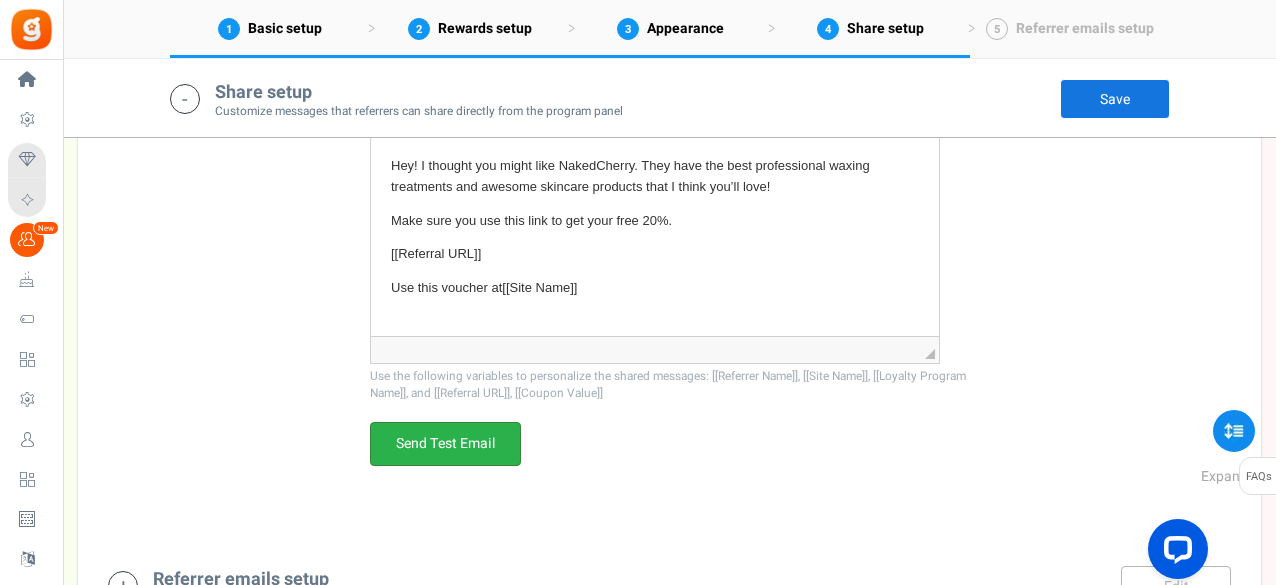 click on "Send Test Email" at bounding box center [445, 444] 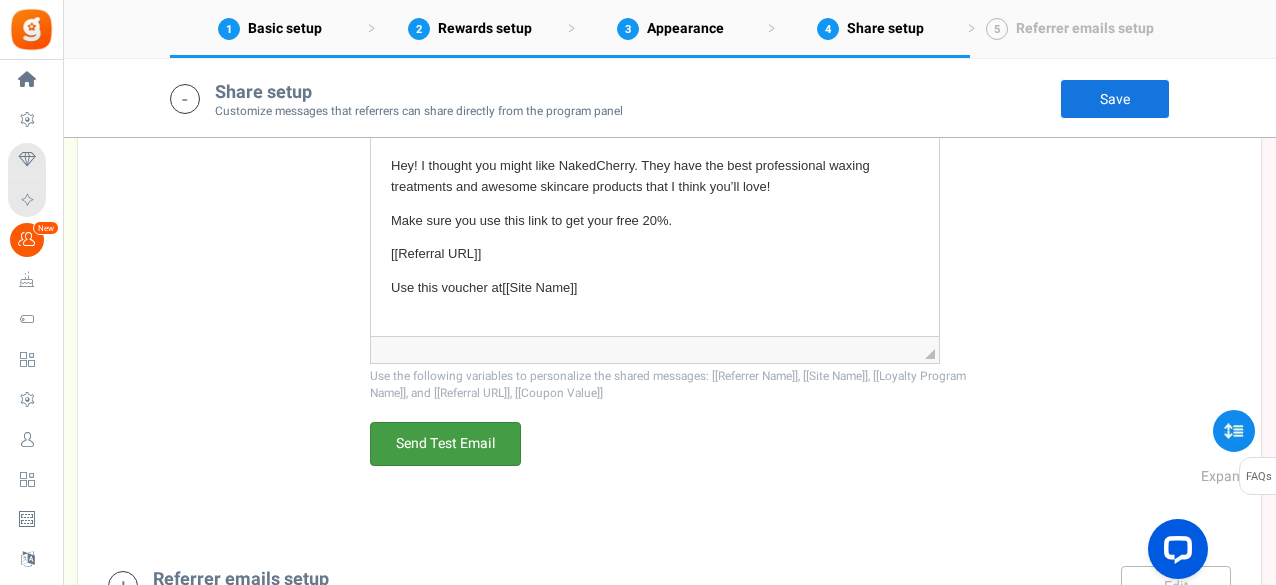 scroll, scrollTop: 3711, scrollLeft: 0, axis: vertical 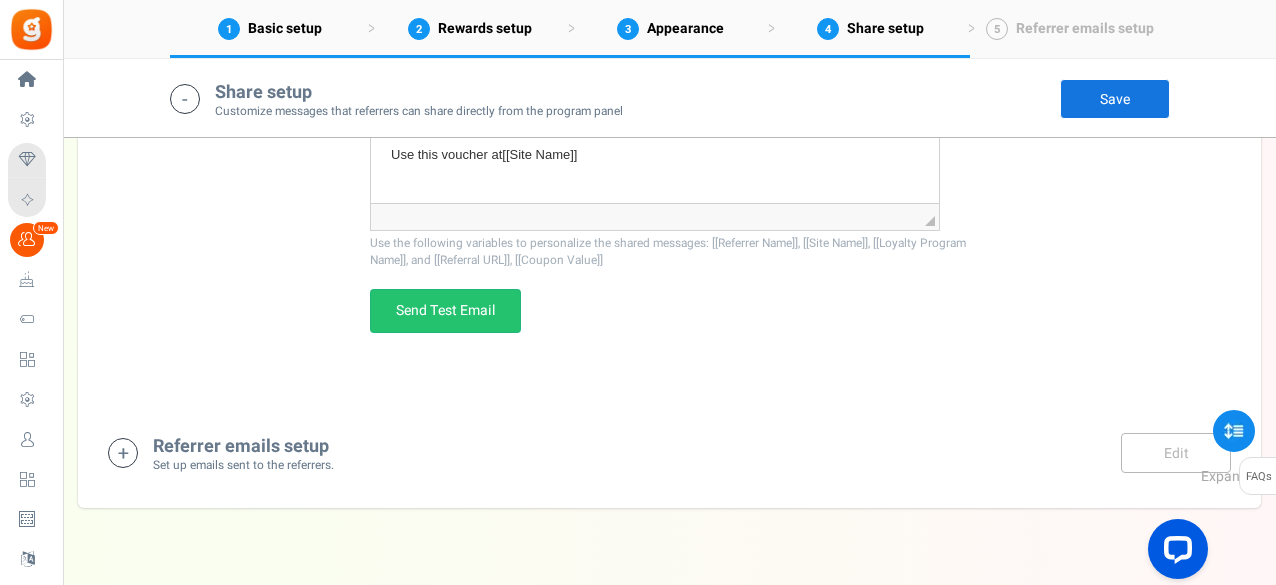 click on "Referrer emails setup
Set up emails sent to the referrers.
Edit
Save
Save" at bounding box center [669, 453] 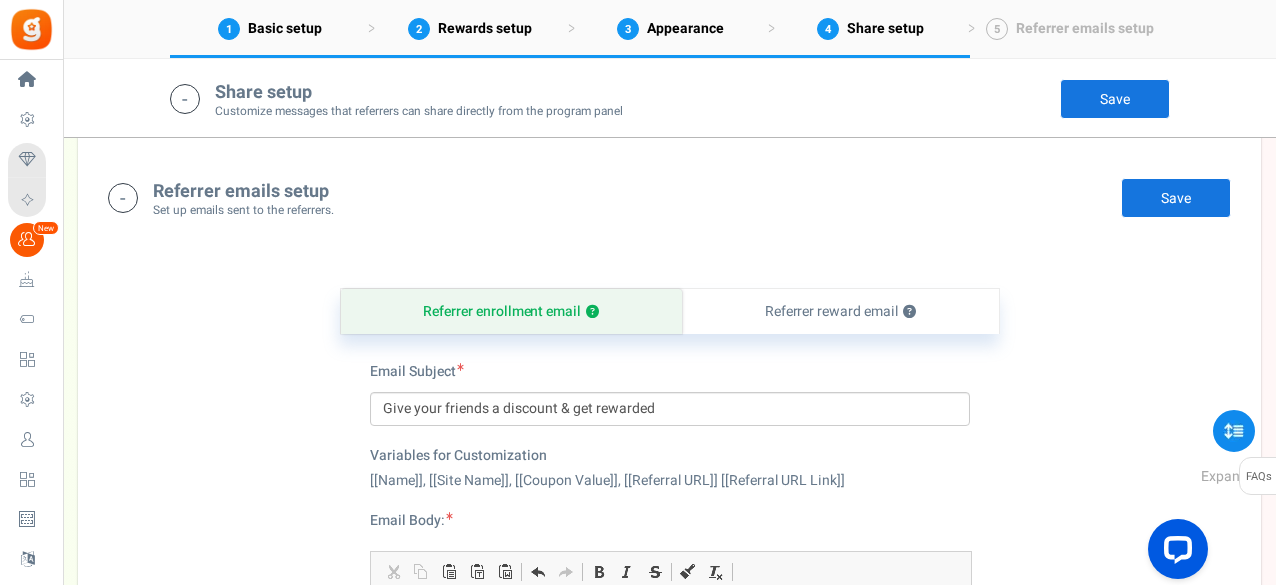 scroll, scrollTop: 4058, scrollLeft: 0, axis: vertical 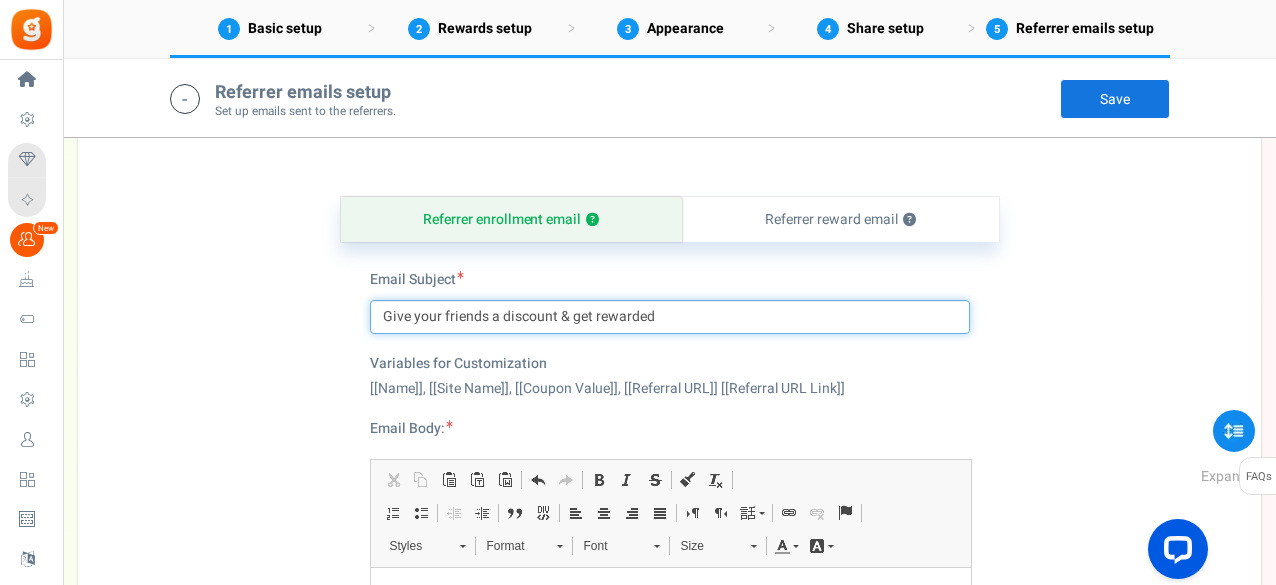 drag, startPoint x: 488, startPoint y: 309, endPoint x: 711, endPoint y: 317, distance: 223.14345 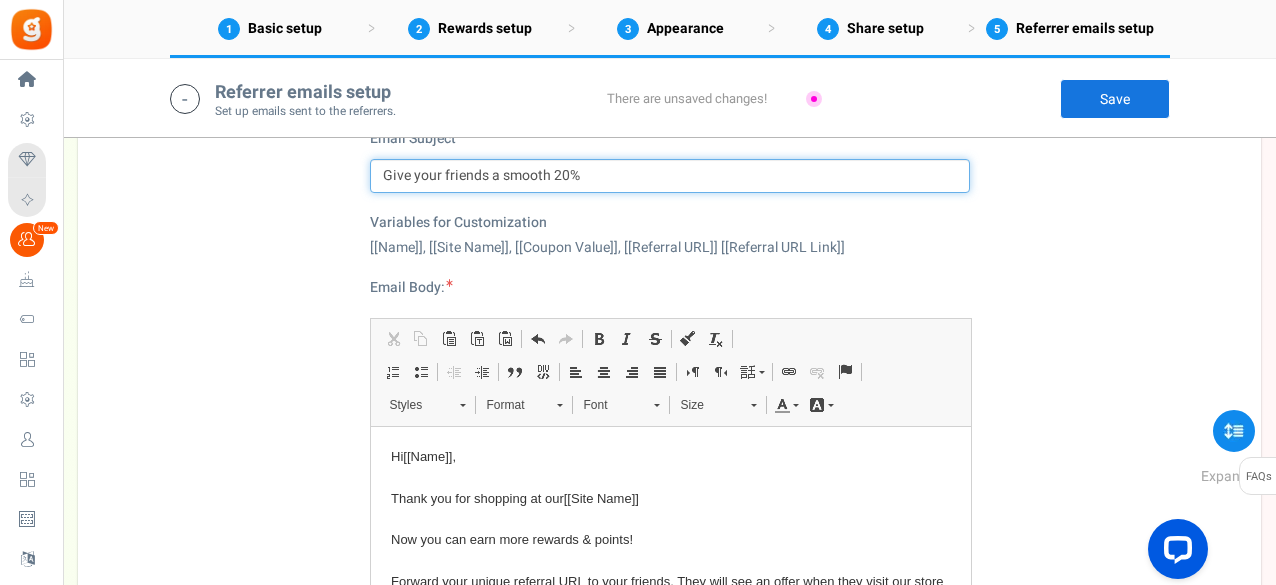 scroll, scrollTop: 4258, scrollLeft: 0, axis: vertical 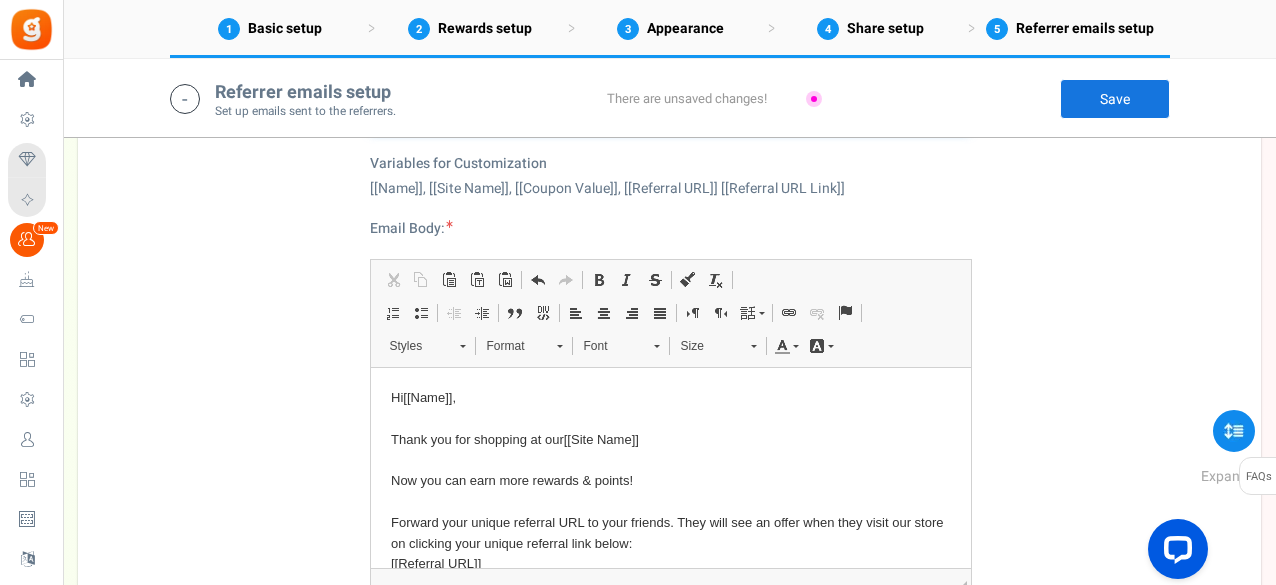 type on "Give your friends a smooth 20%" 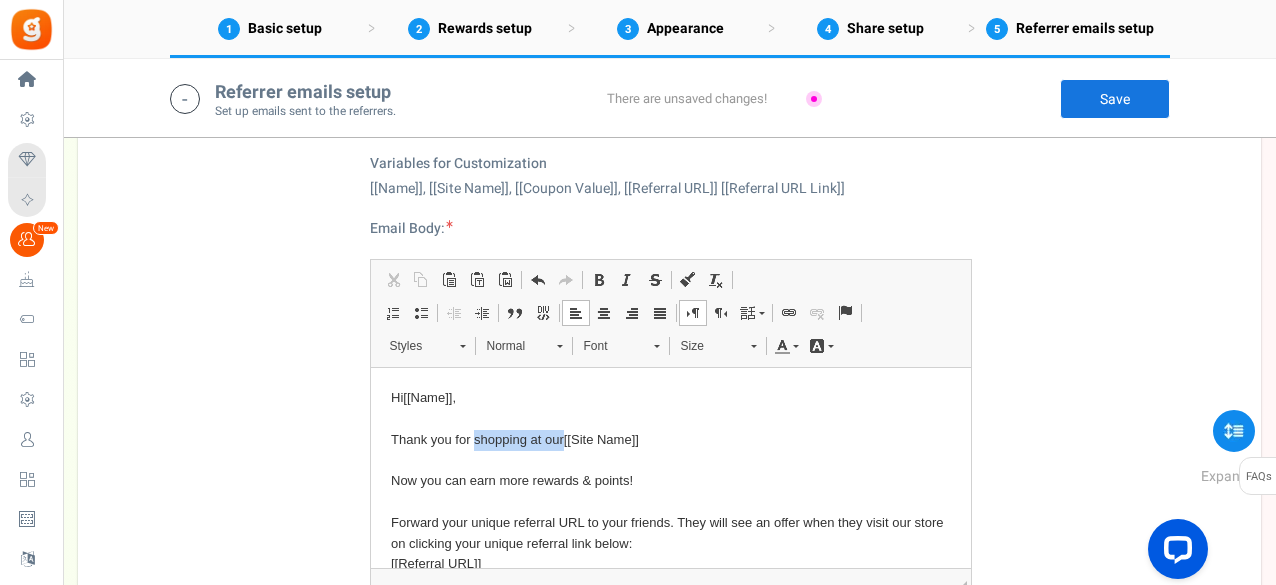drag, startPoint x: 473, startPoint y: 429, endPoint x: 561, endPoint y: 437, distance: 88.362885 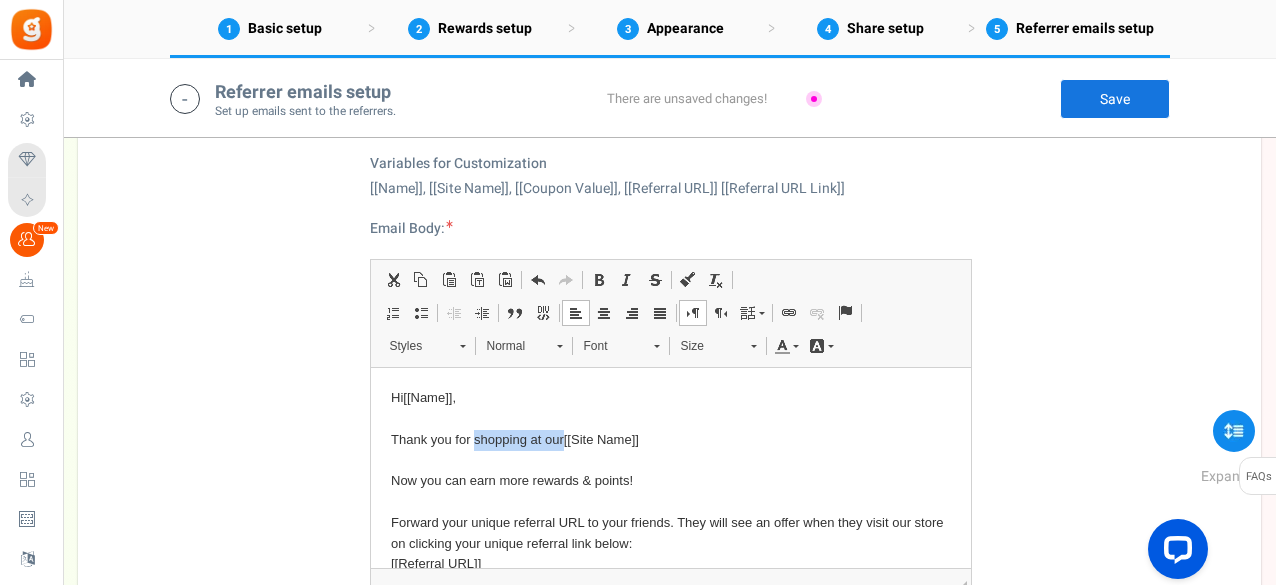 type 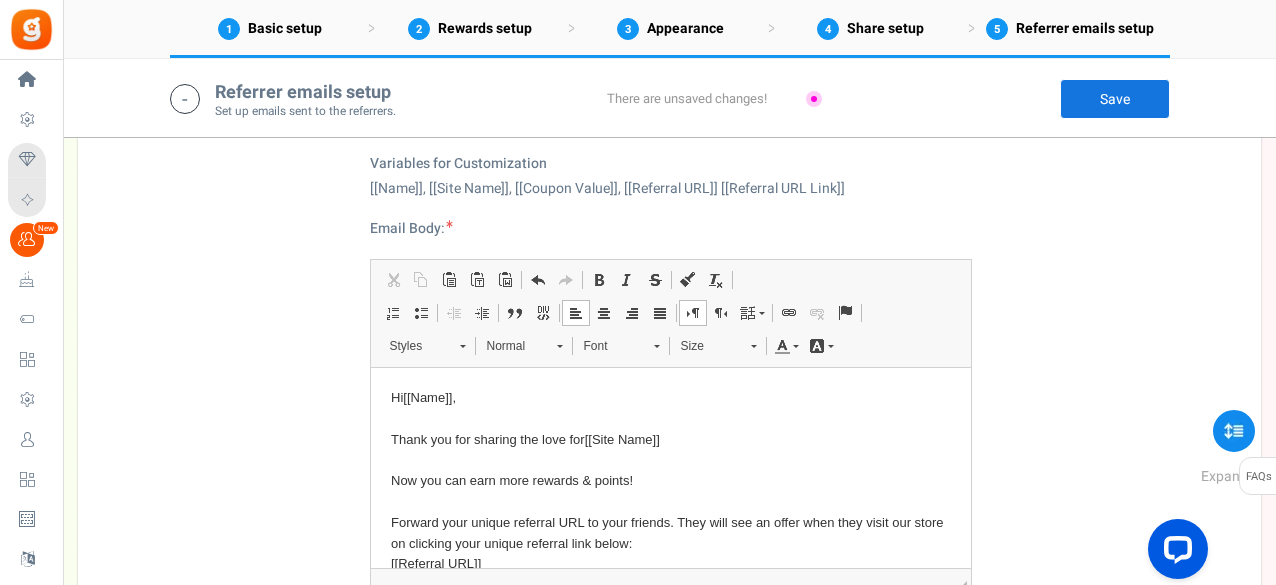click on "Hi  [[Name]] , Thank you for sharing the love for  [[Site Name]] Now you can earn more rewards & points! Forward your unique referral URL to your friends. They will see an offer when they visit our store on clicking your unique referral link below: [[Referral URL]]" at bounding box center [670, 491] 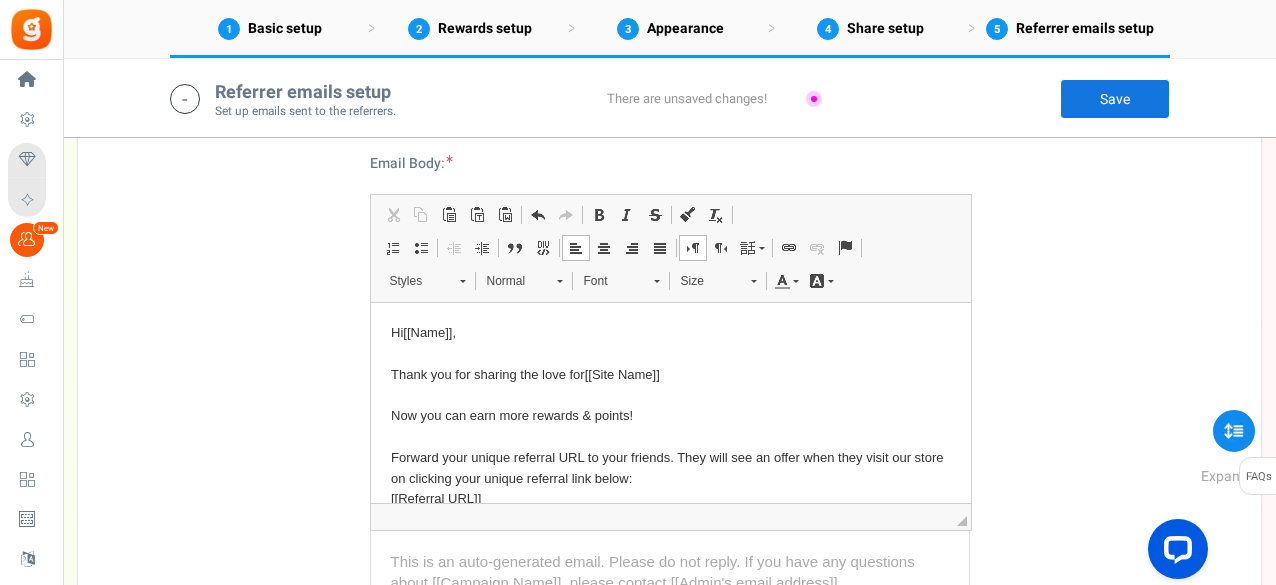 scroll, scrollTop: 4324, scrollLeft: 0, axis: vertical 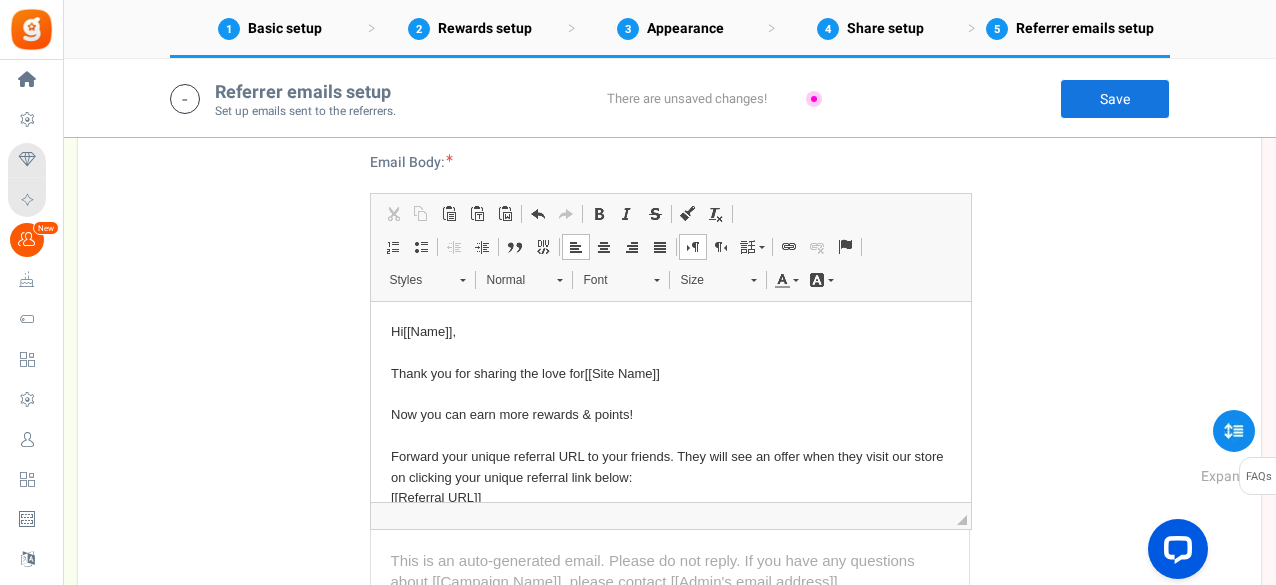 click on "Hi  [[Name]] , Thank you for sharing the love for  [[Site Name]] Now you can earn more rewards & points! Forward your unique referral URL to your friends. They will see an offer when they visit our store on clicking your unique referral link below: [[Referral URL]]" at bounding box center (670, 425) 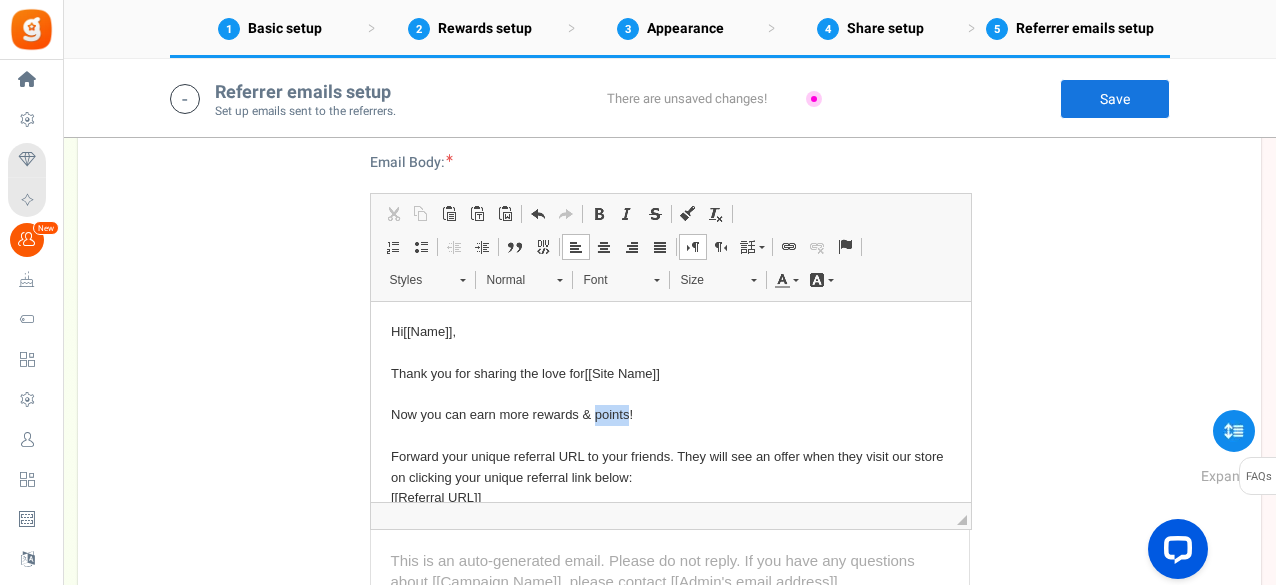 click on "Hi  [[Name]] , Thank you for sharing the love for  [[Site Name]] Now you can earn more rewards & points! Forward your unique referral URL to your friends. They will see an offer when they visit our store on clicking your unique referral link below: [[Referral URL]]" at bounding box center (670, 425) 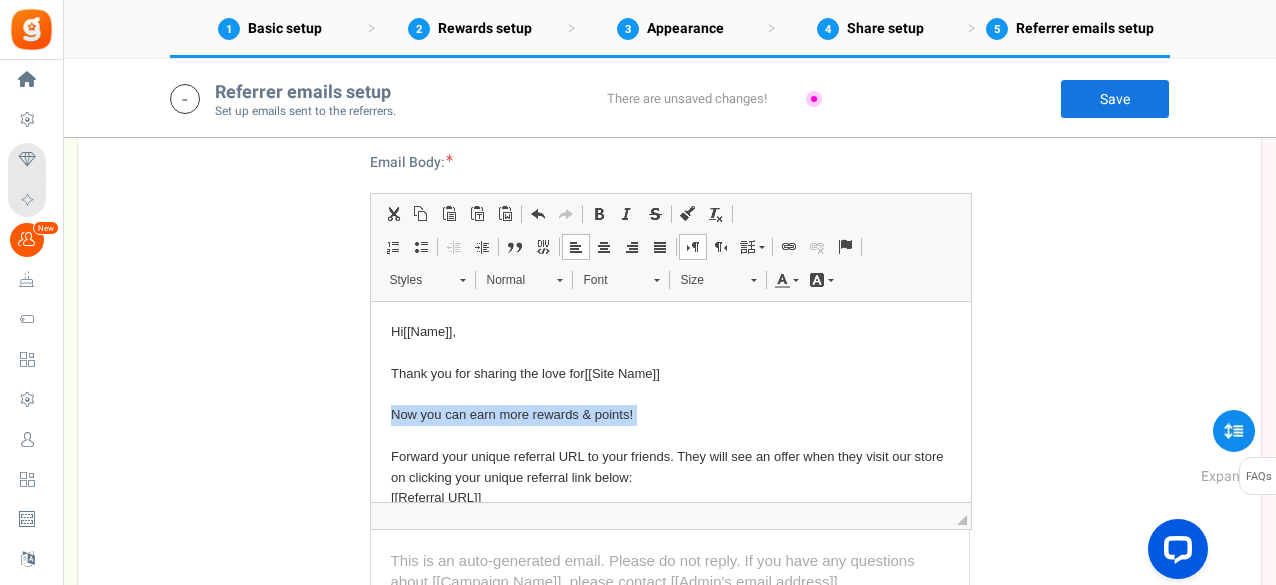 click on "Hi  [[Name]] , Thank you for sharing the love for  [[Site Name]] Now you can earn more rewards & points! Forward your unique referral URL to your friends. They will see an offer when they visit our store on clicking your unique referral link below: [[Referral URL]]" at bounding box center [670, 425] 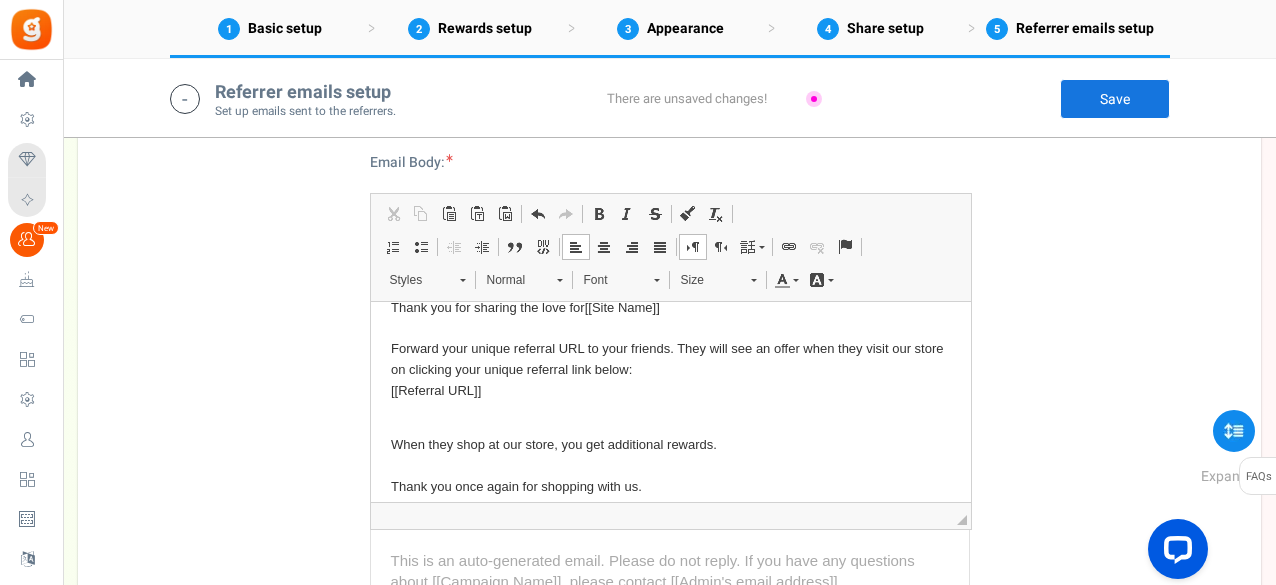 scroll, scrollTop: 133, scrollLeft: 0, axis: vertical 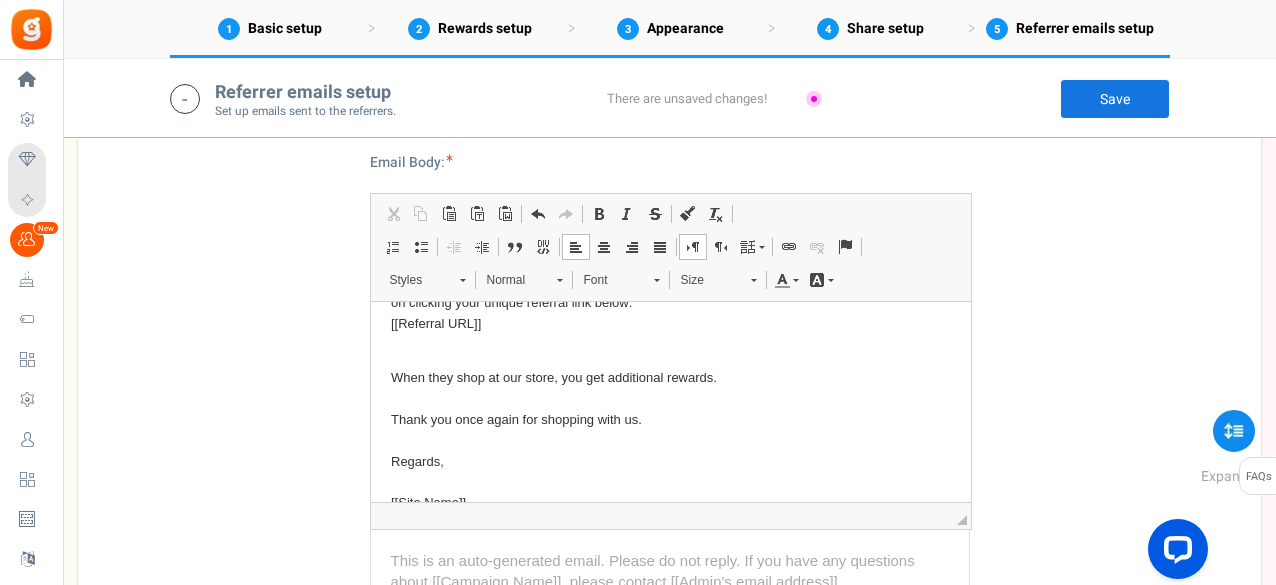 click on "When they shop at our store, you get additional rewards. Thank you once again for shopping with us. Regards, [[Site Name]]" at bounding box center [670, 440] 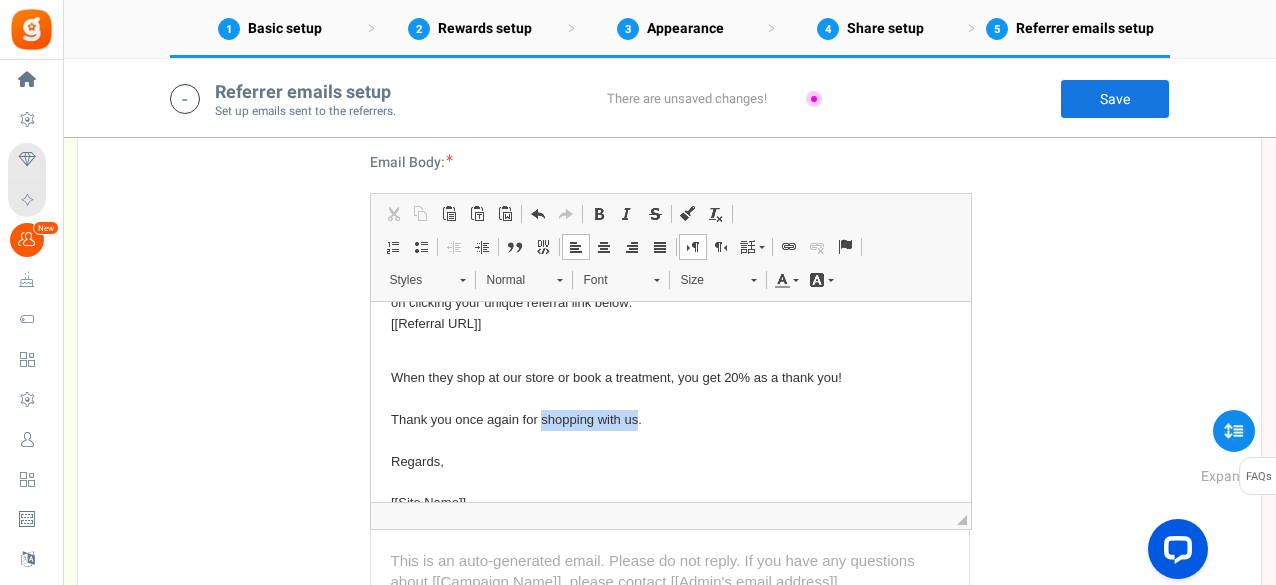 drag, startPoint x: 539, startPoint y: 418, endPoint x: 635, endPoint y: 417, distance: 96.00521 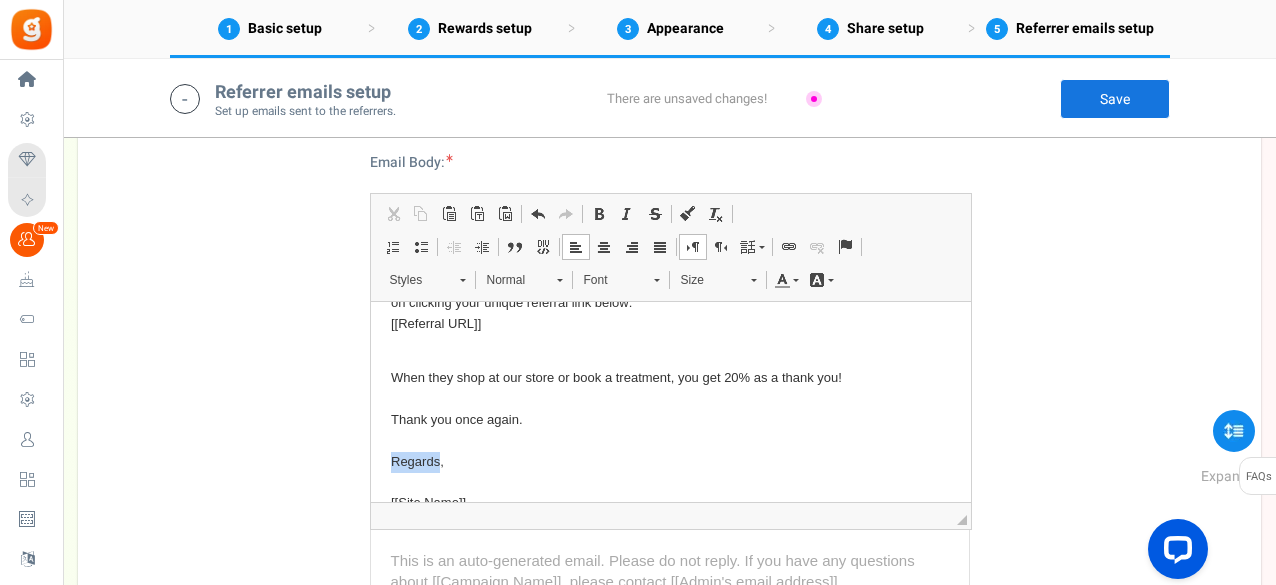 drag, startPoint x: 439, startPoint y: 457, endPoint x: 374, endPoint y: 467, distance: 65.76473 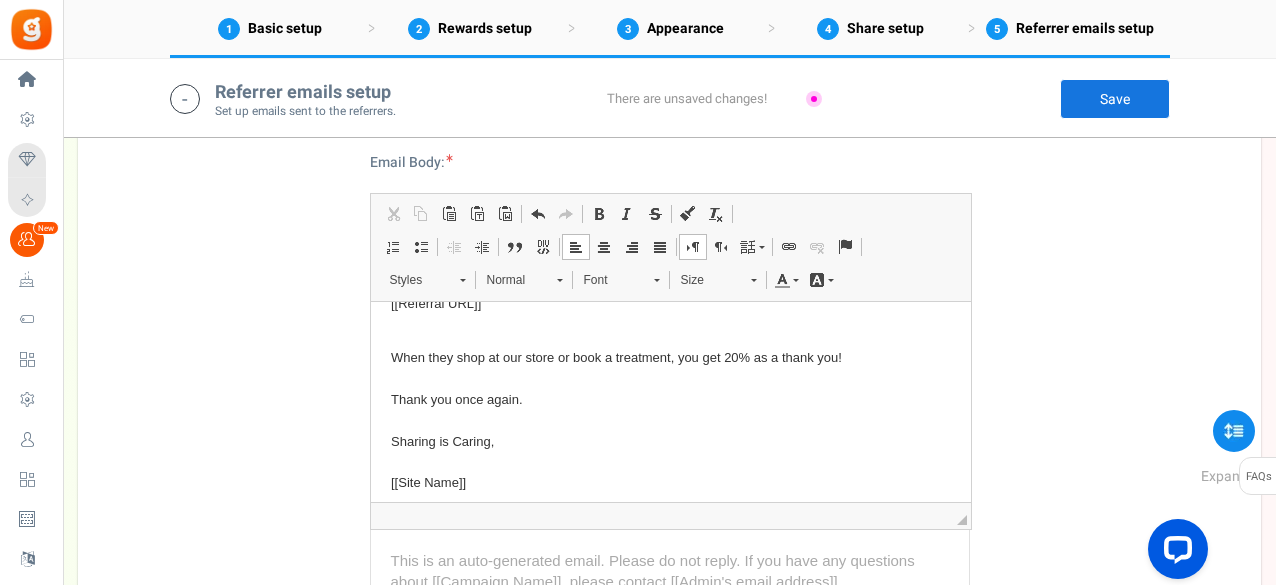 scroll, scrollTop: 164, scrollLeft: 0, axis: vertical 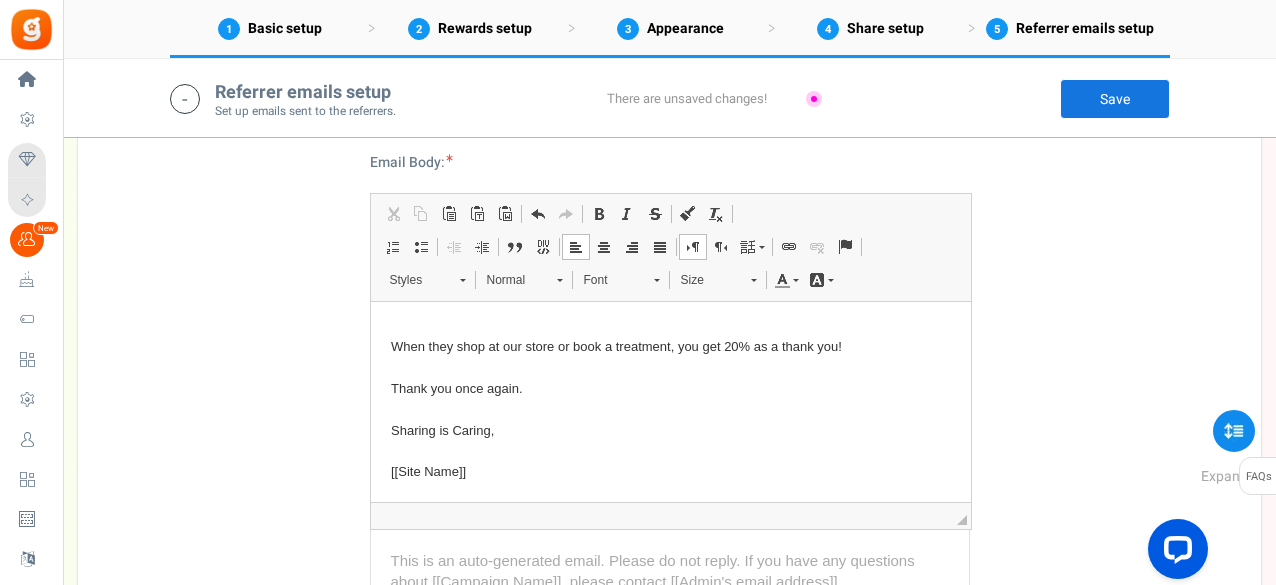 click on "Save" at bounding box center [1115, 99] 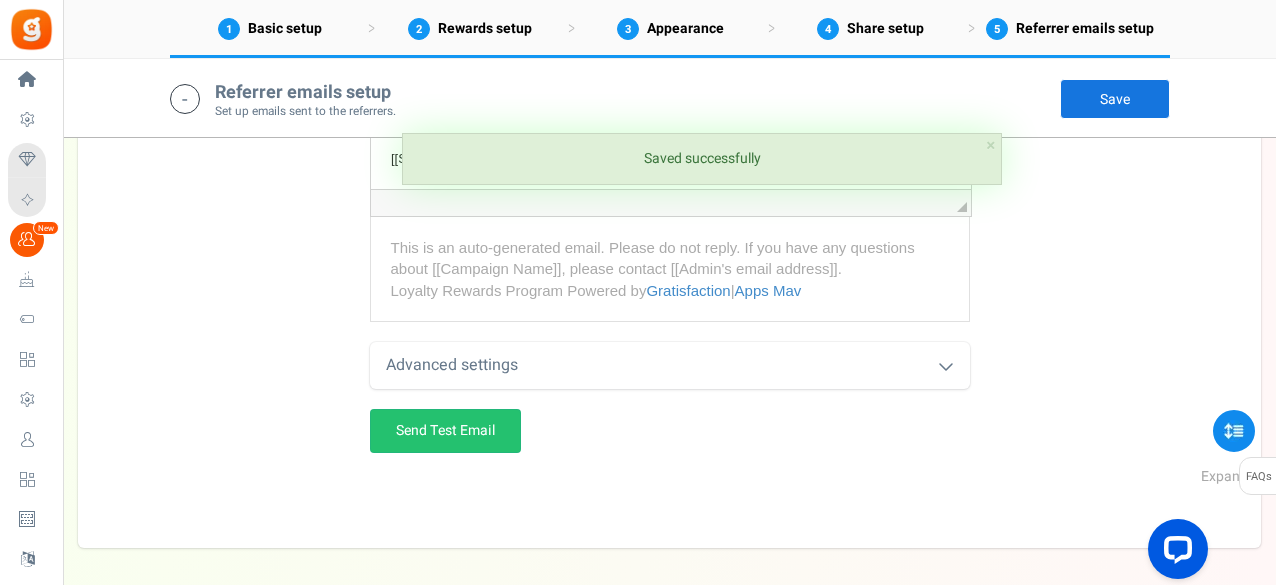scroll, scrollTop: 4658, scrollLeft: 0, axis: vertical 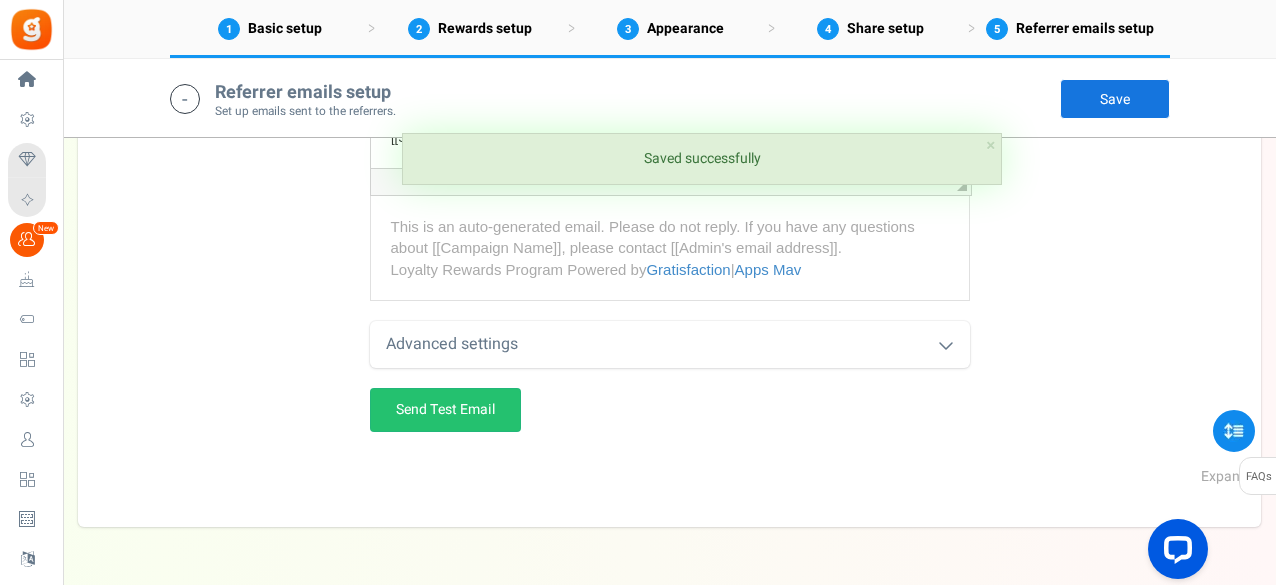 click on "Advanced settings" at bounding box center [670, 344] 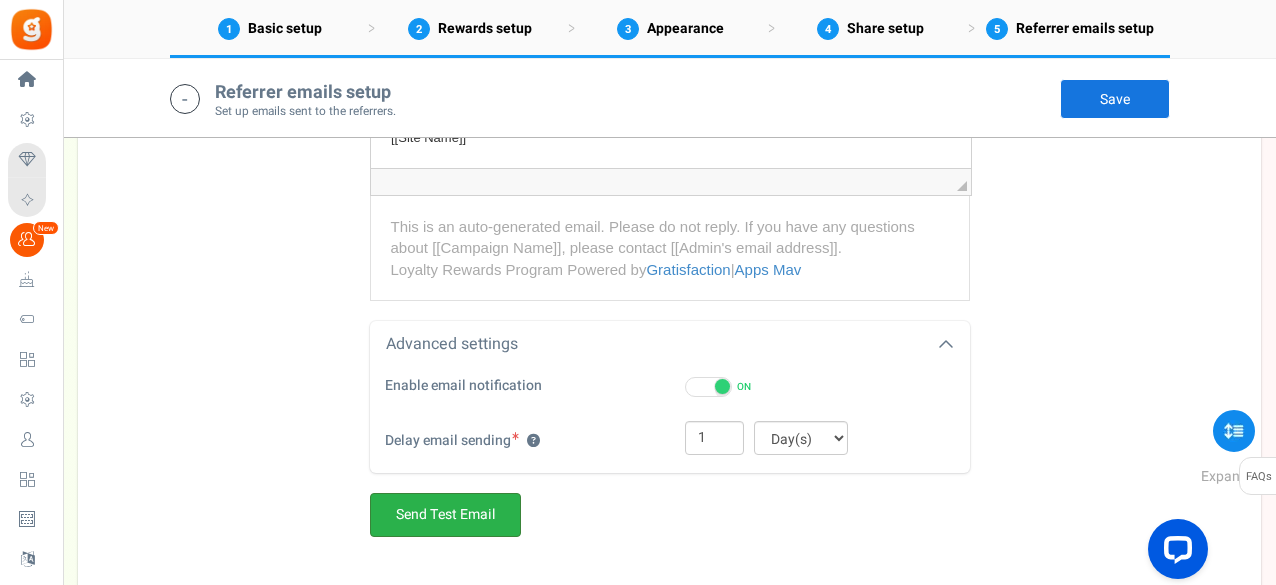click on "Send Test Email" at bounding box center (445, 515) 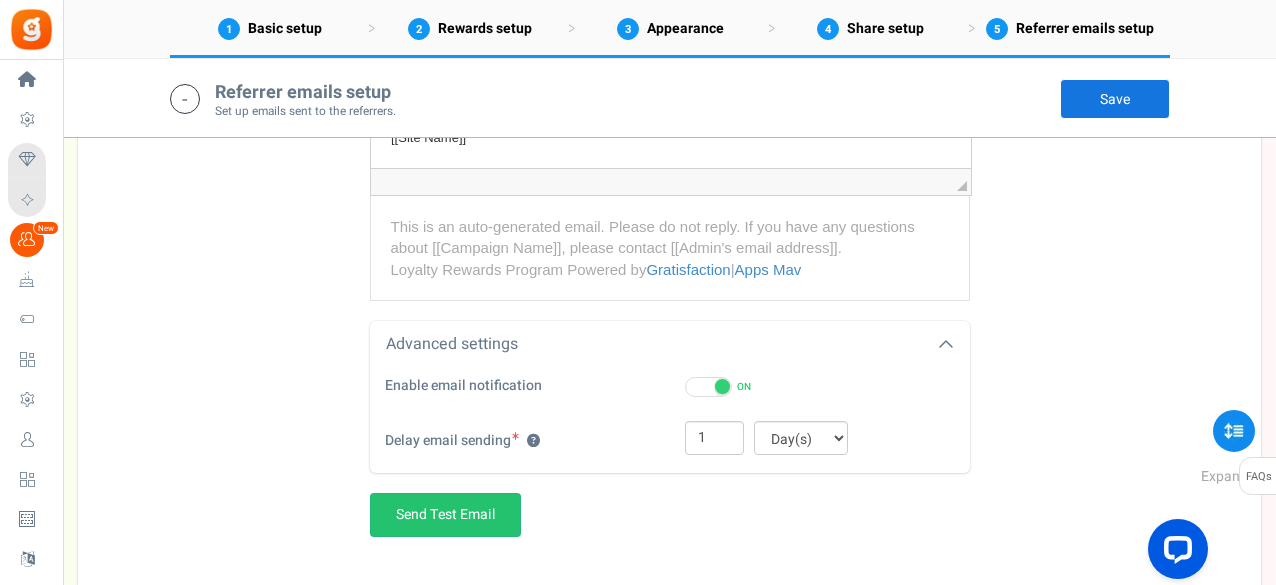 click on "Save" at bounding box center [1115, 99] 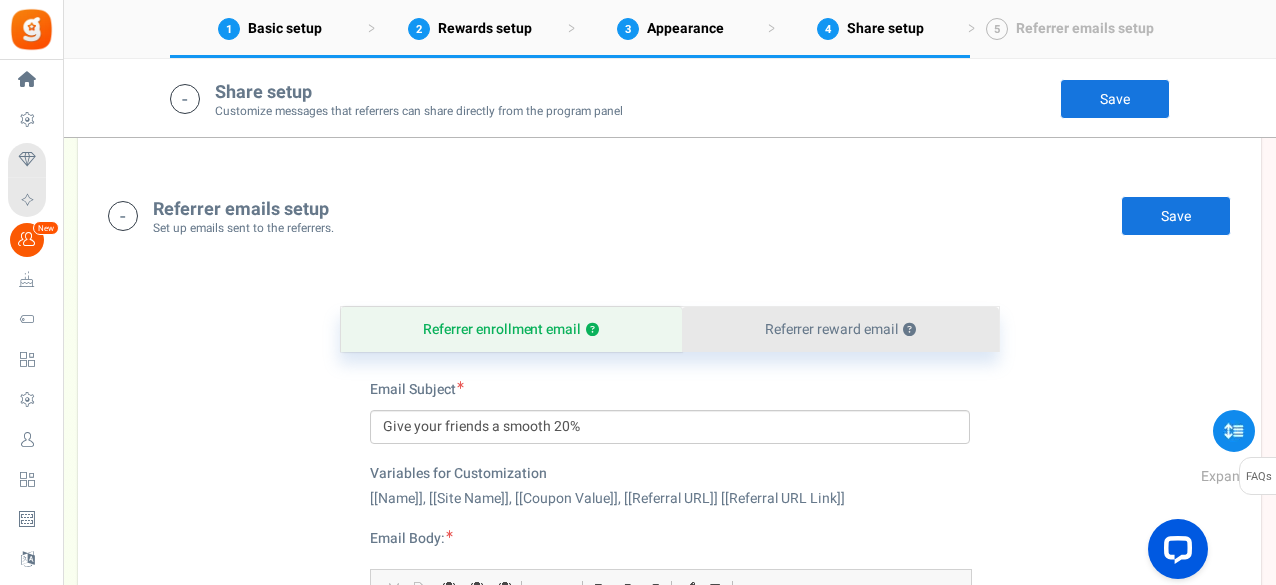 click on "Referrer reward email  ?" at bounding box center (840, 329) 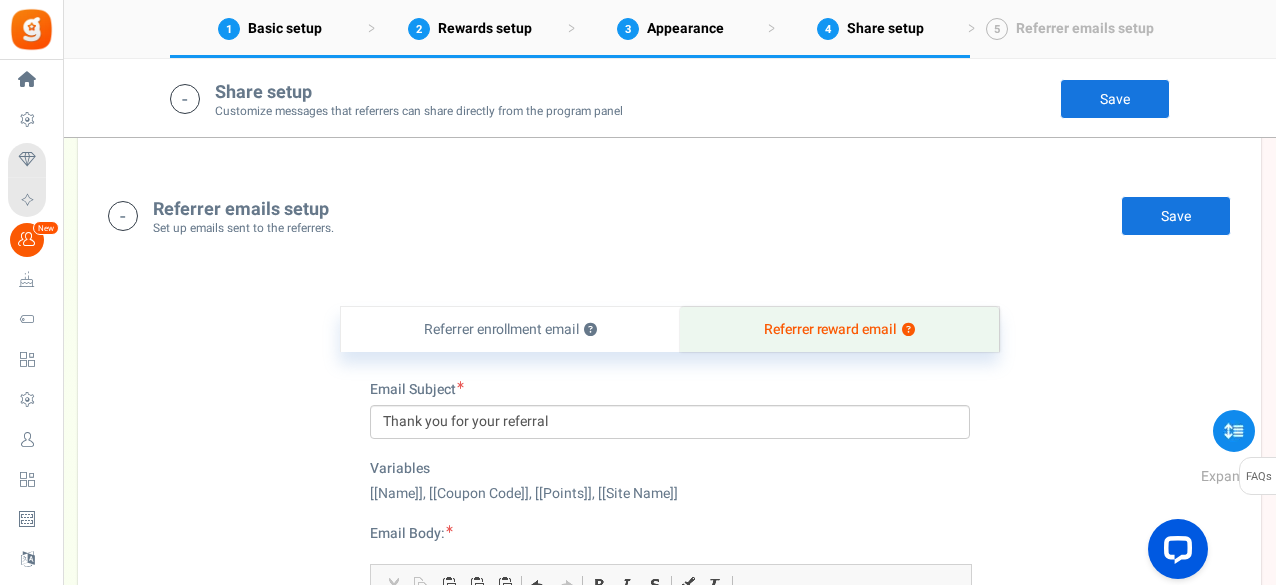 scroll, scrollTop: 3998, scrollLeft: 0, axis: vertical 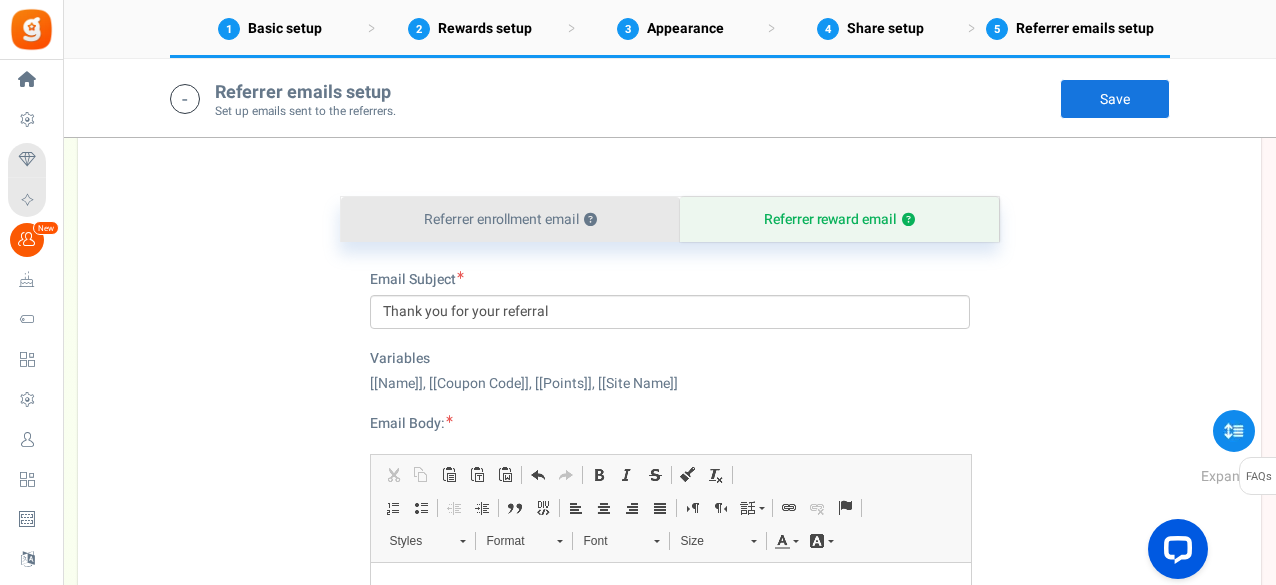 click on "Referrer enrollment email  ?" at bounding box center (511, 219) 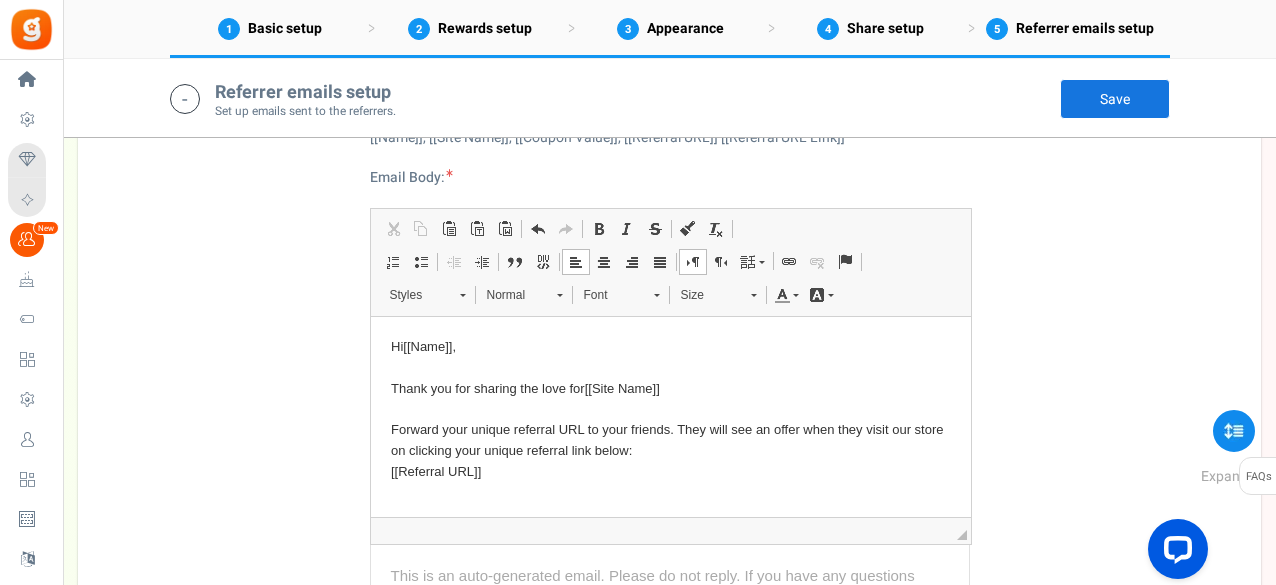 scroll, scrollTop: 4324, scrollLeft: 0, axis: vertical 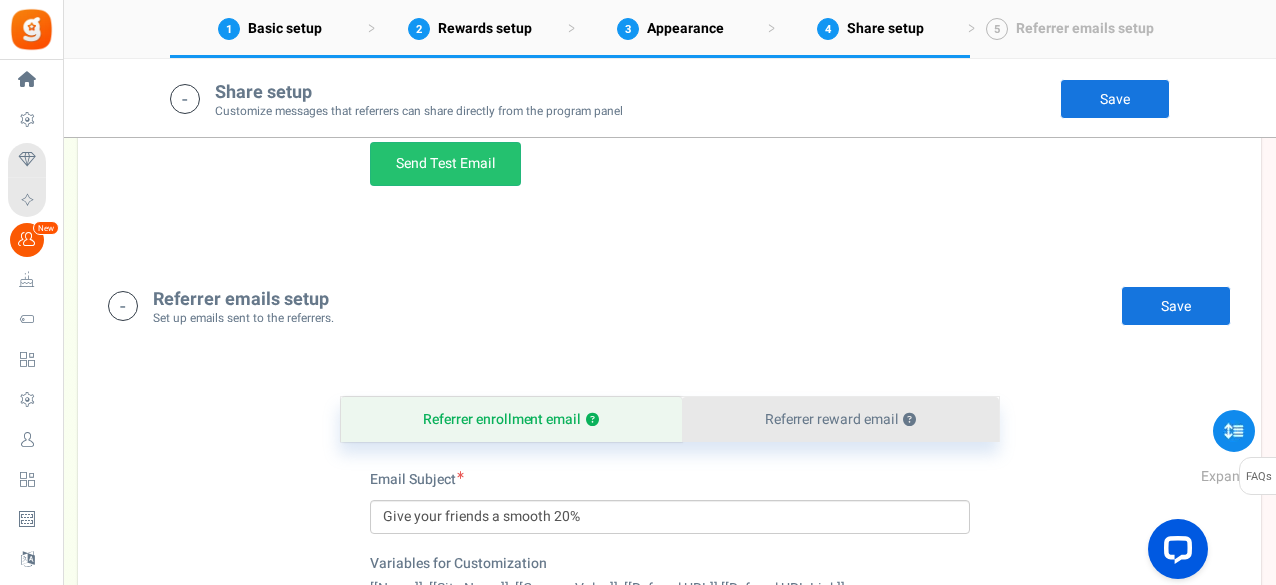 click on "Referrer reward email  ?" at bounding box center [840, 419] 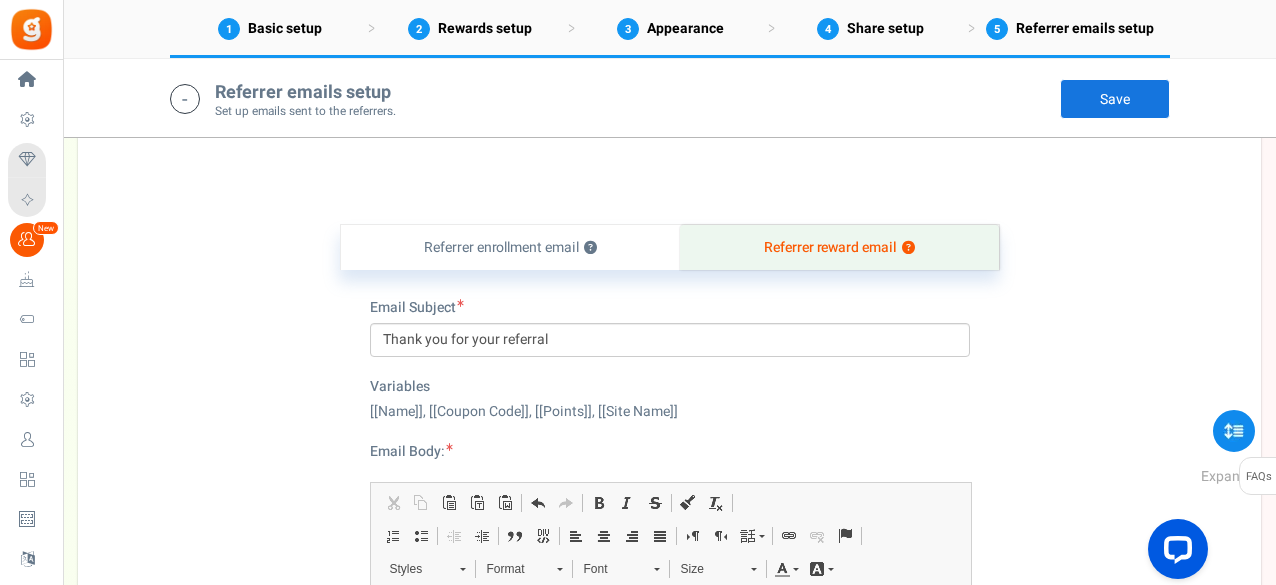 scroll, scrollTop: 4058, scrollLeft: 0, axis: vertical 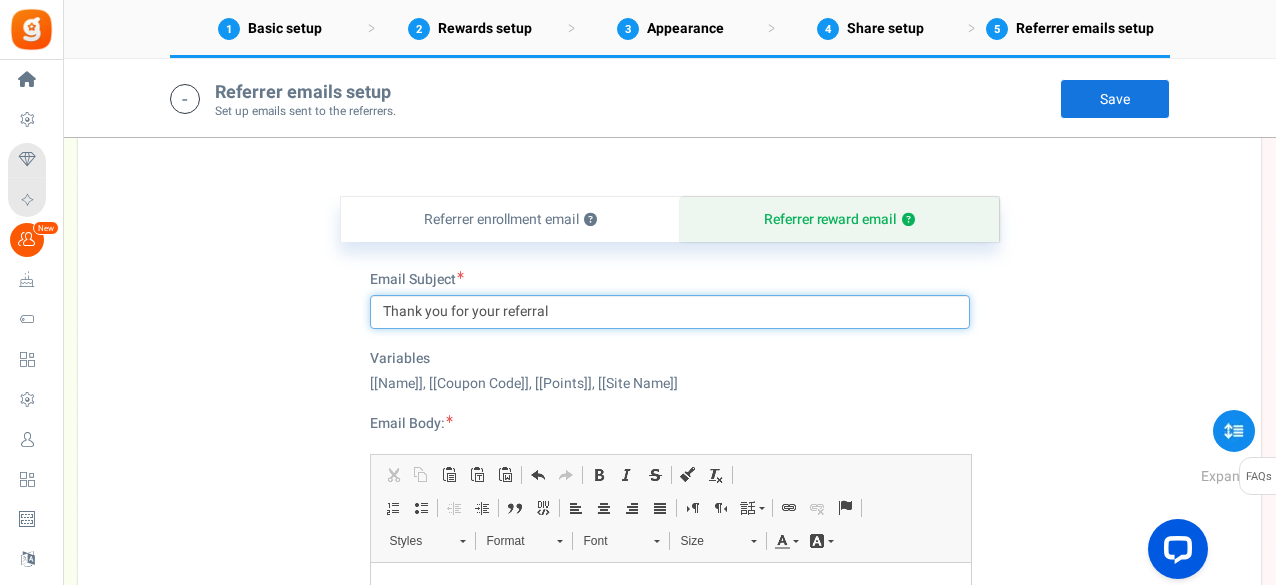 click on "Thank you for your referral" at bounding box center (670, 312) 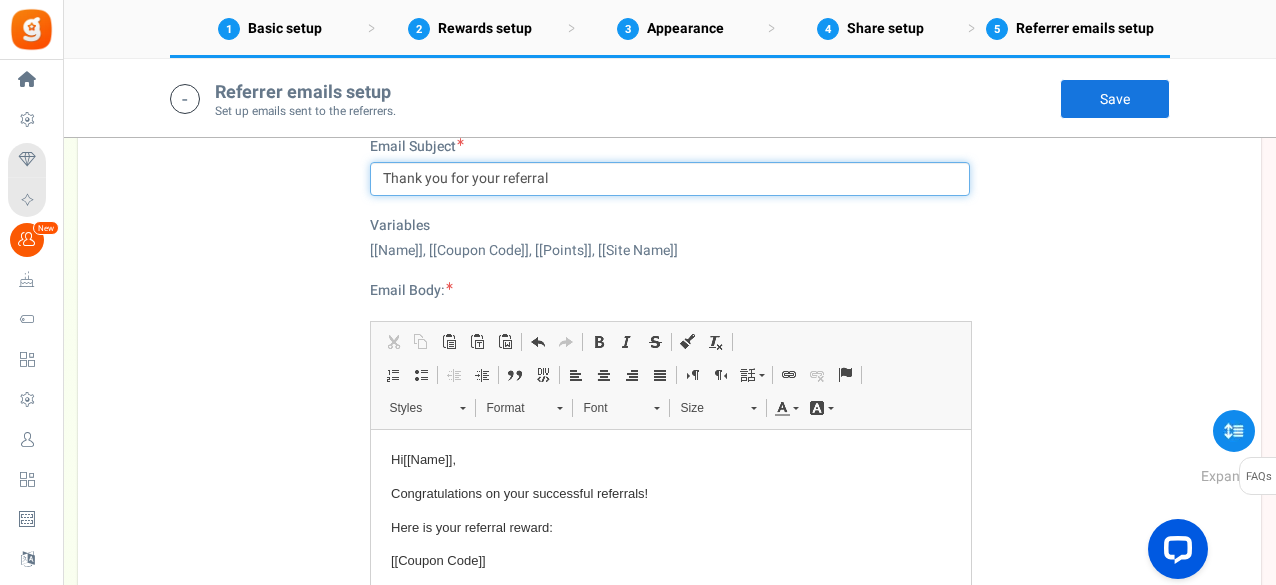 scroll, scrollTop: 4324, scrollLeft: 0, axis: vertical 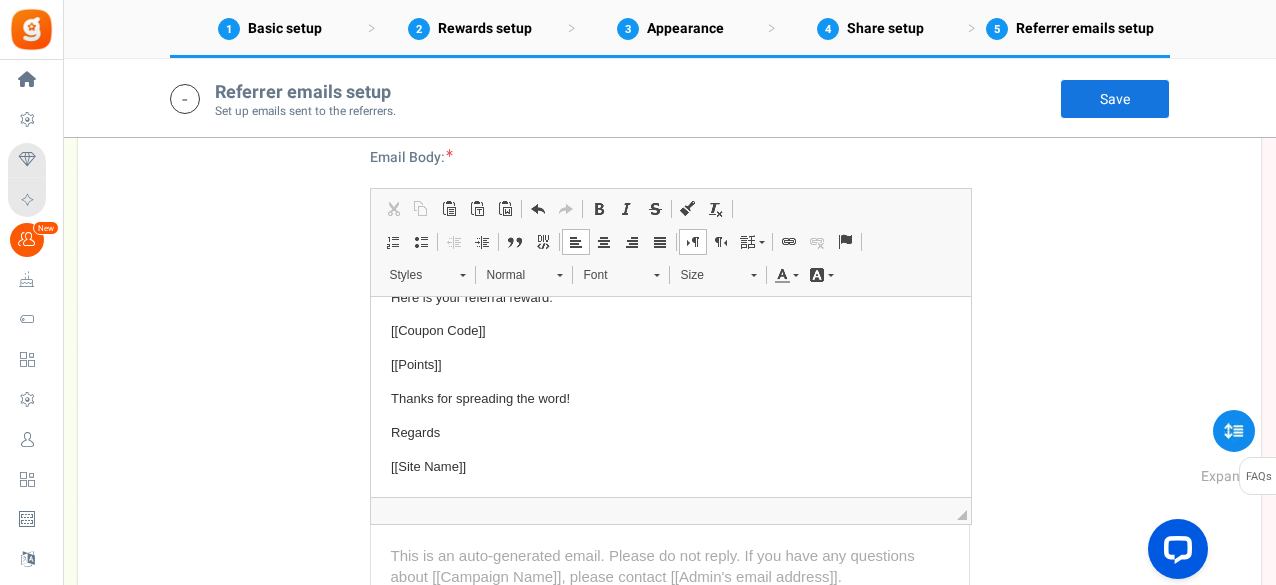 drag, startPoint x: 456, startPoint y: 370, endPoint x: 376, endPoint y: 370, distance: 80 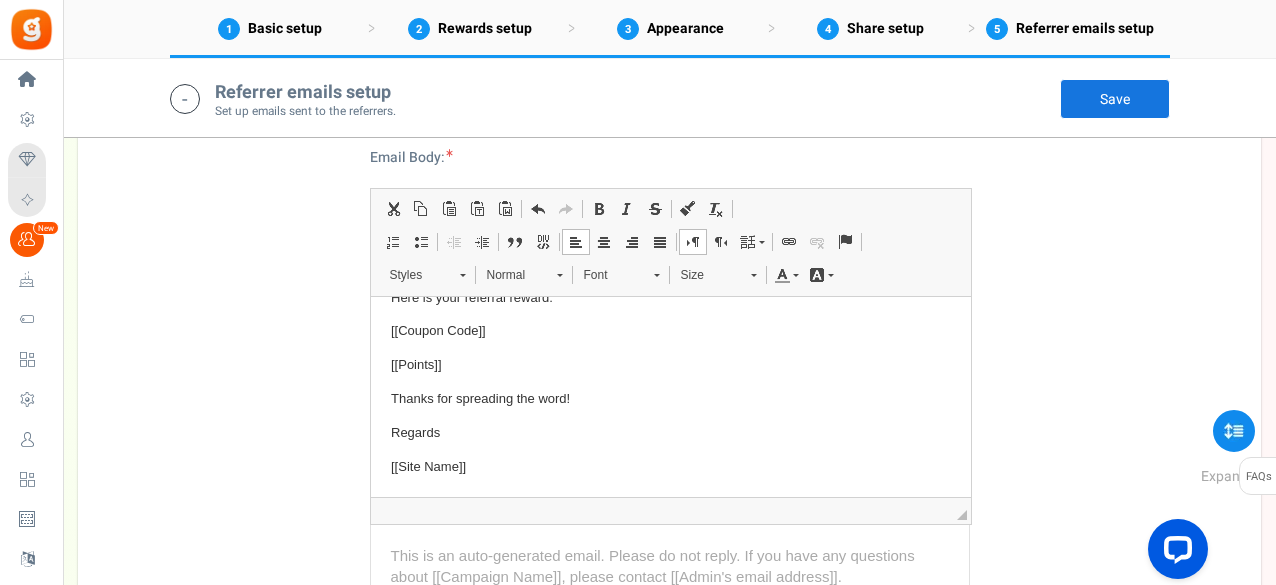 type 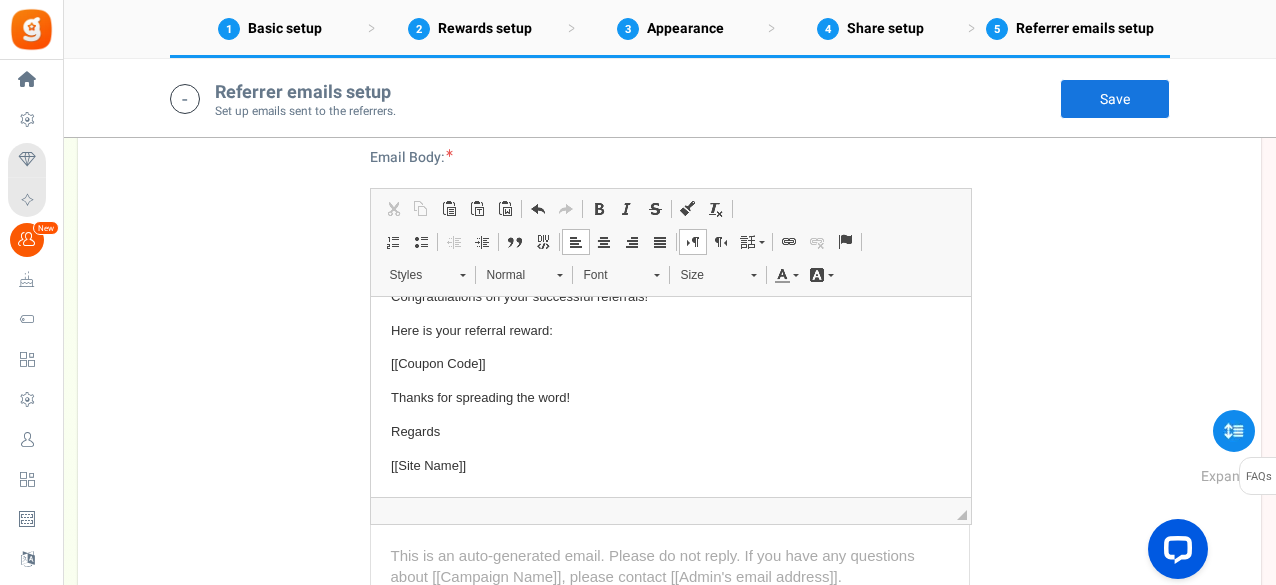 scroll, scrollTop: 63, scrollLeft: 0, axis: vertical 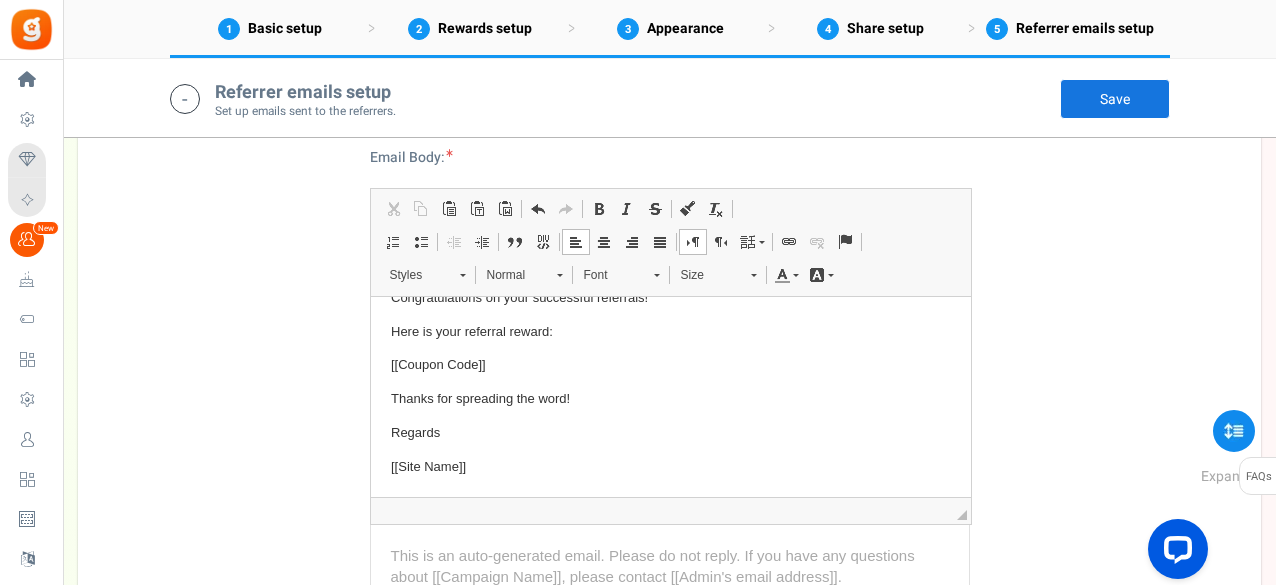 click on "Thanks for spreading the word!" at bounding box center [670, 398] 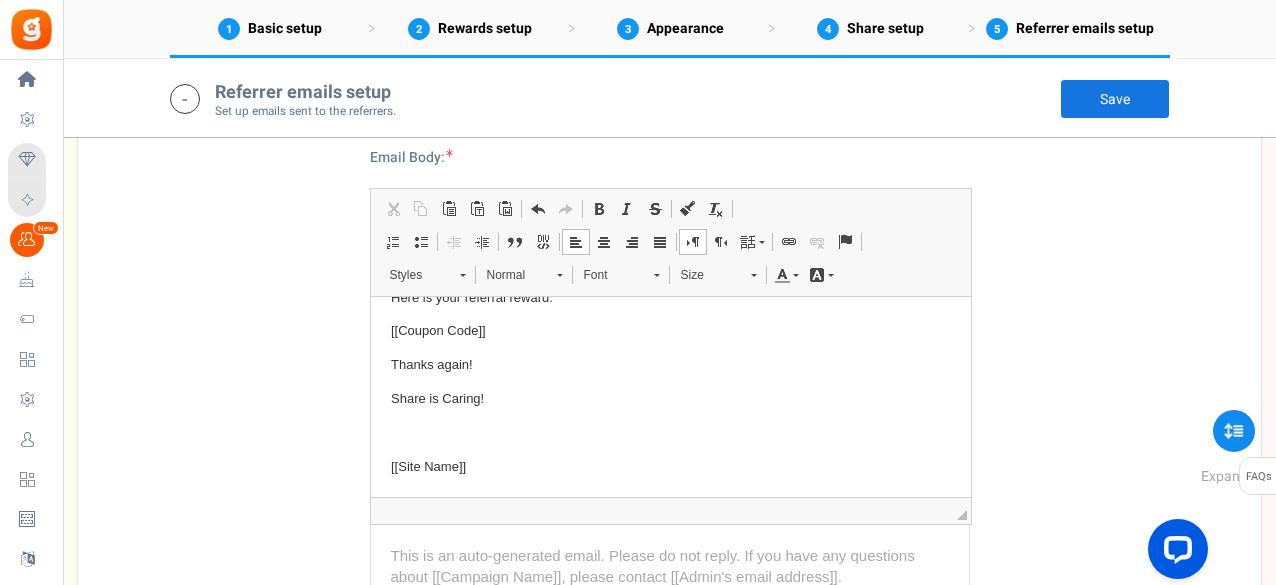 scroll, scrollTop: 63, scrollLeft: 0, axis: vertical 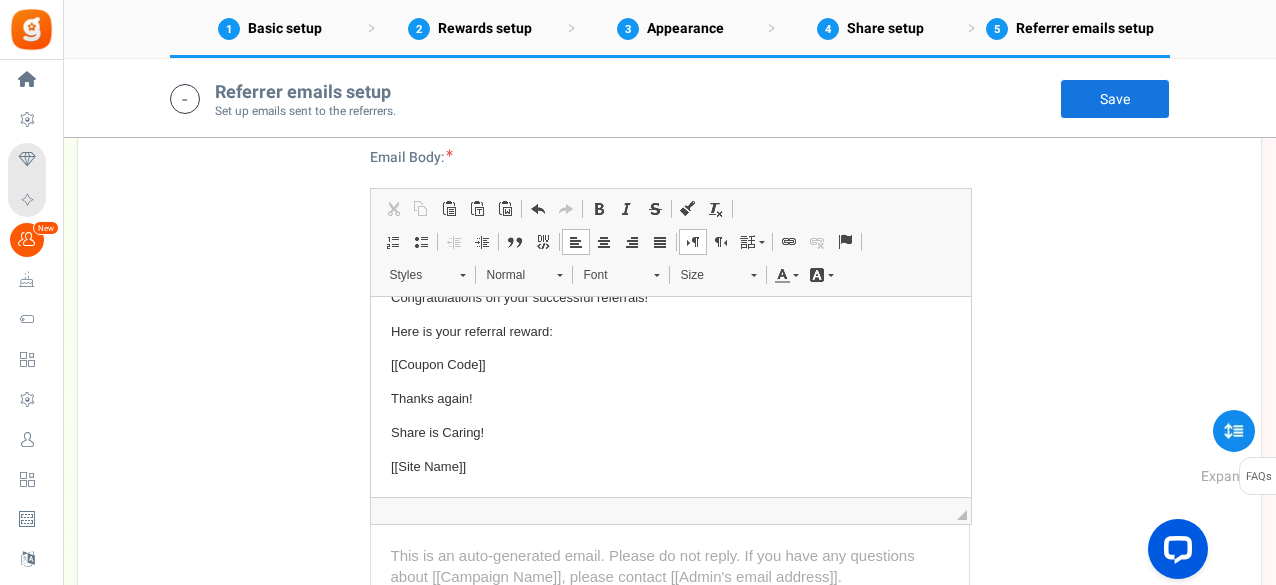 click on "Save" at bounding box center (1115, 99) 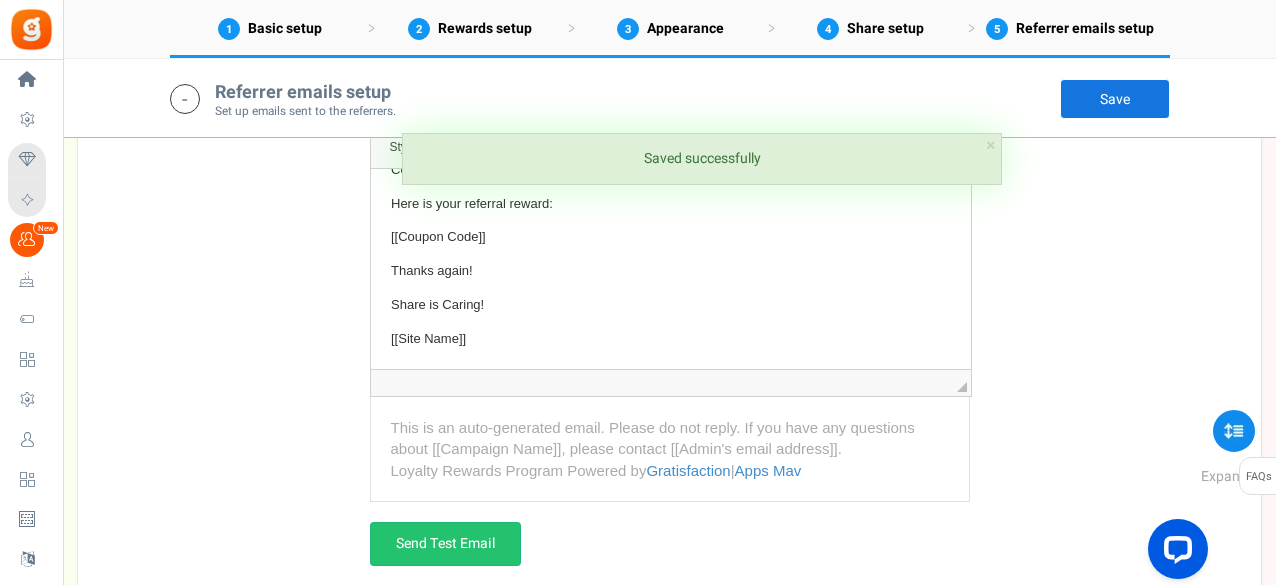 scroll, scrollTop: 4458, scrollLeft: 0, axis: vertical 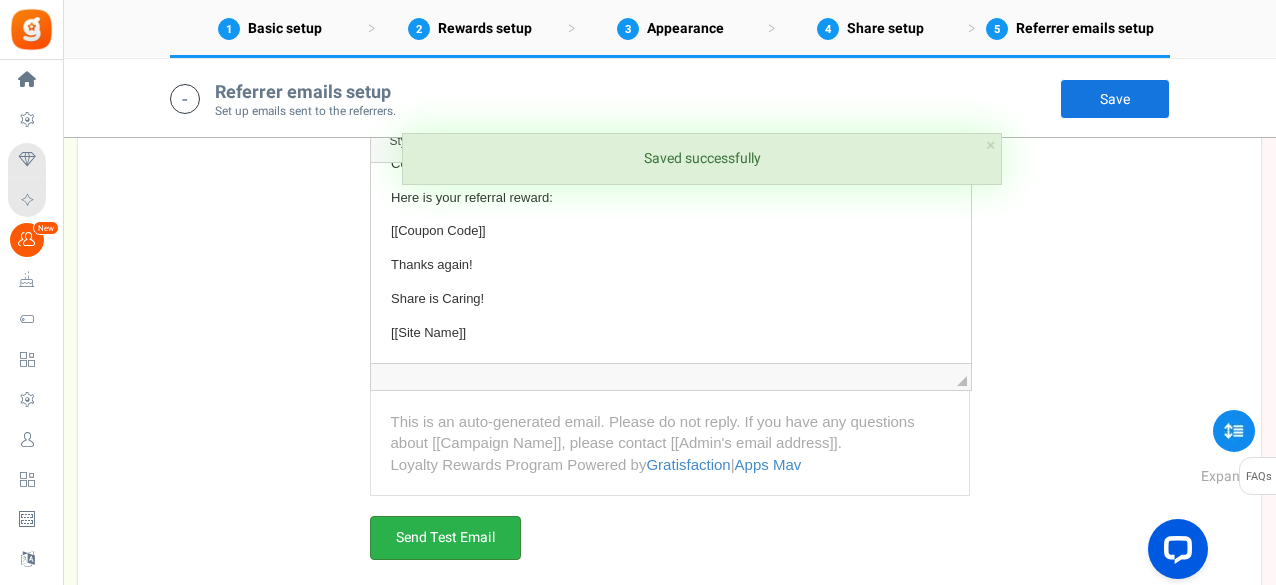 click on "Send Test Email" at bounding box center (445, 538) 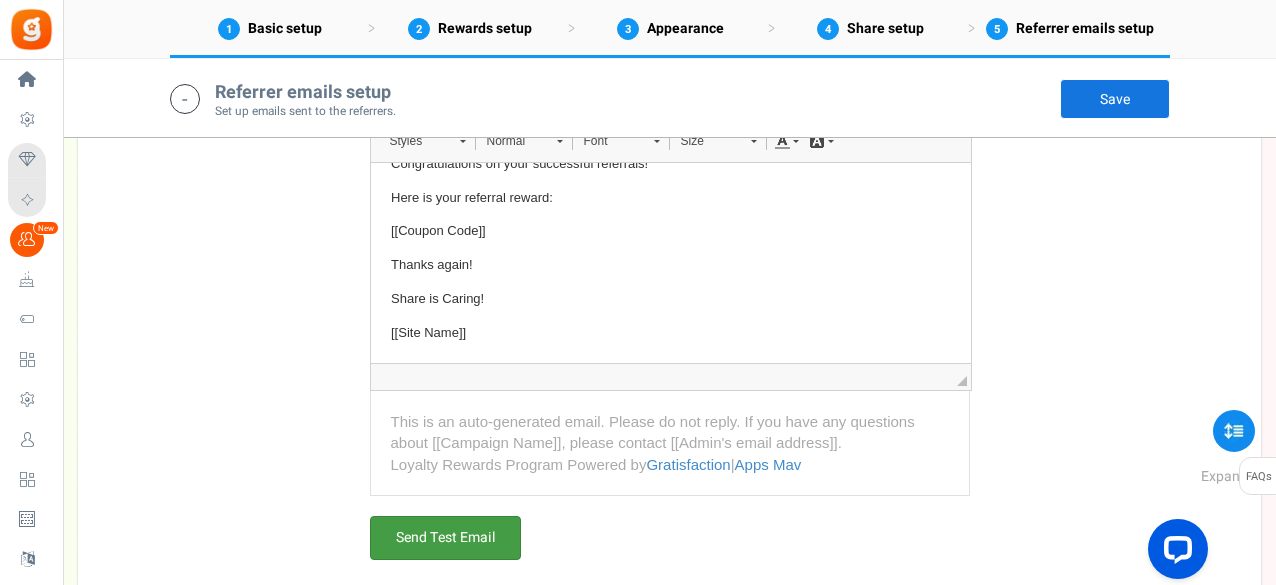 scroll, scrollTop: 0, scrollLeft: 0, axis: both 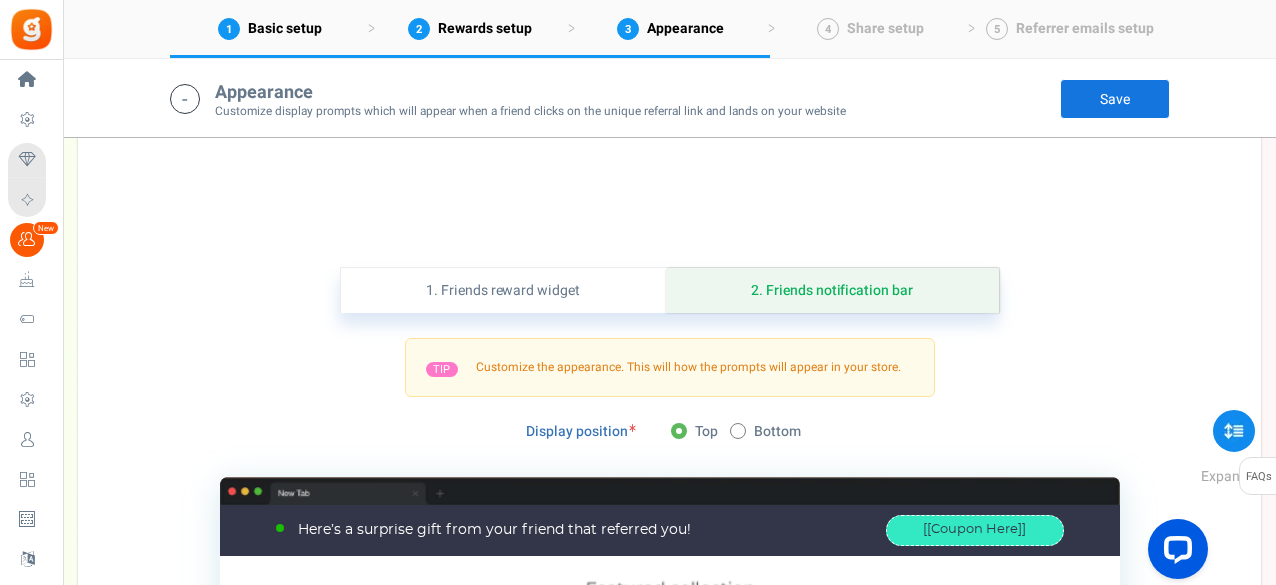 click on "Save" at bounding box center (1115, 99) 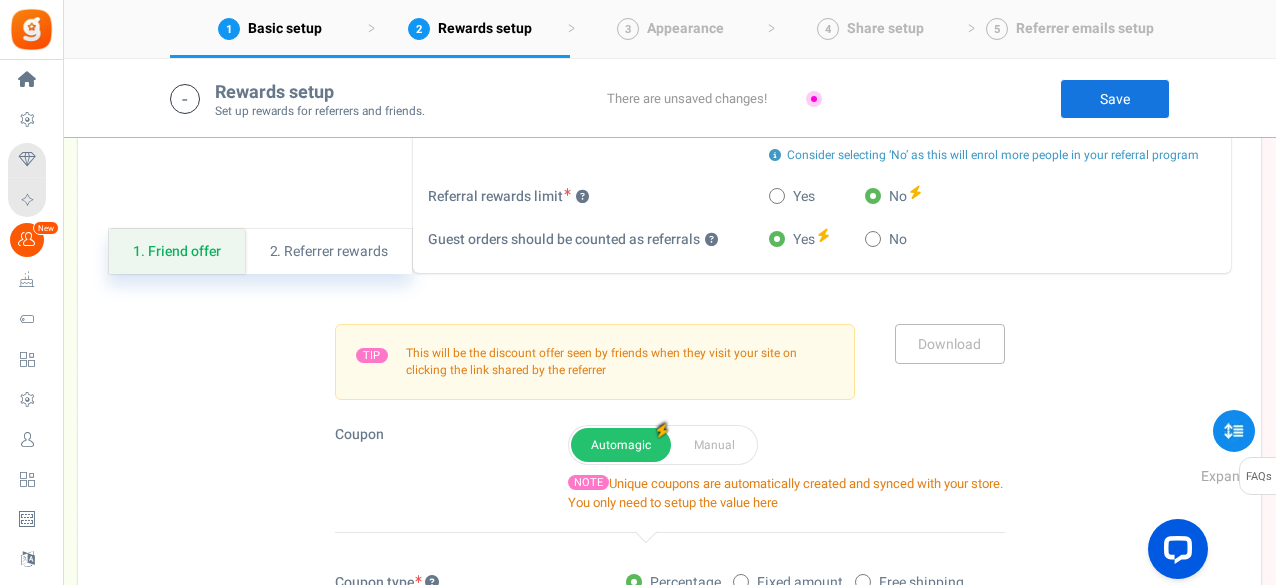 scroll, scrollTop: 1124, scrollLeft: 0, axis: vertical 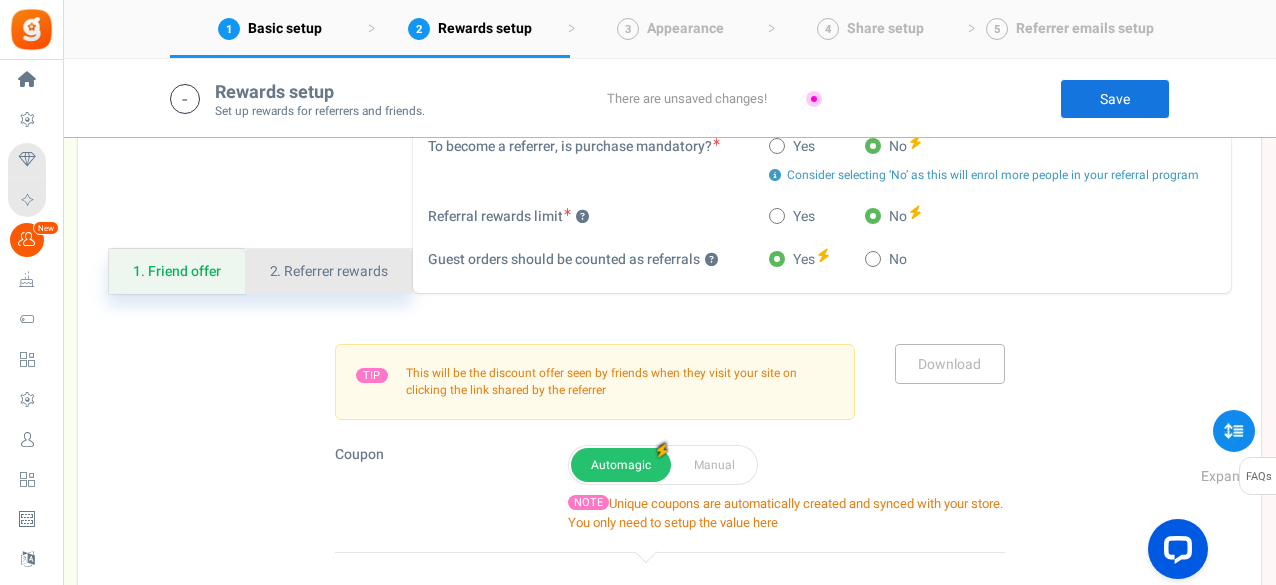 click on "2. Referrer rewards" at bounding box center [328, 271] 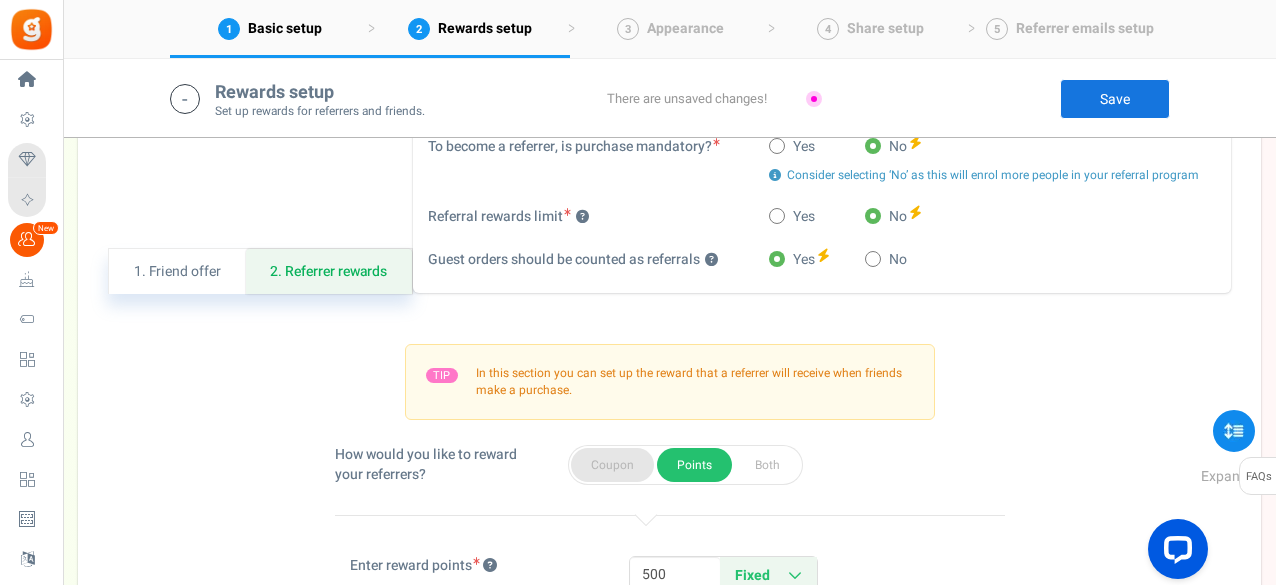 click on "Coupon" at bounding box center (612, 465) 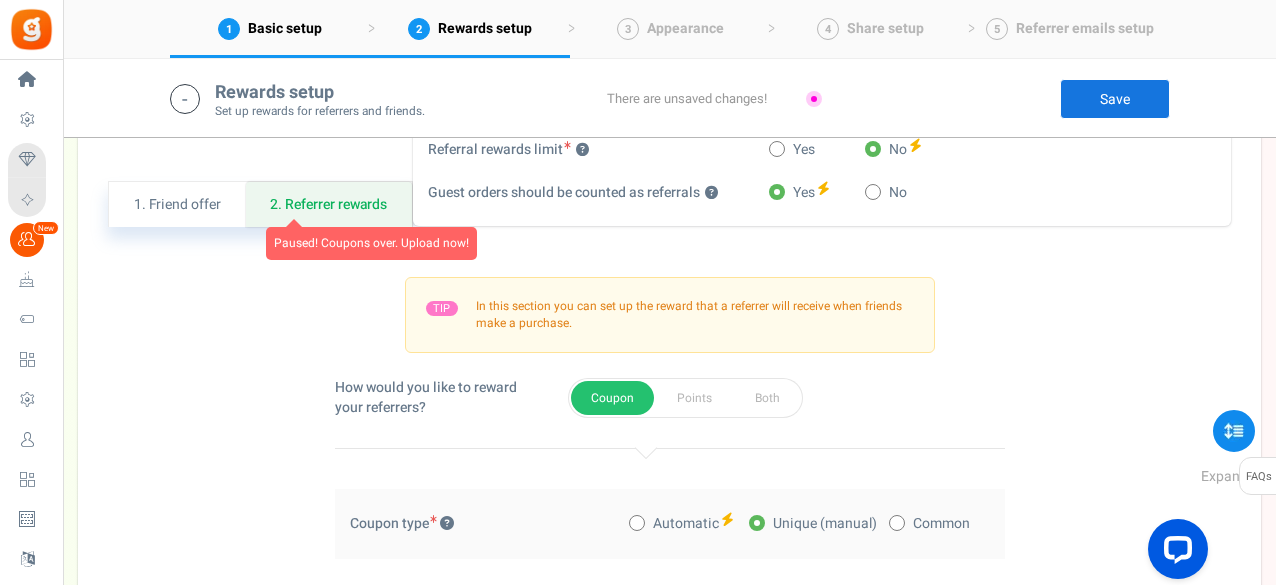 scroll, scrollTop: 1258, scrollLeft: 0, axis: vertical 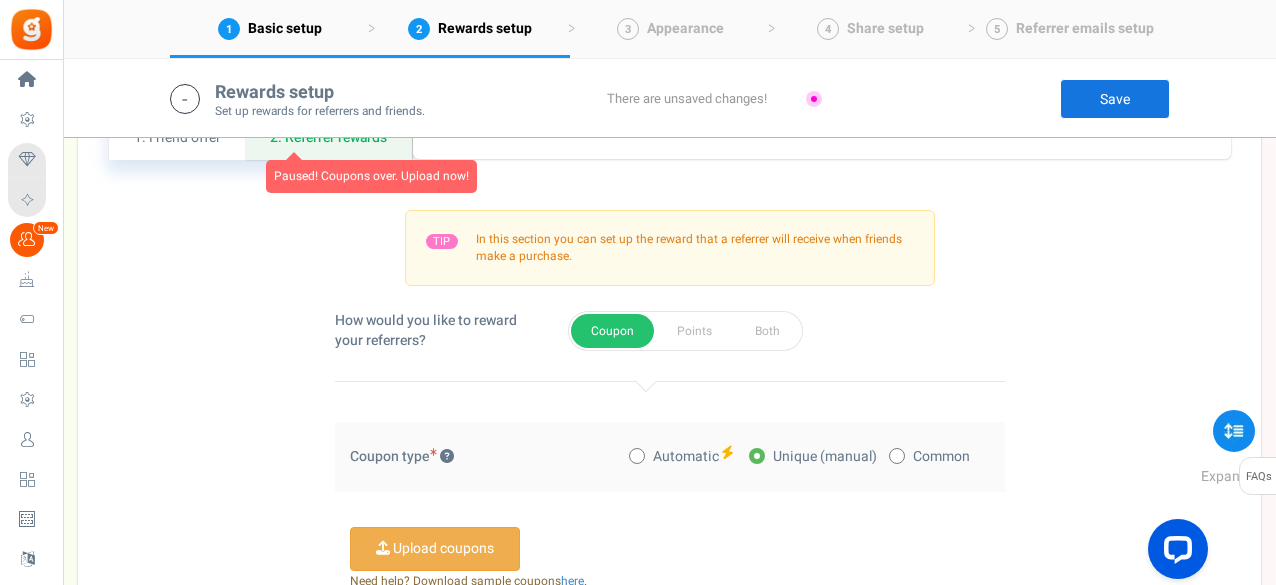 click at bounding box center (637, 456) 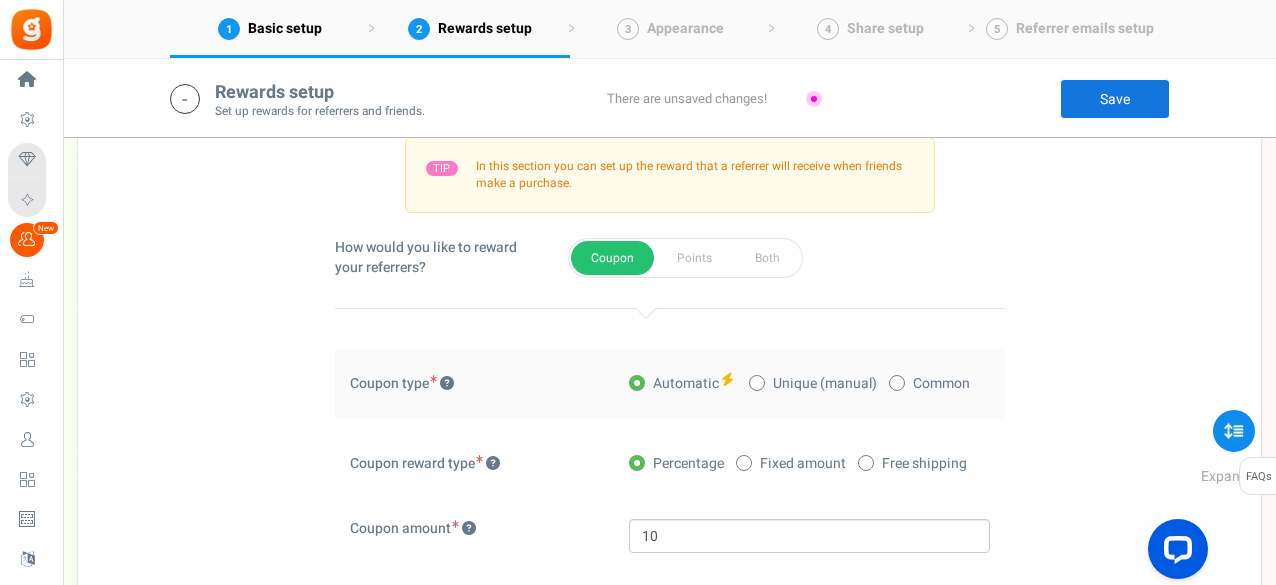 scroll, scrollTop: 1391, scrollLeft: 0, axis: vertical 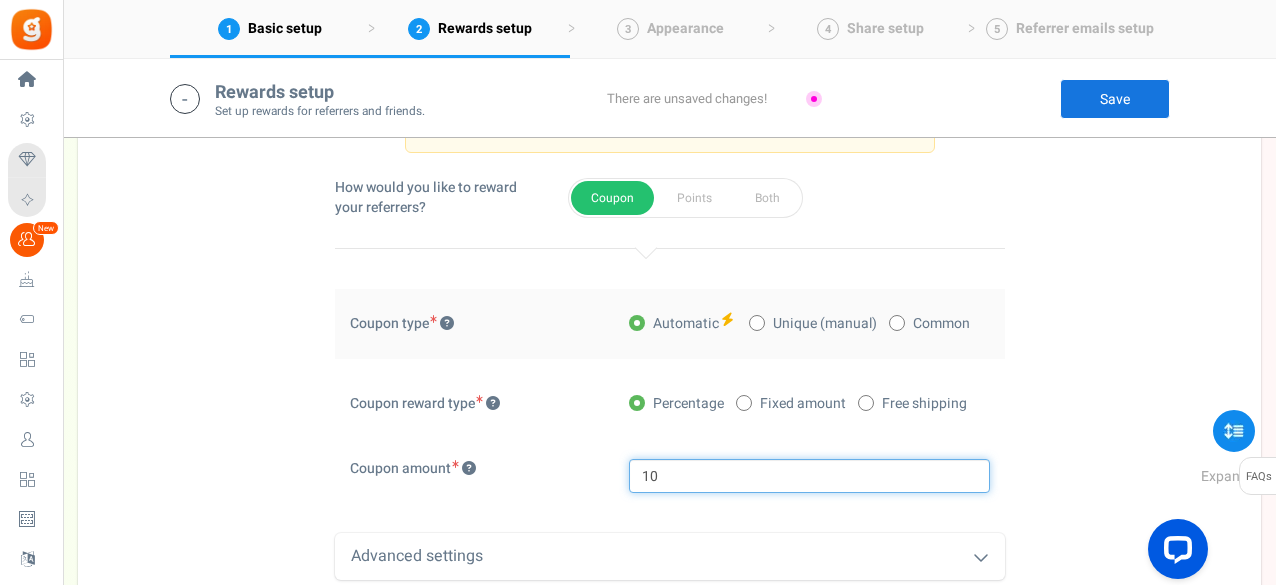 drag, startPoint x: 700, startPoint y: 472, endPoint x: 528, endPoint y: 473, distance: 172.00291 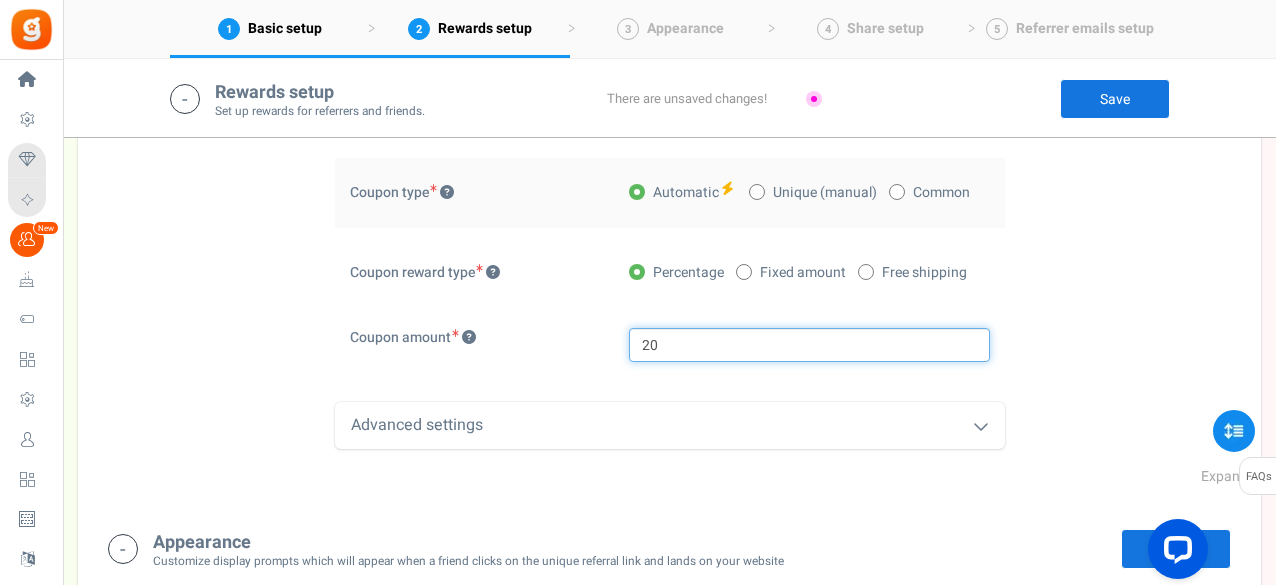 scroll, scrollTop: 1524, scrollLeft: 0, axis: vertical 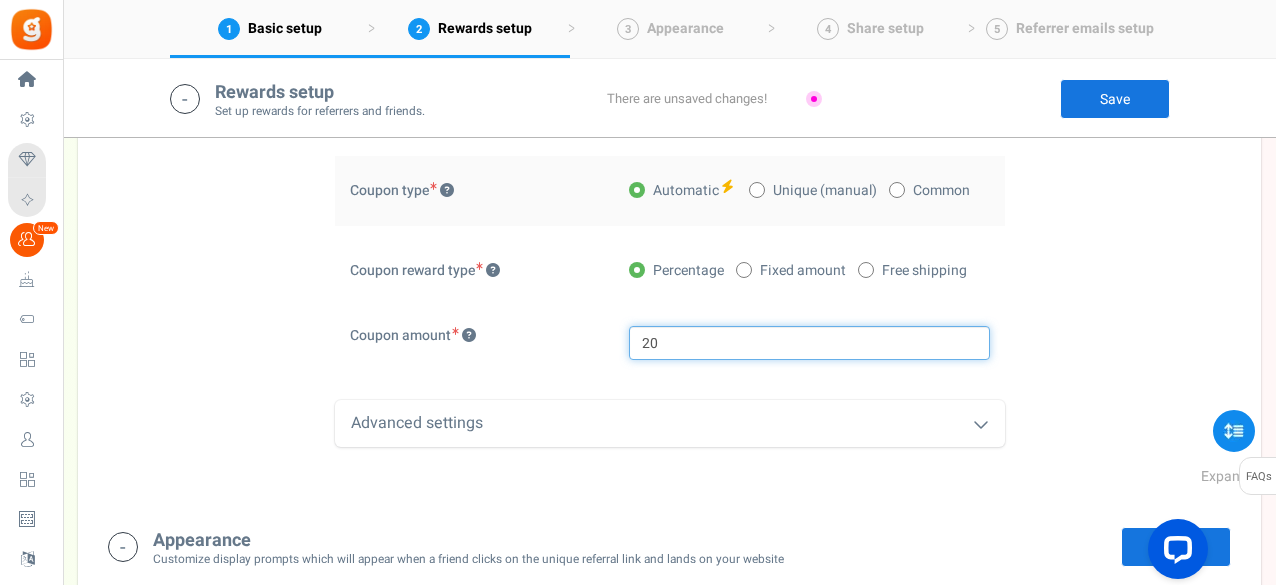 type on "20" 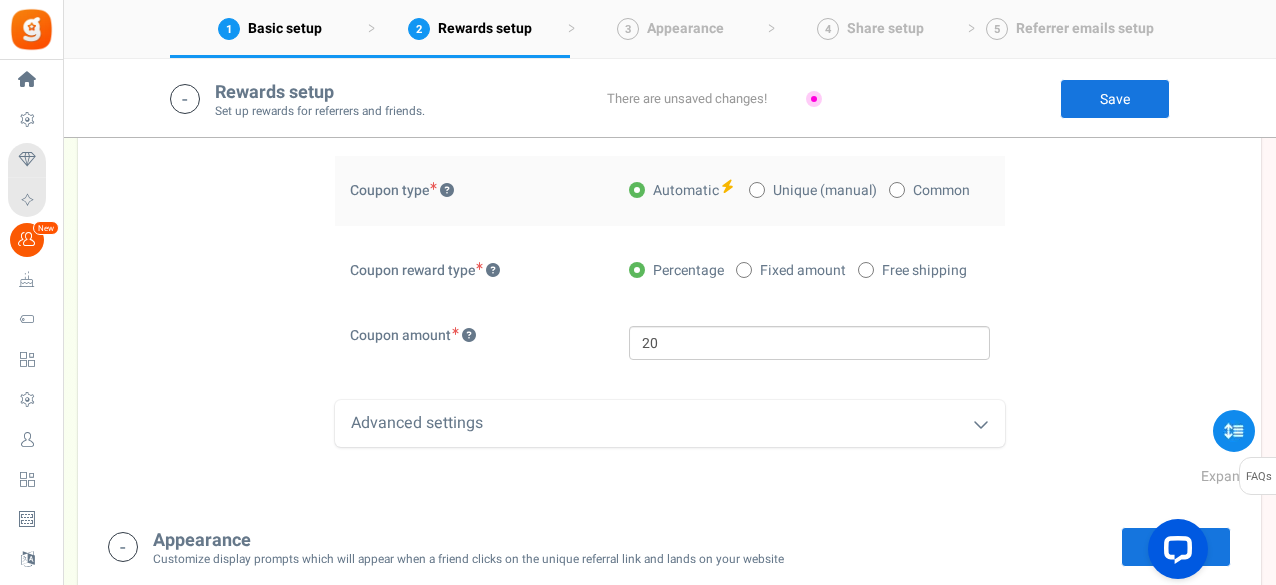 click on "Coupon amount
20" at bounding box center (670, 353) 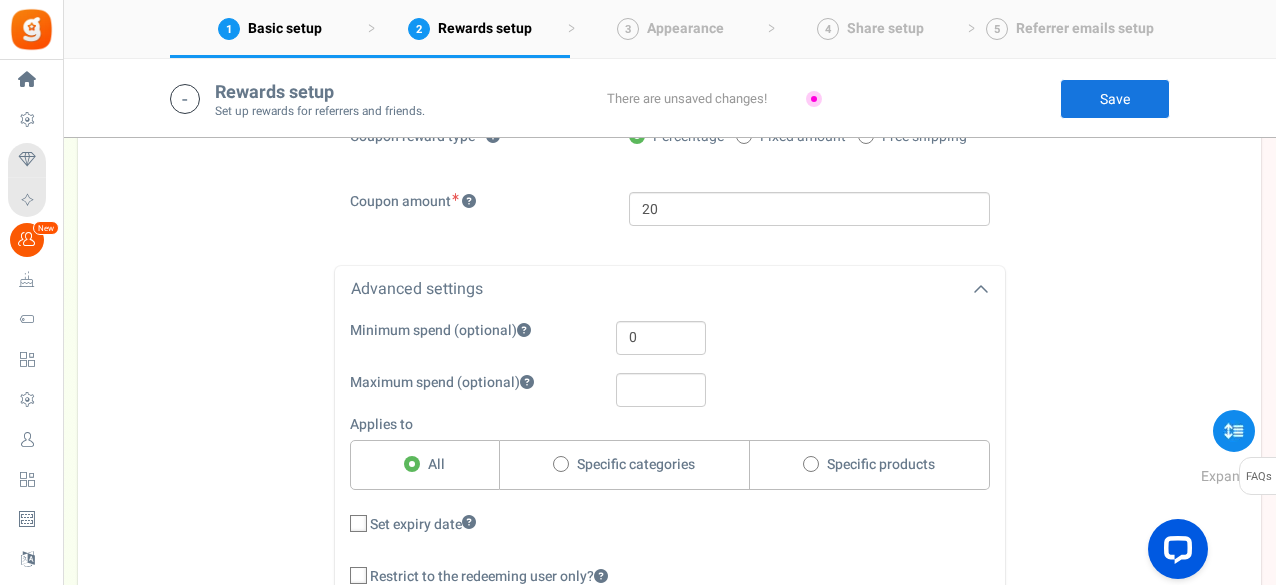 scroll, scrollTop: 1791, scrollLeft: 0, axis: vertical 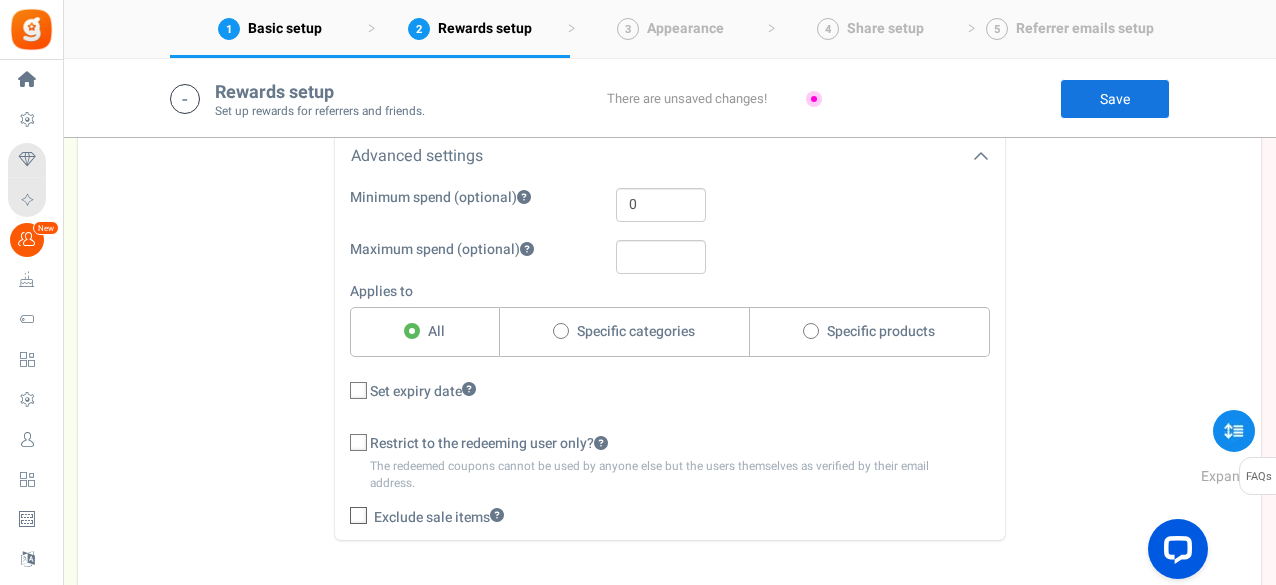 click at bounding box center (359, 517) 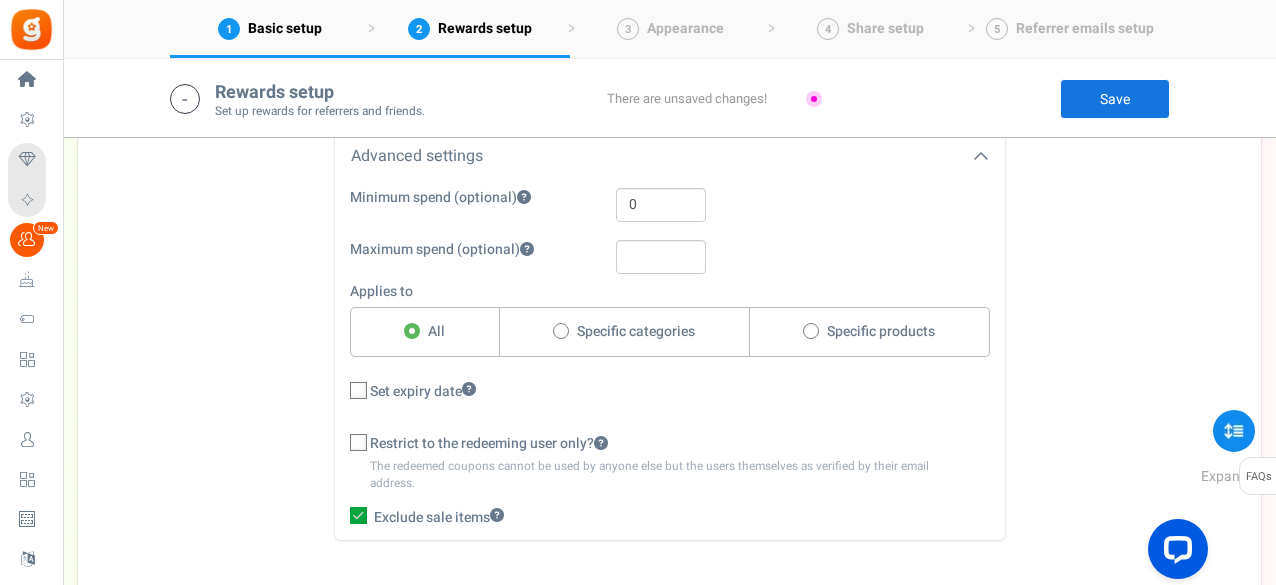 click at bounding box center (359, 443) 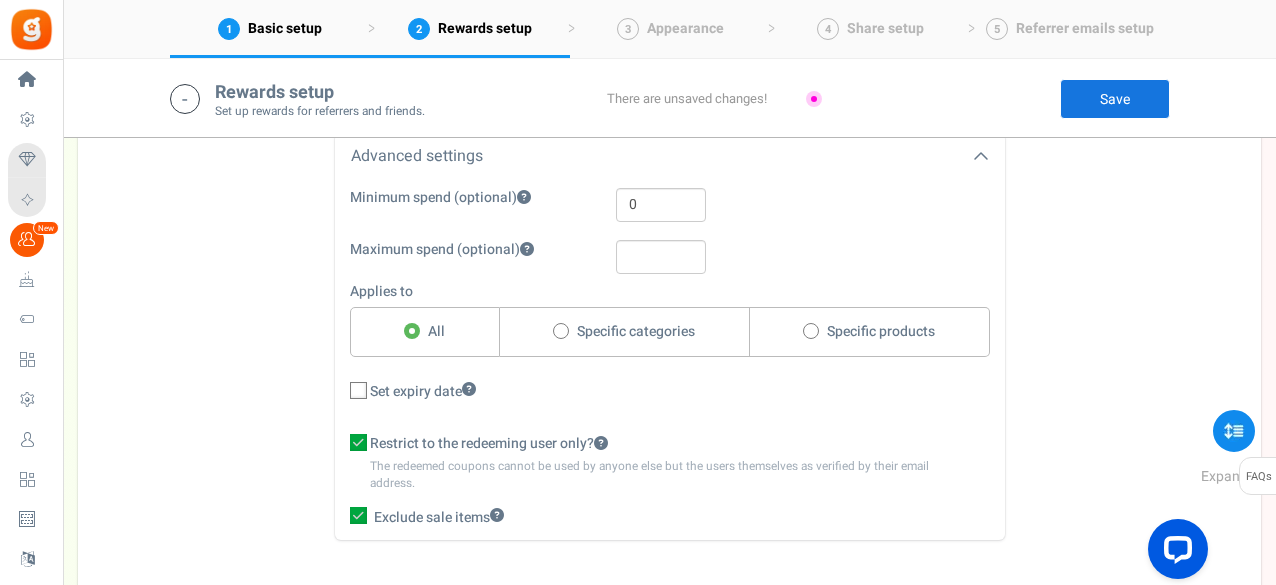 click at bounding box center (358, 390) 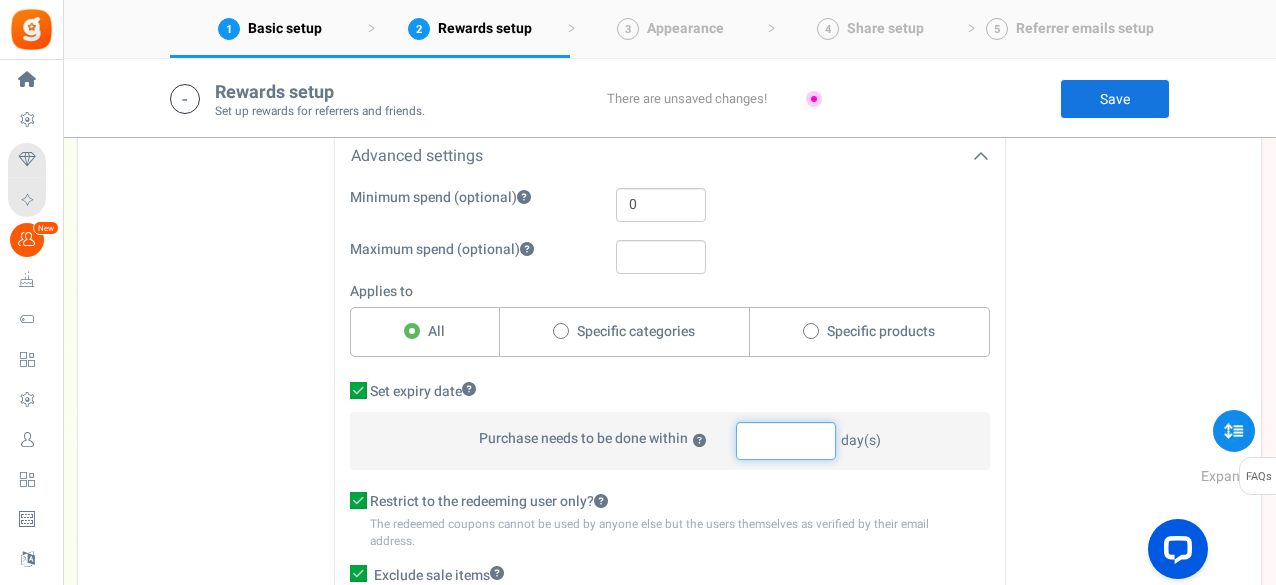click at bounding box center [786, 441] 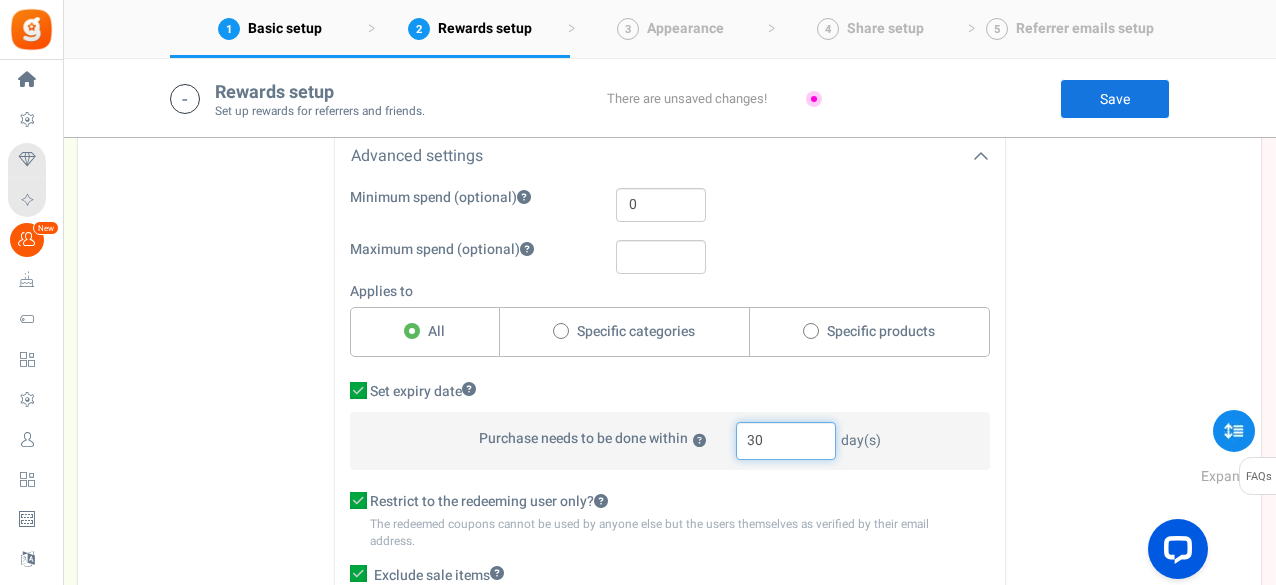 type on "30" 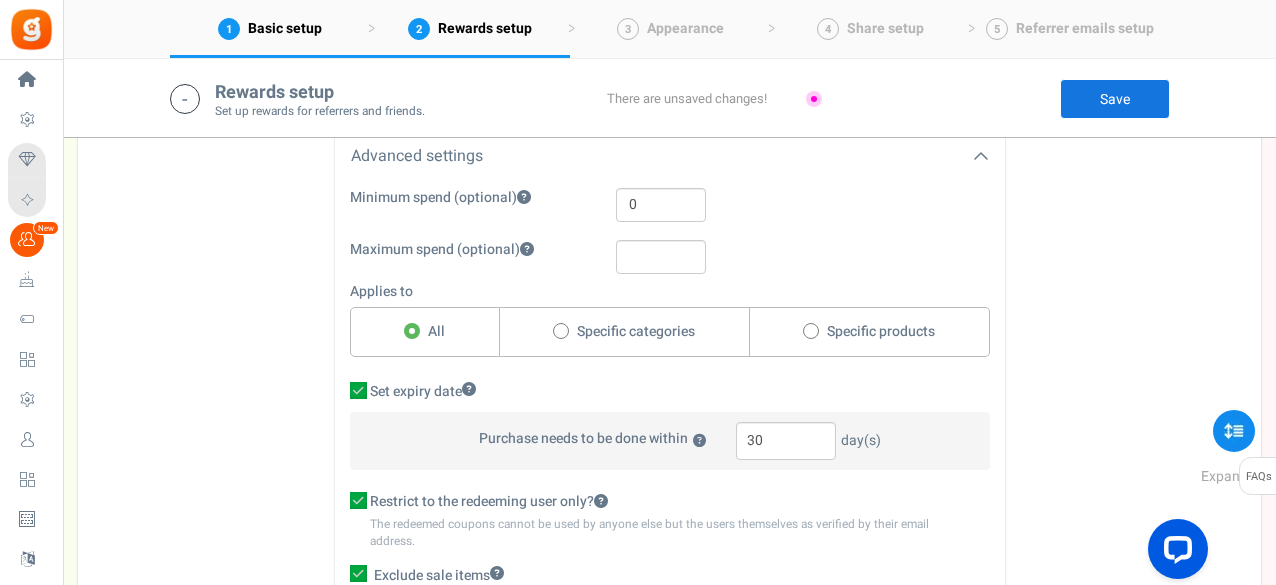 click on "1. Friend offer
Paused! Coupons over. Upload now!
2. Referrer rewards
Paused! Coupons over. Upload now!
TIP
This will be the discount offer seen by friends when they visit your site on clicking the link shared by the referrer
Download
[GEOGRAPHIC_DATA]
Automagic
Manual
NOTE  Unique coupons are automatically created and synced with your store. You only need to setup the value here
Coupon type
Percentage
Fixed amount" at bounding box center [669, 89] 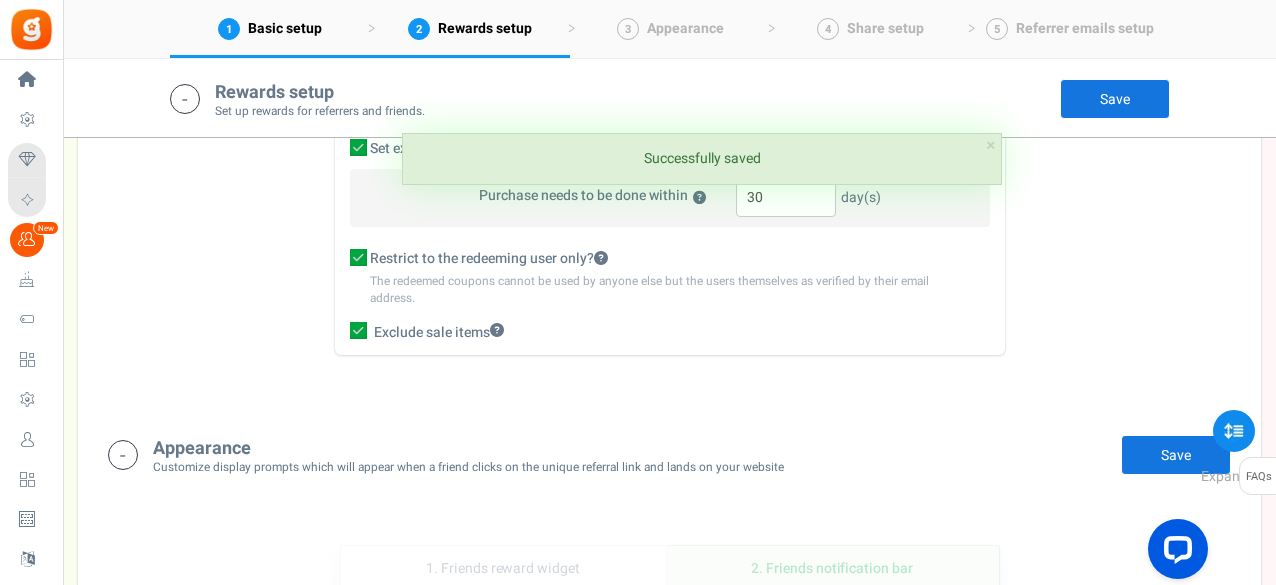 scroll, scrollTop: 2058, scrollLeft: 0, axis: vertical 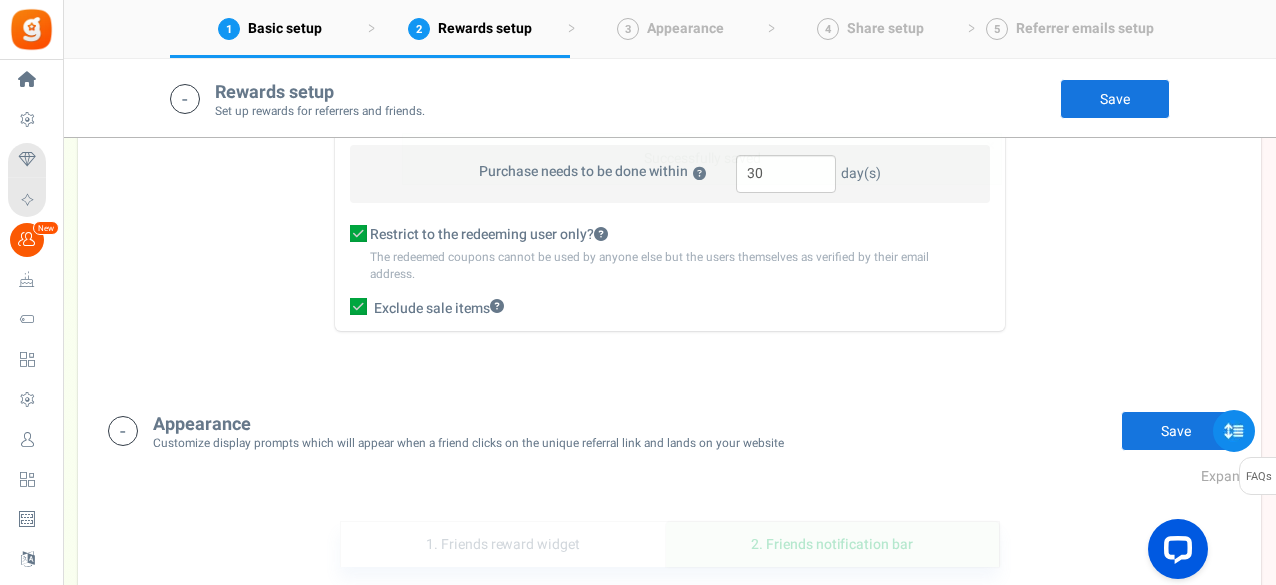 click on "Appearance
Customize display prompts which will appear when a friend clicks on the unique referral link and lands on your website" at bounding box center (468, 431) 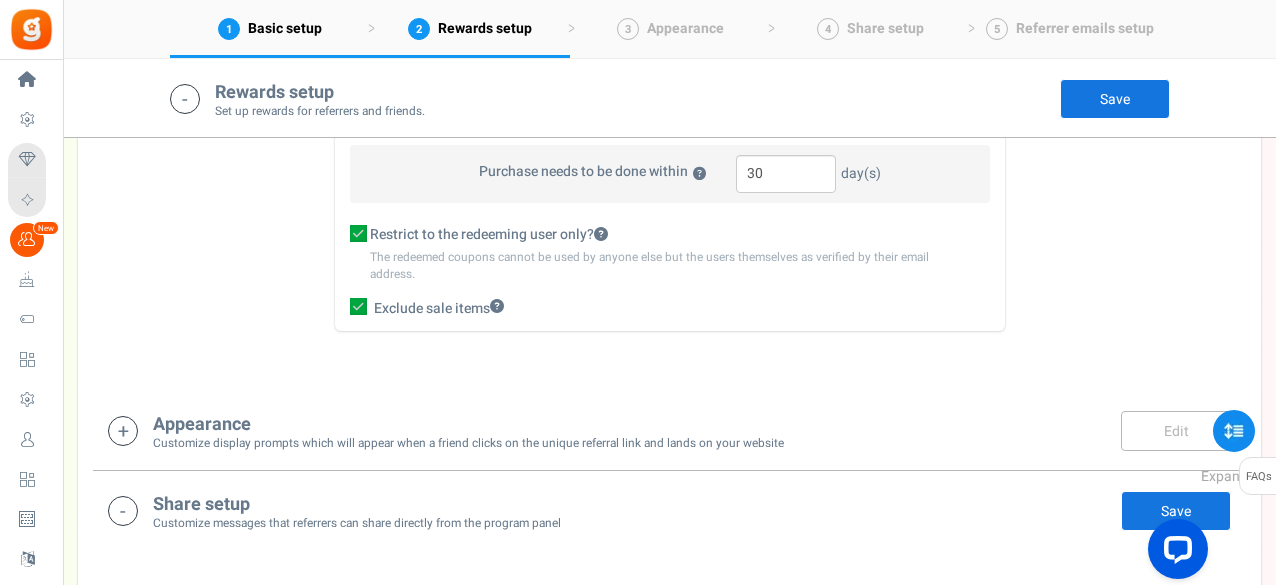 click on "Appearance
Customize display prompts which will appear when a friend clicks on the unique referral link and lands on your website" at bounding box center [468, 431] 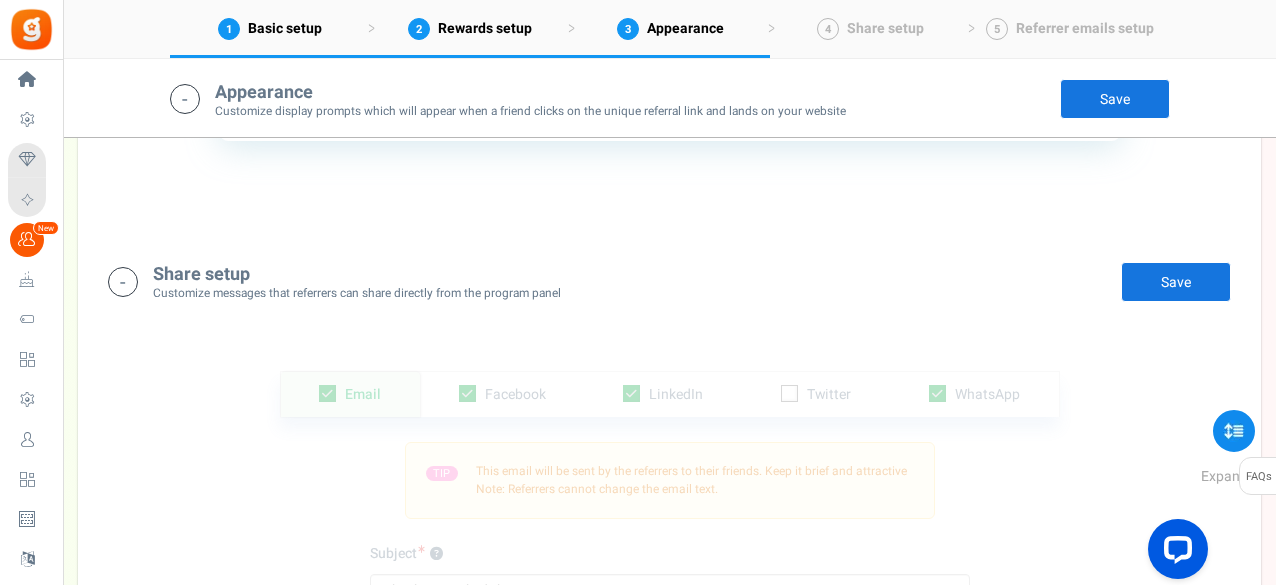 scroll, scrollTop: 3186, scrollLeft: 0, axis: vertical 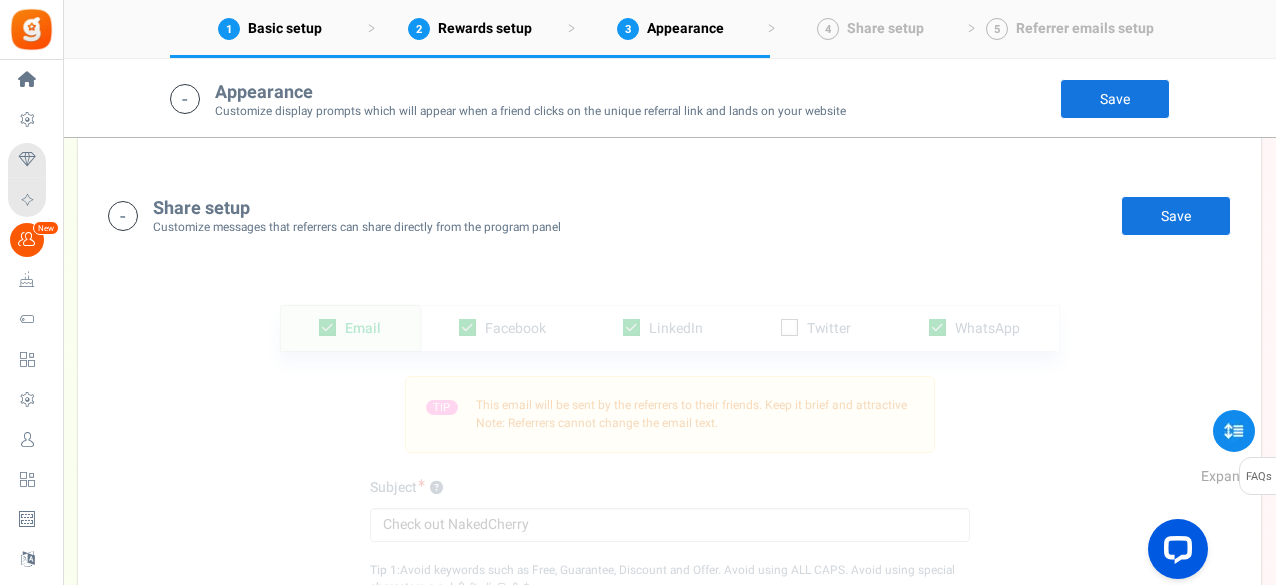 click on "Save" at bounding box center (1176, 216) 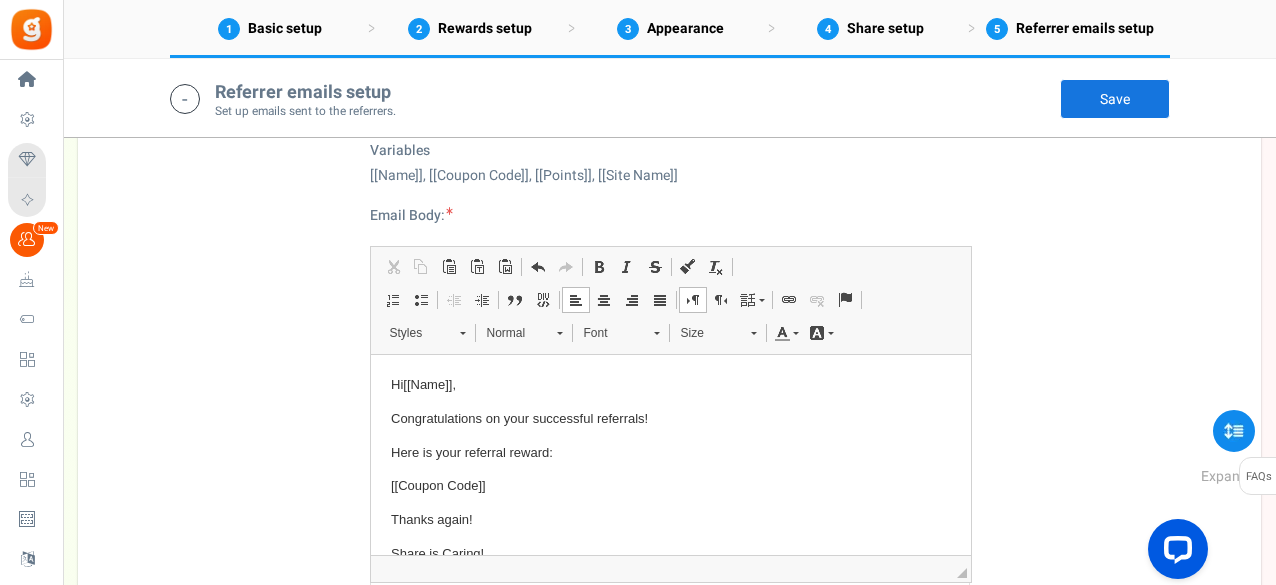 scroll, scrollTop: 4892, scrollLeft: 0, axis: vertical 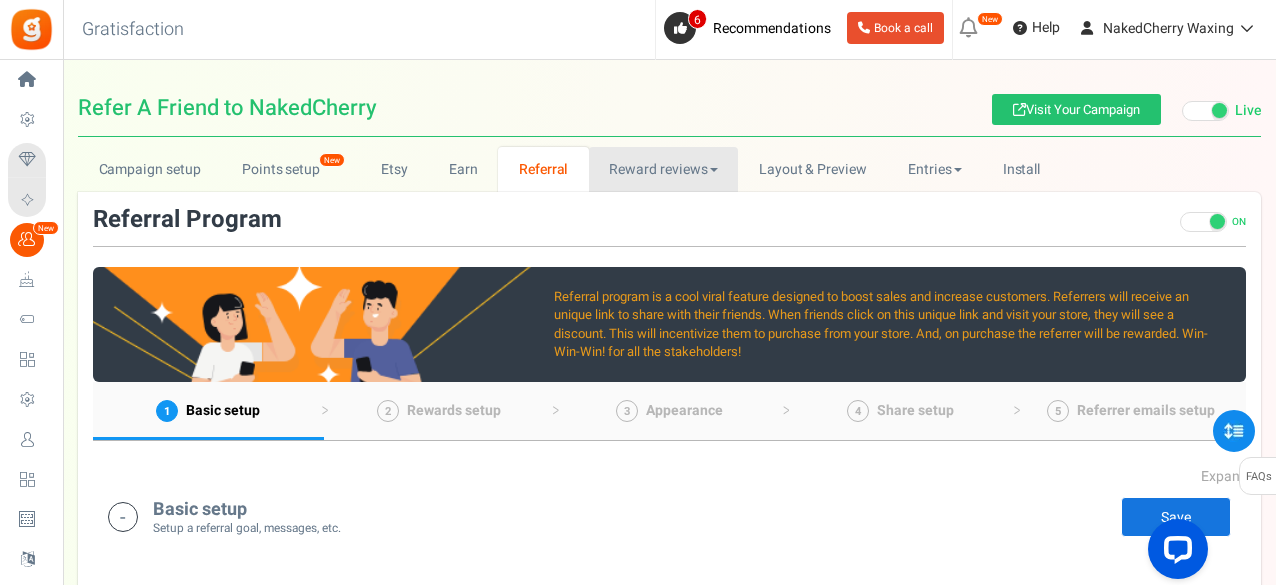 click on "Reward reviews" at bounding box center (663, 169) 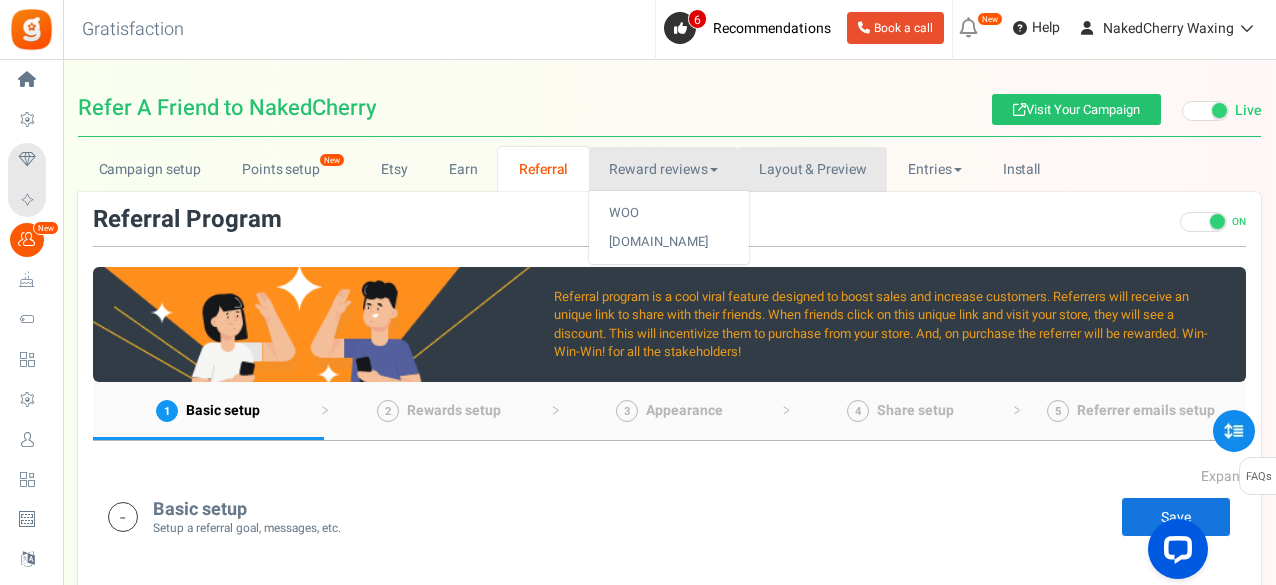 click on "Layout & Preview" at bounding box center [812, 169] 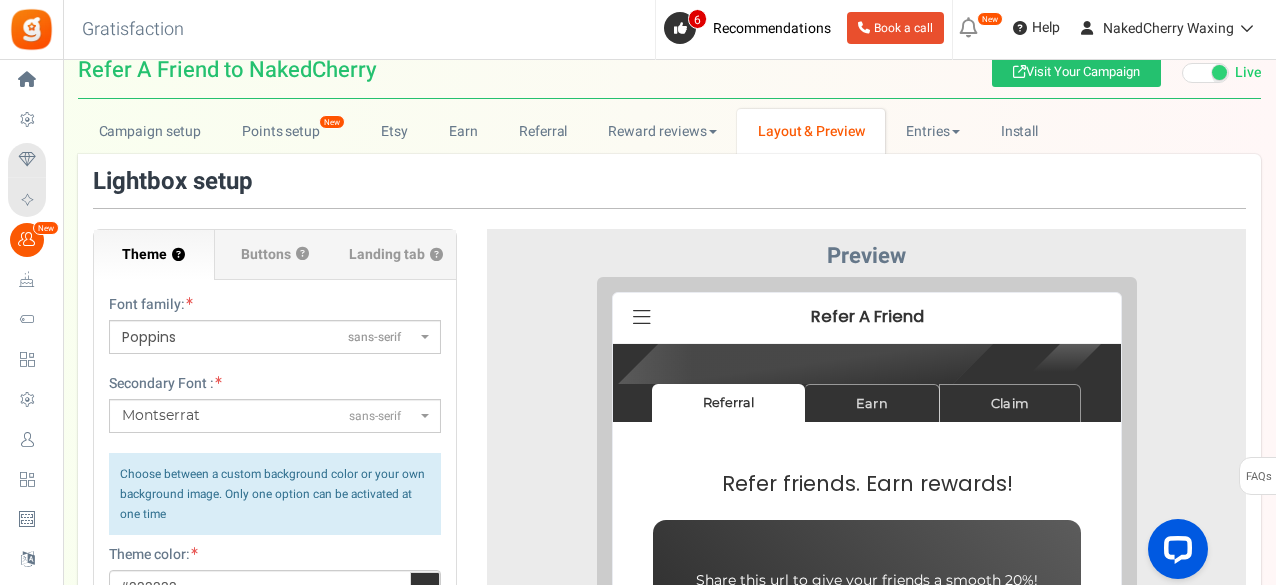 scroll, scrollTop: 0, scrollLeft: 0, axis: both 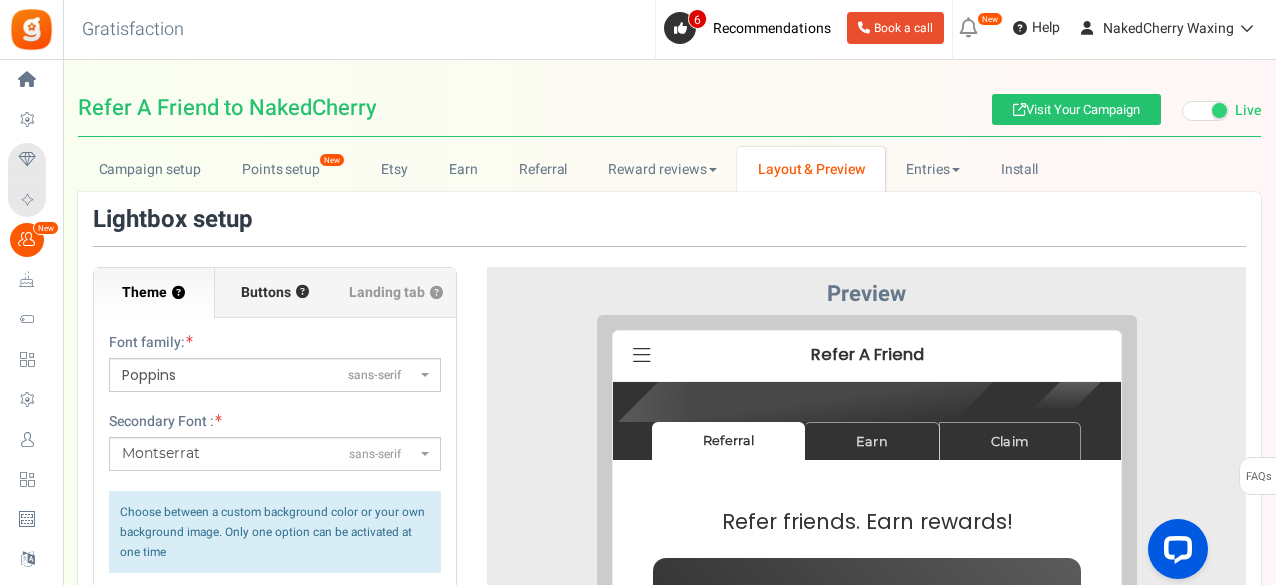 click on "Buttons" at bounding box center (266, 293) 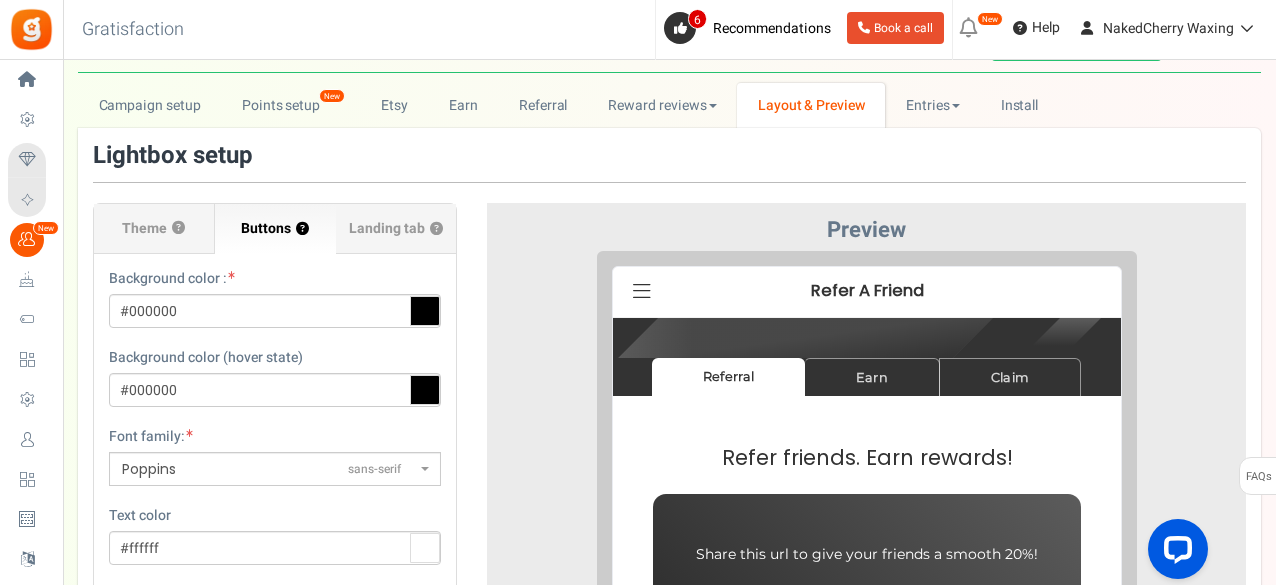 scroll, scrollTop: 0, scrollLeft: 0, axis: both 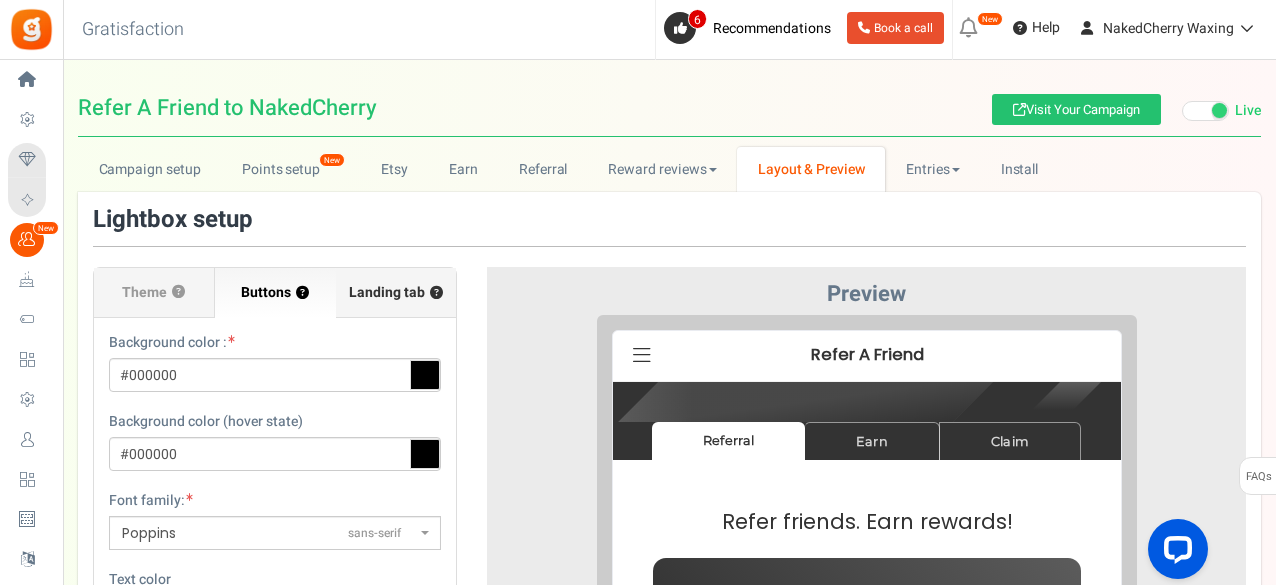 click on "Landing tab  ?" at bounding box center (396, 293) 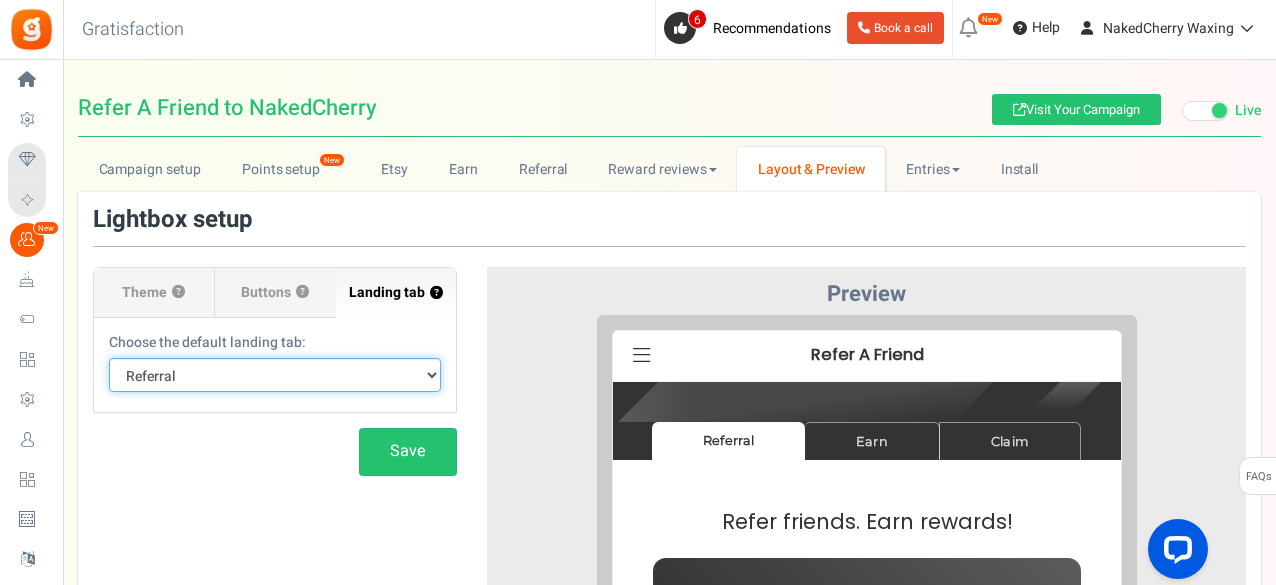 click on "Default Tab
Earn Referral Claim" at bounding box center (275, 375) 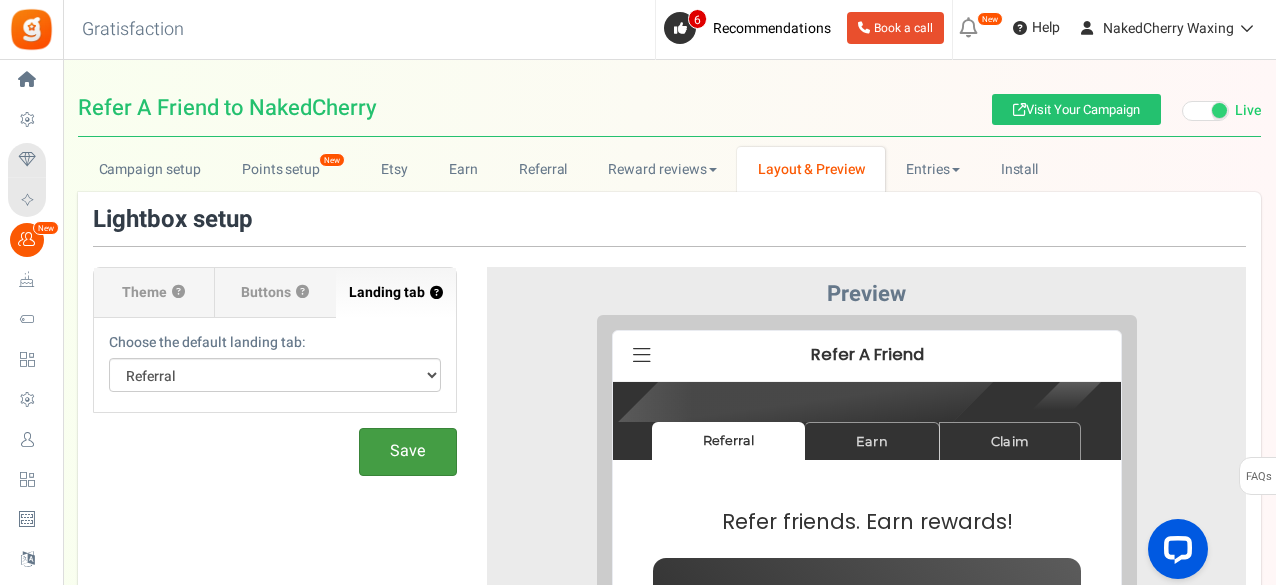 click on "Save" at bounding box center (408, 451) 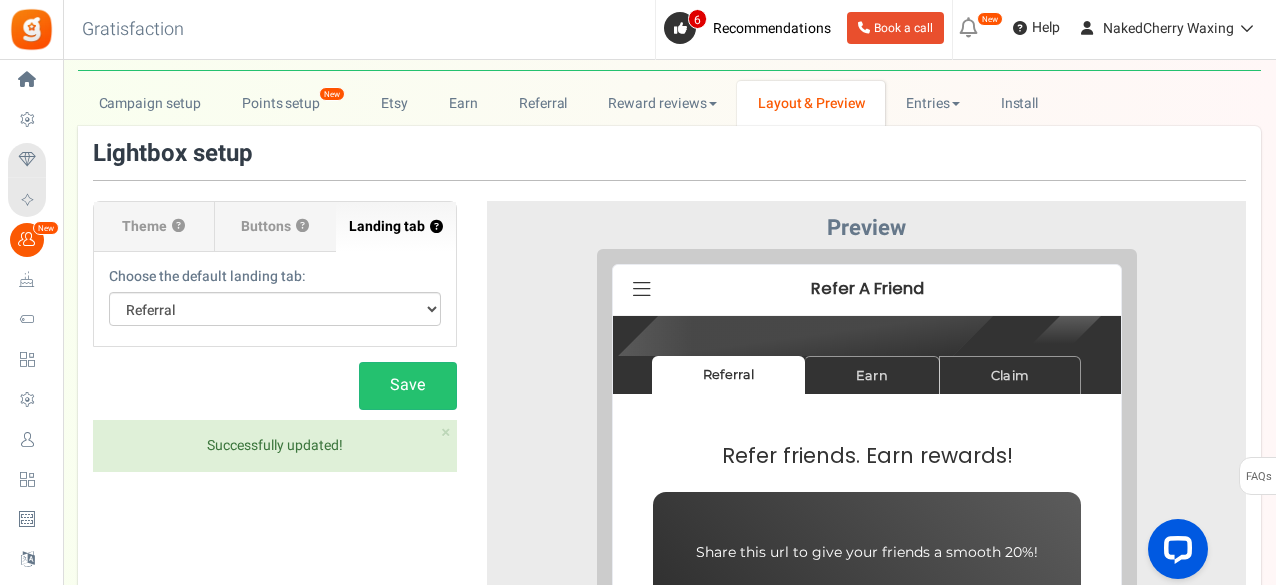 scroll, scrollTop: 0, scrollLeft: 0, axis: both 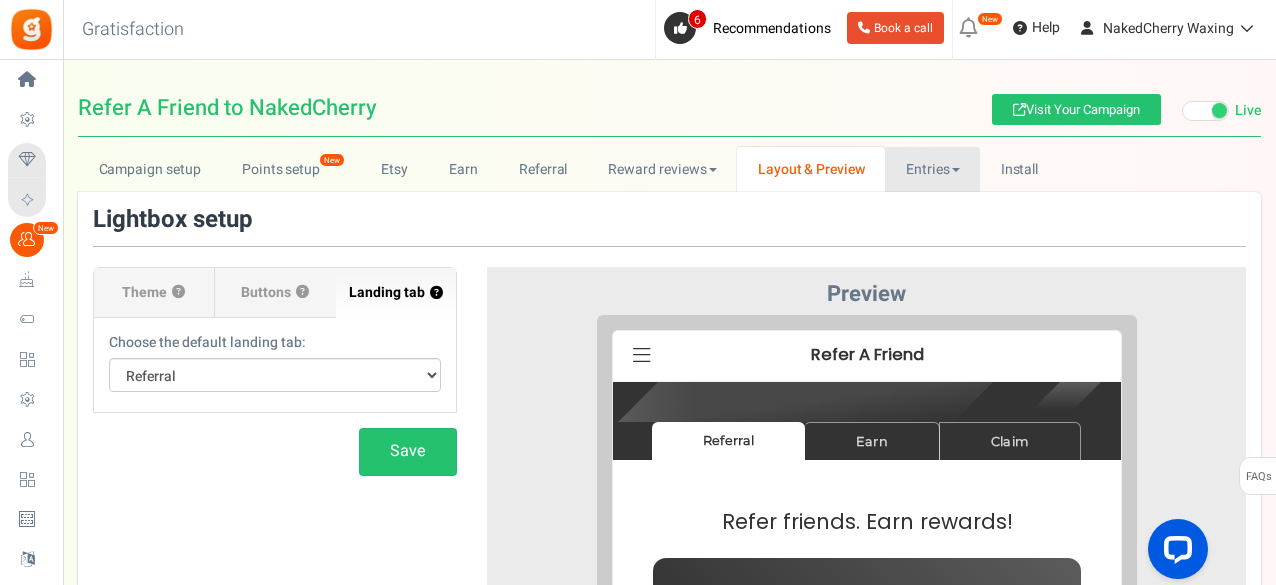 click on "Entries" at bounding box center [932, 169] 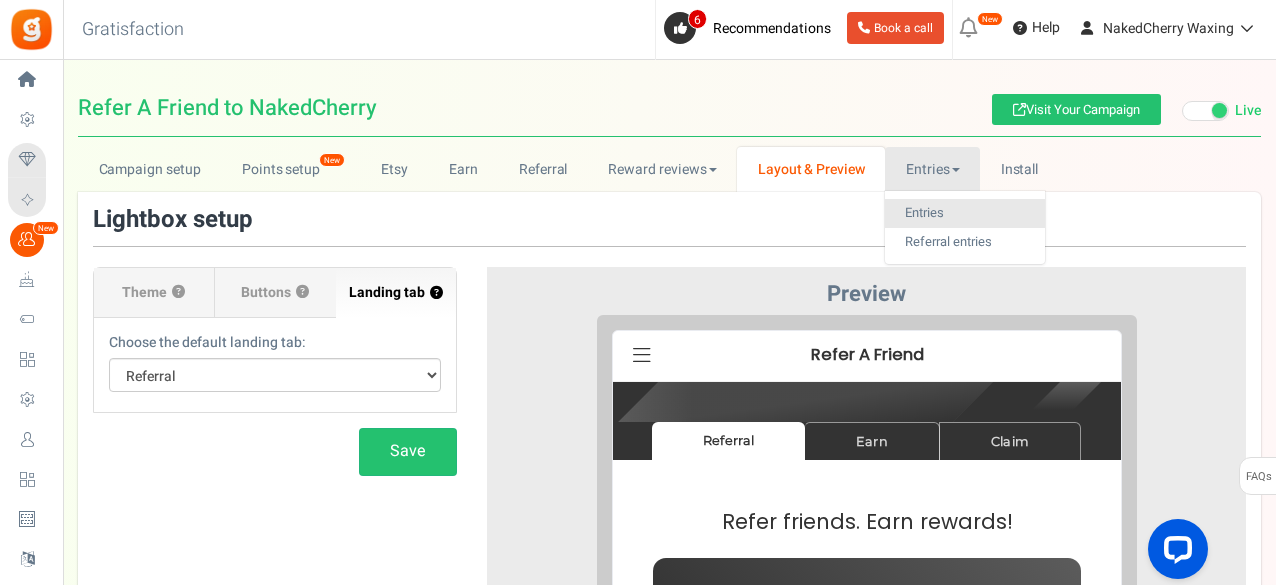 click on "Entries" at bounding box center [965, 213] 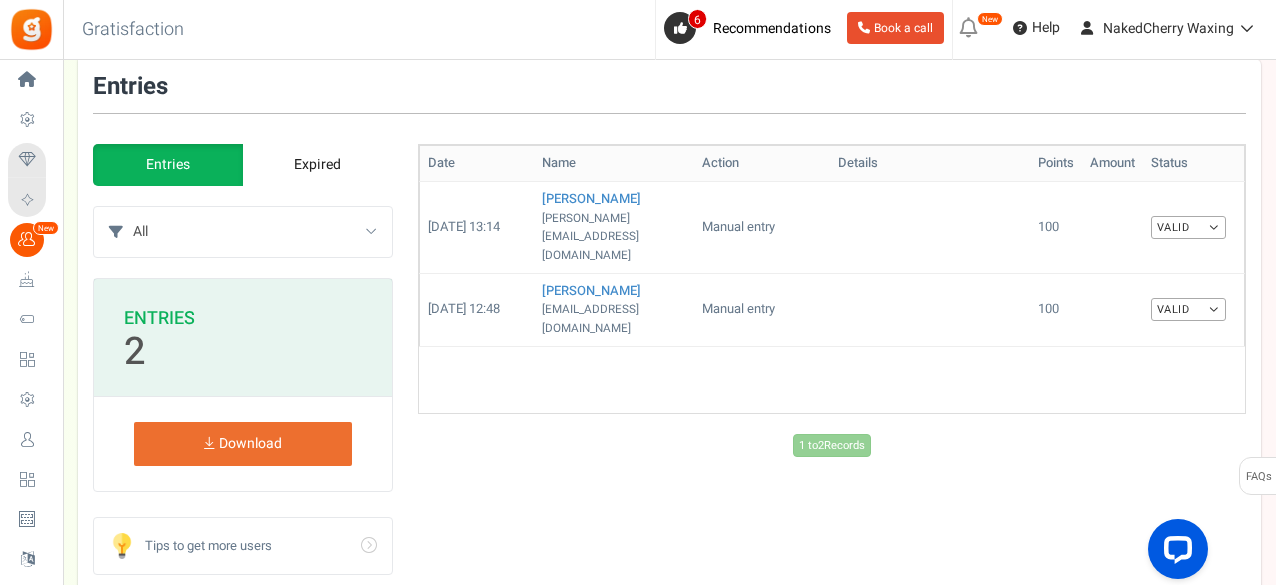scroll, scrollTop: 0, scrollLeft: 0, axis: both 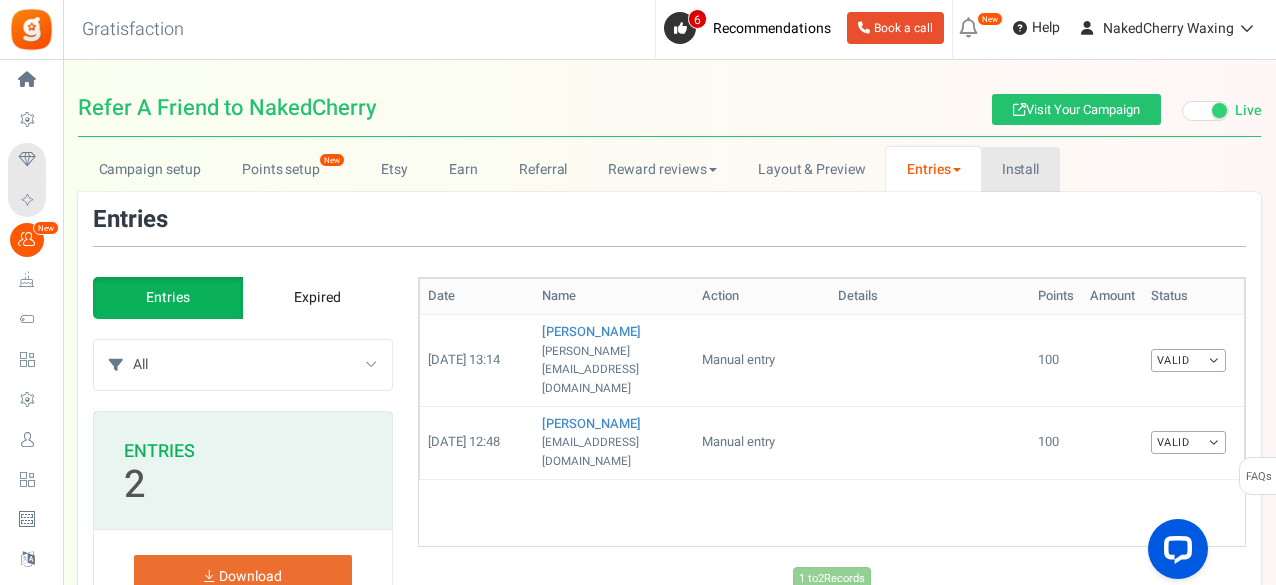 click on "Install" at bounding box center (1020, 169) 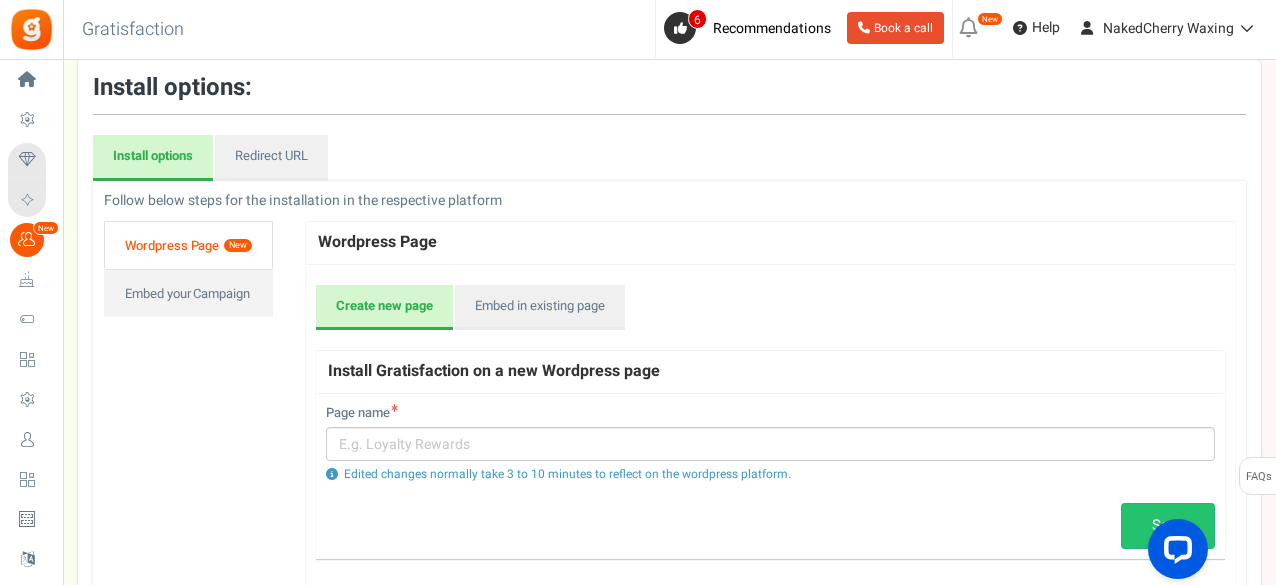 scroll, scrollTop: 133, scrollLeft: 0, axis: vertical 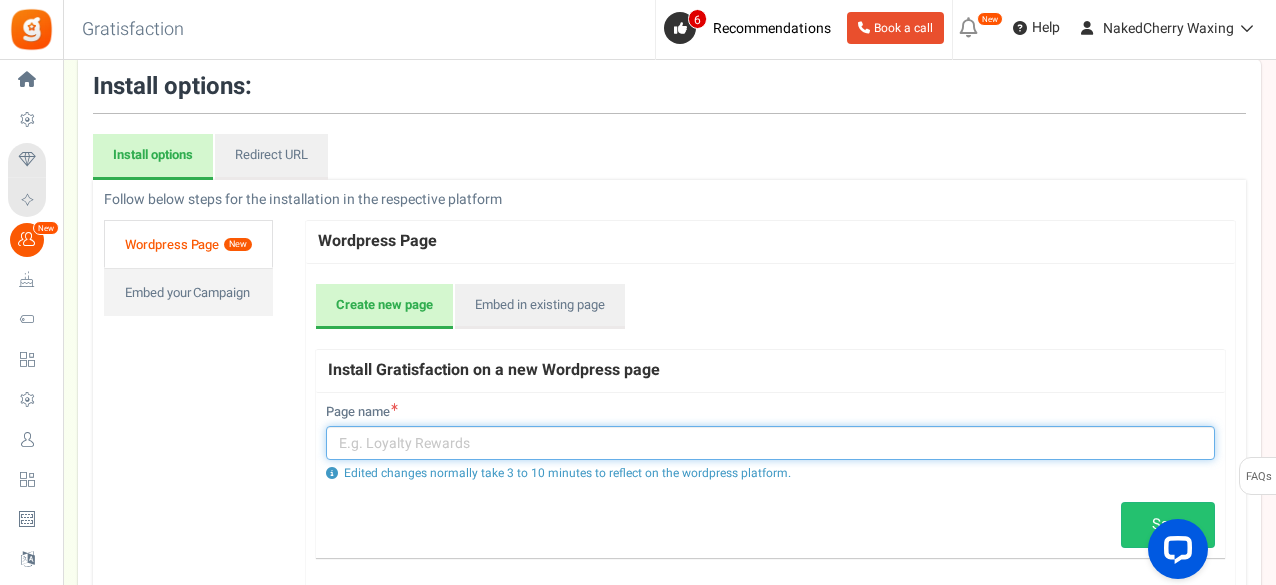 click at bounding box center (770, 443) 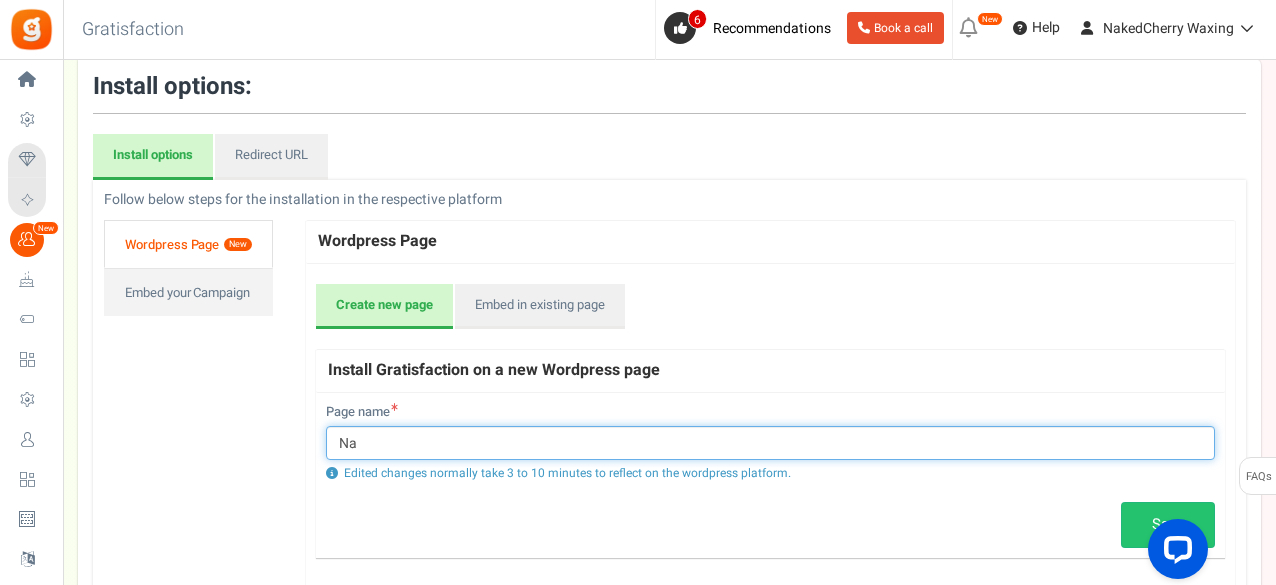 type on "N" 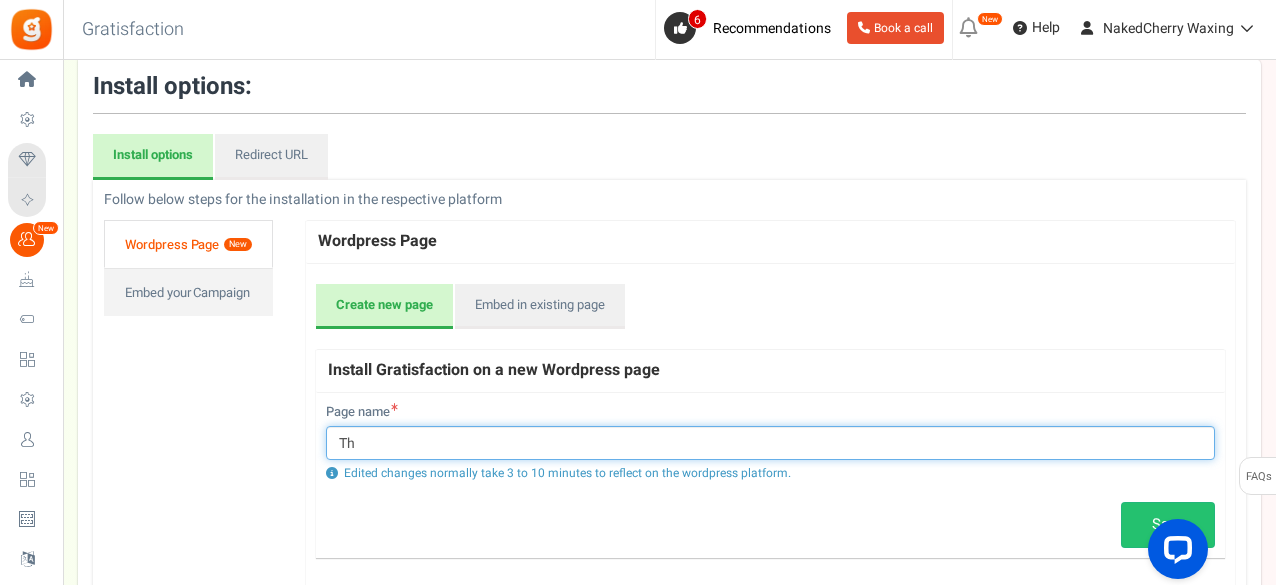 type on "T" 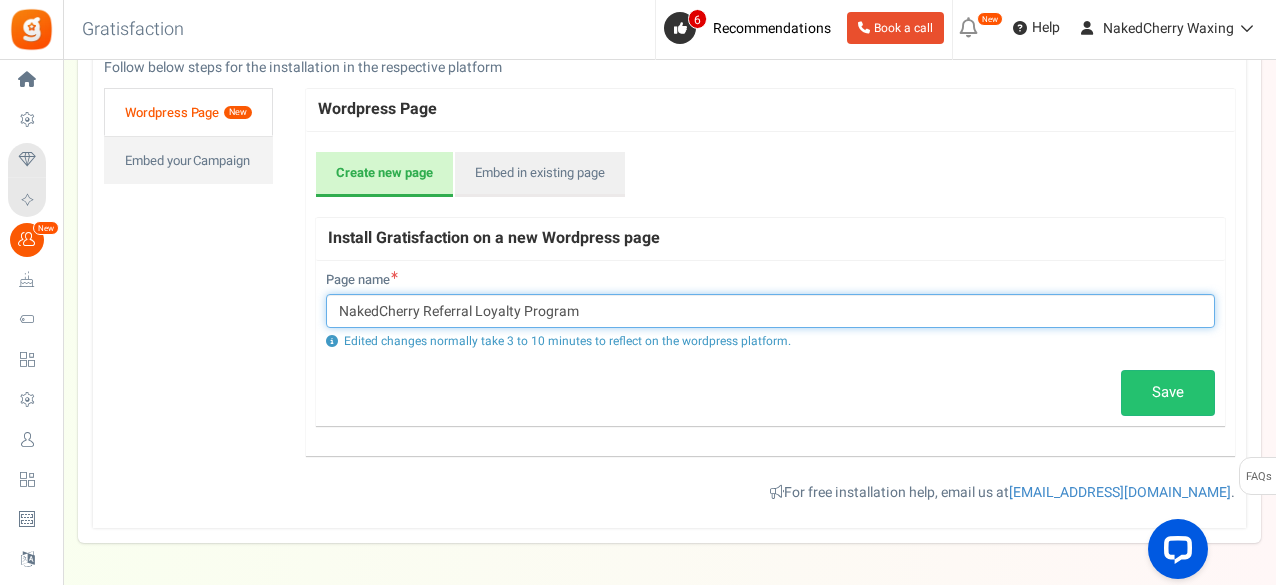 scroll, scrollTop: 266, scrollLeft: 0, axis: vertical 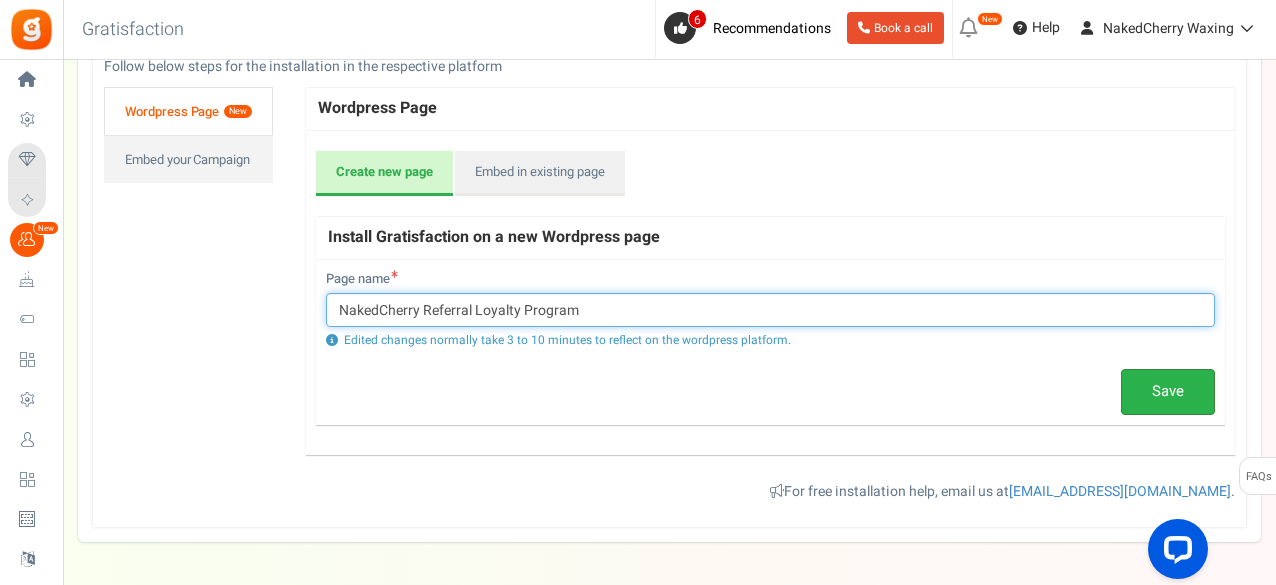 type on "NakedCherry Referral Loyalty Program" 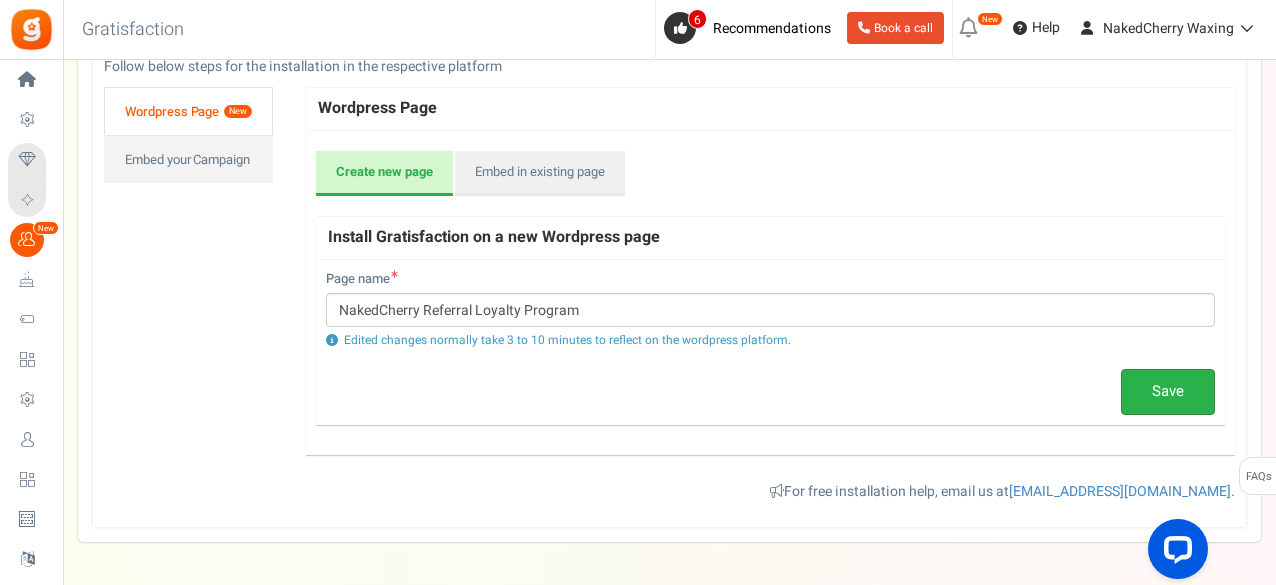 click on "Save" at bounding box center (1168, 392) 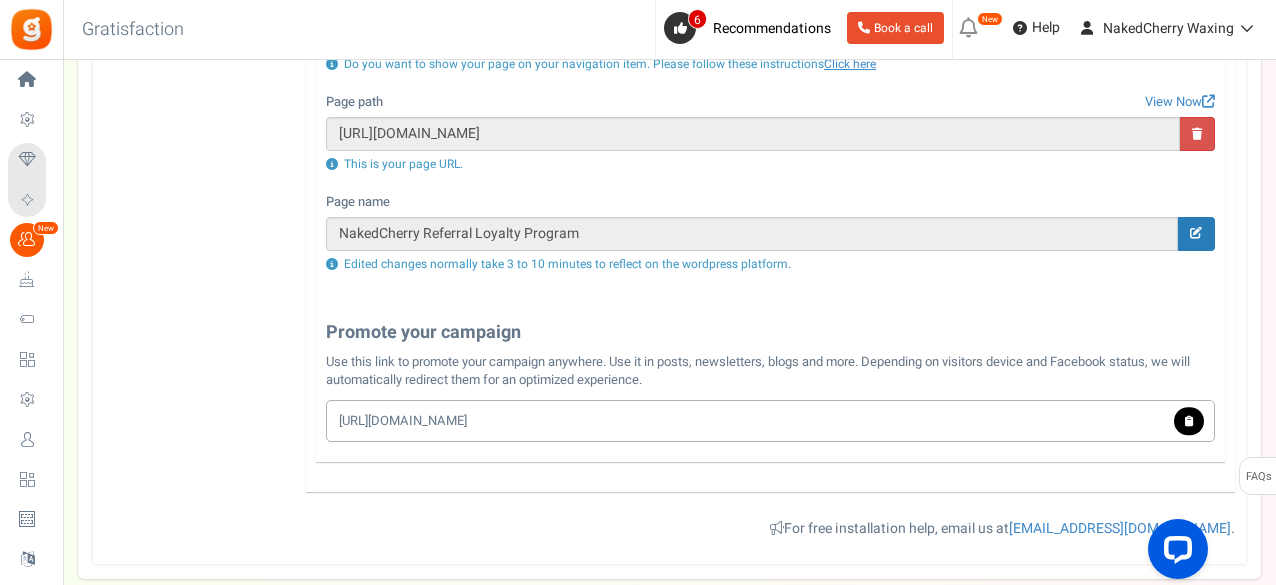 scroll, scrollTop: 533, scrollLeft: 0, axis: vertical 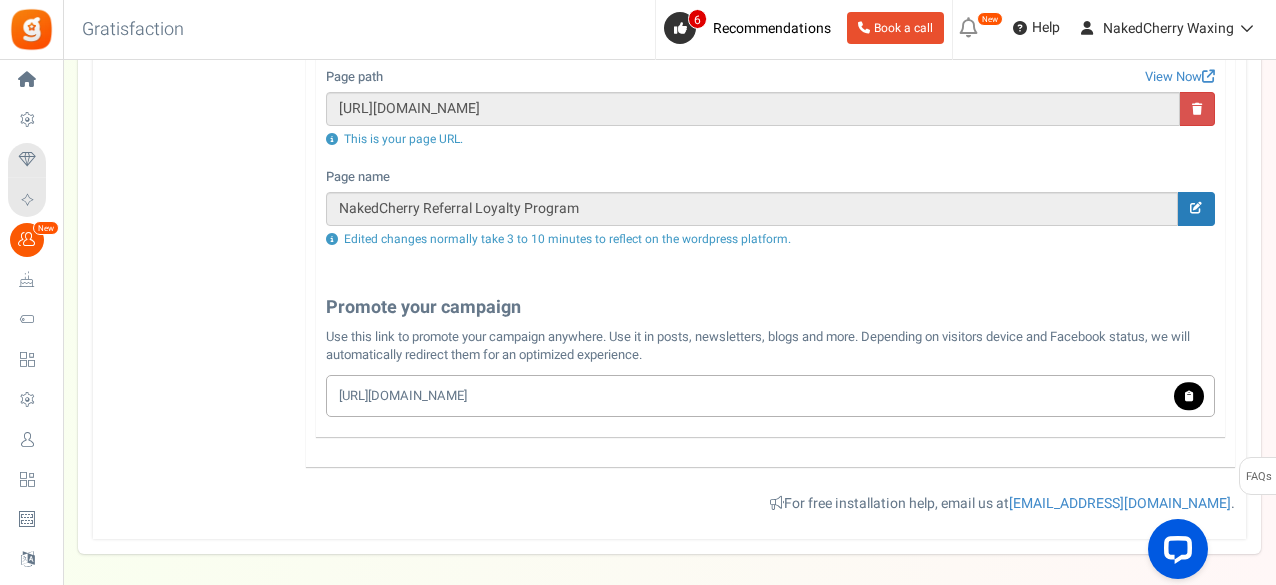 click on "[URL][DOMAIN_NAME]" at bounding box center (770, 396) 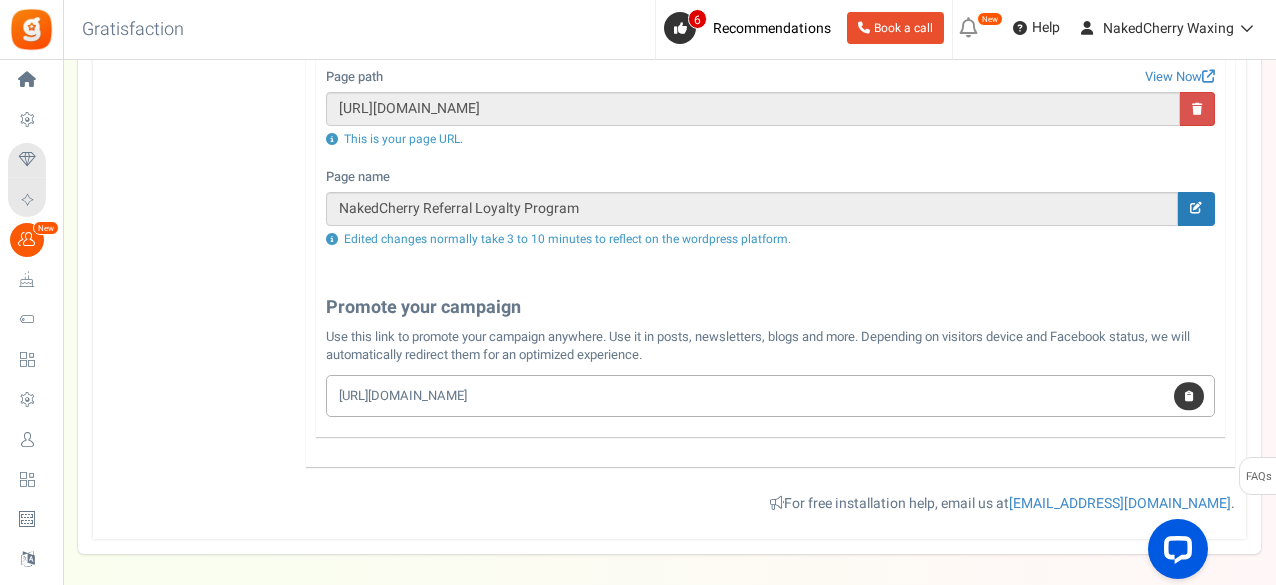 click at bounding box center [1189, 395] 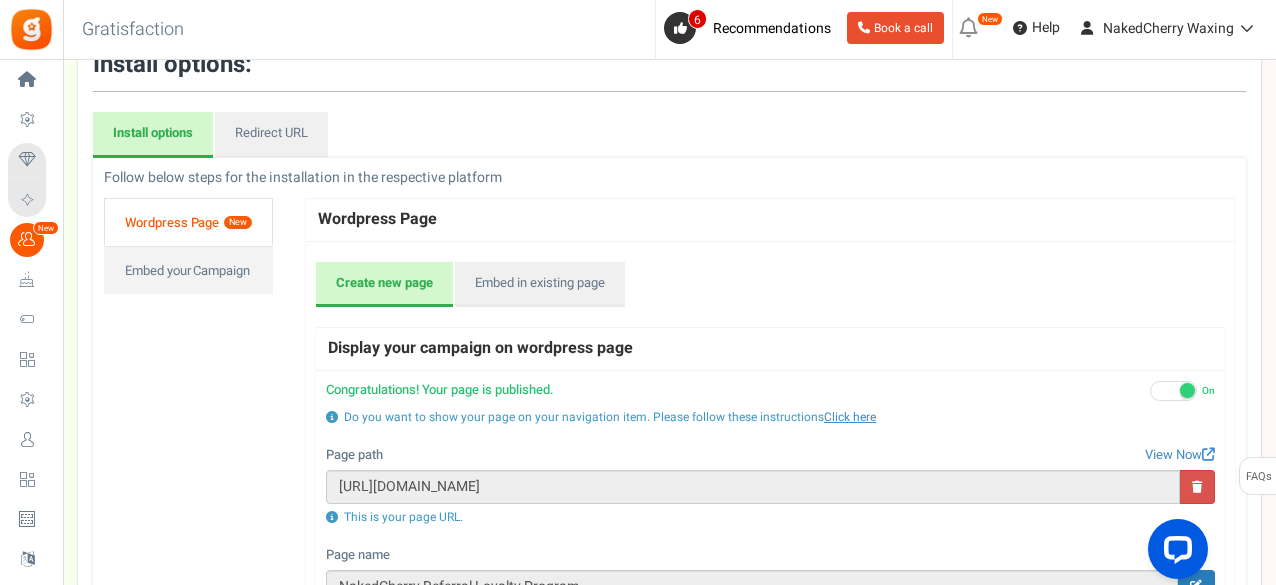scroll, scrollTop: 152, scrollLeft: 0, axis: vertical 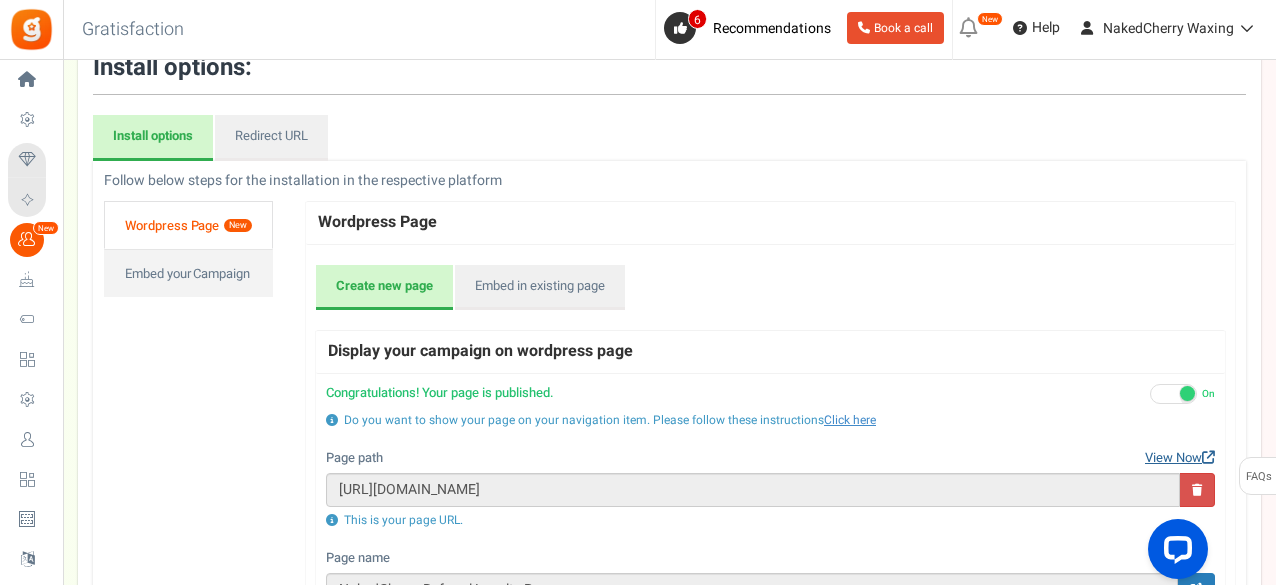 click on "View Now" at bounding box center [1180, 458] 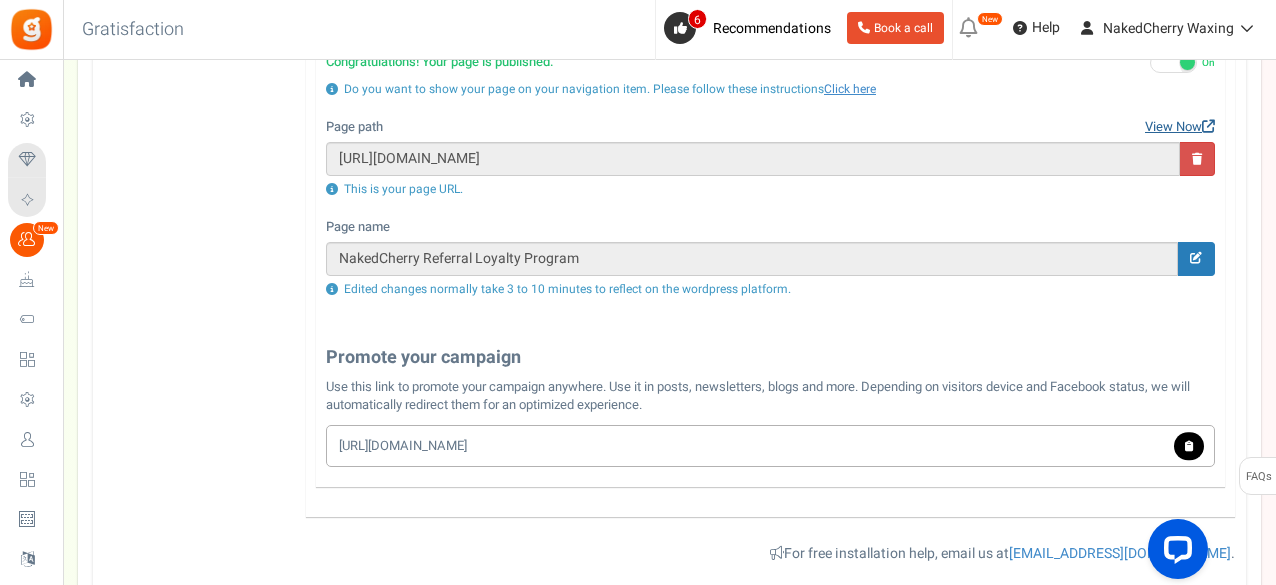scroll, scrollTop: 486, scrollLeft: 0, axis: vertical 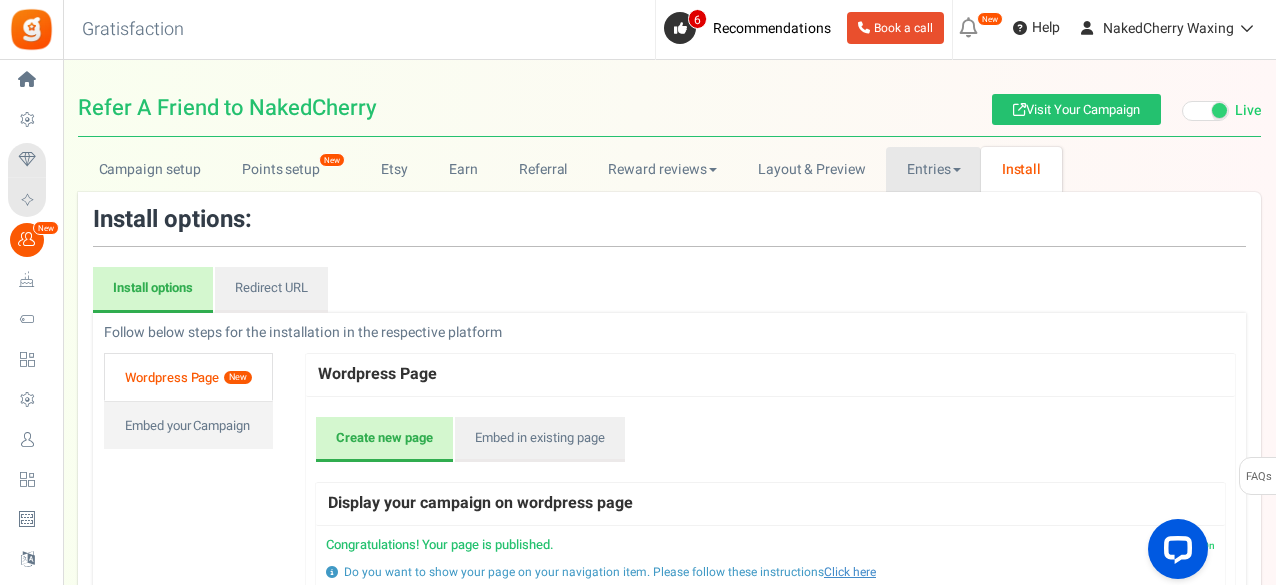 click on "Entries" at bounding box center [933, 169] 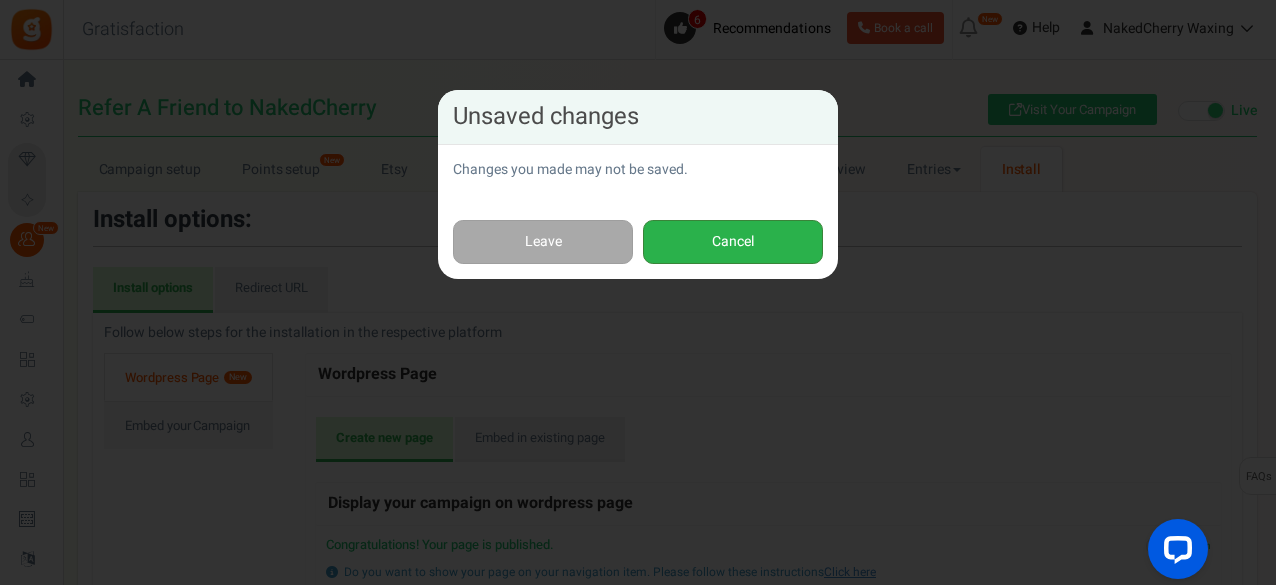 click on "Cancel" at bounding box center [733, 242] 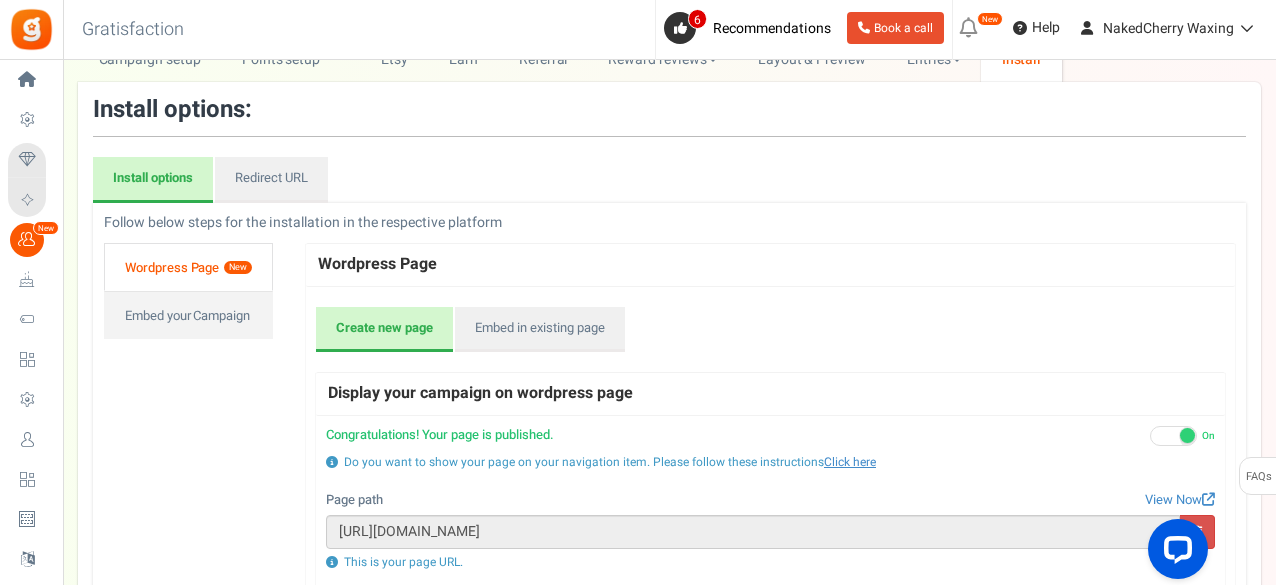scroll, scrollTop: 0, scrollLeft: 0, axis: both 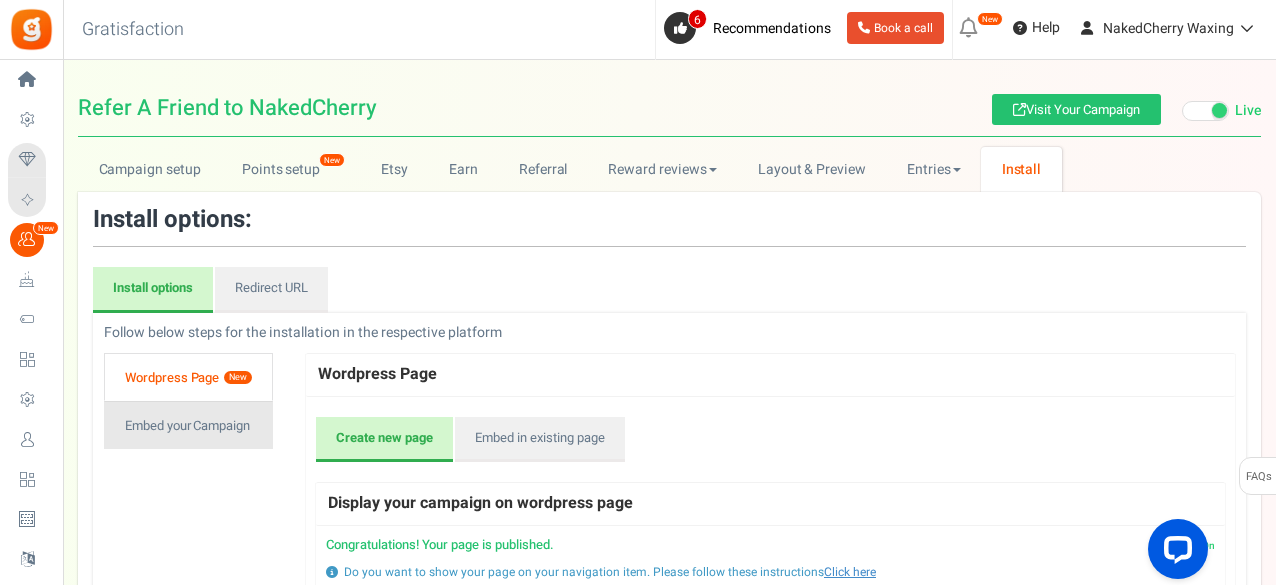 click on "Embed your Campaign" at bounding box center [188, 425] 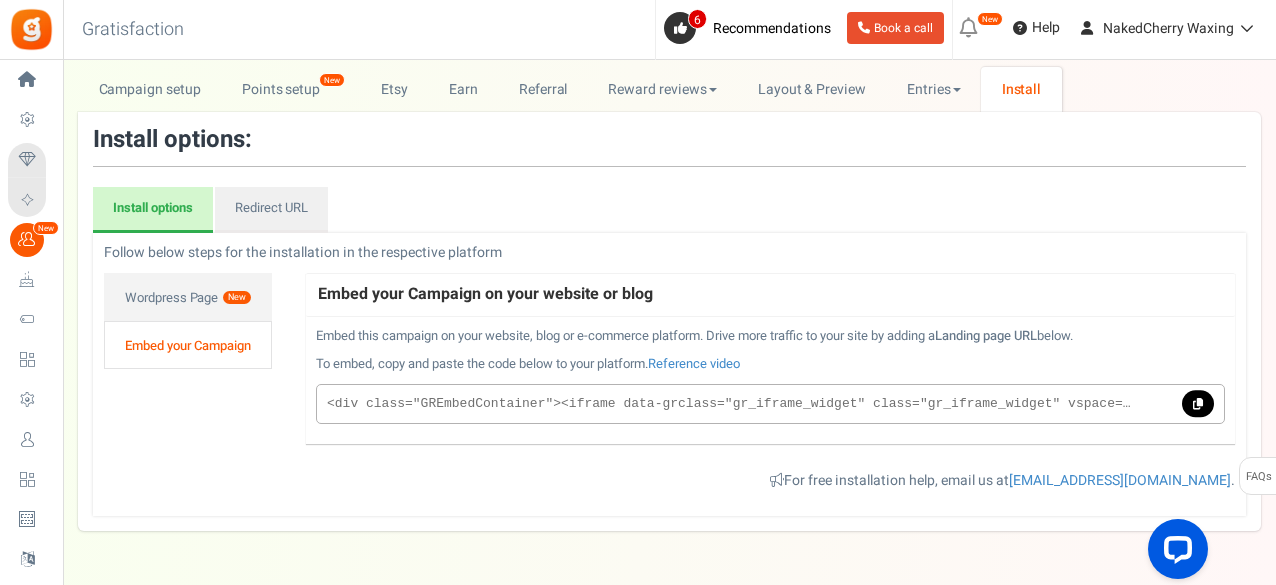scroll, scrollTop: 133, scrollLeft: 0, axis: vertical 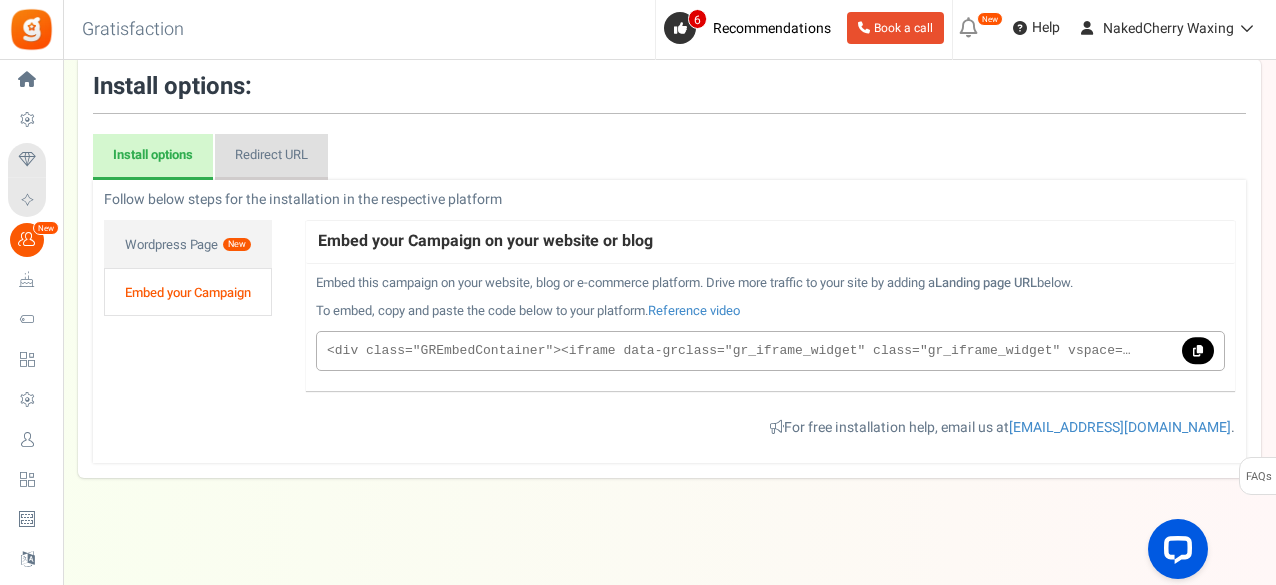 click on "Redirect URL" at bounding box center [271, 157] 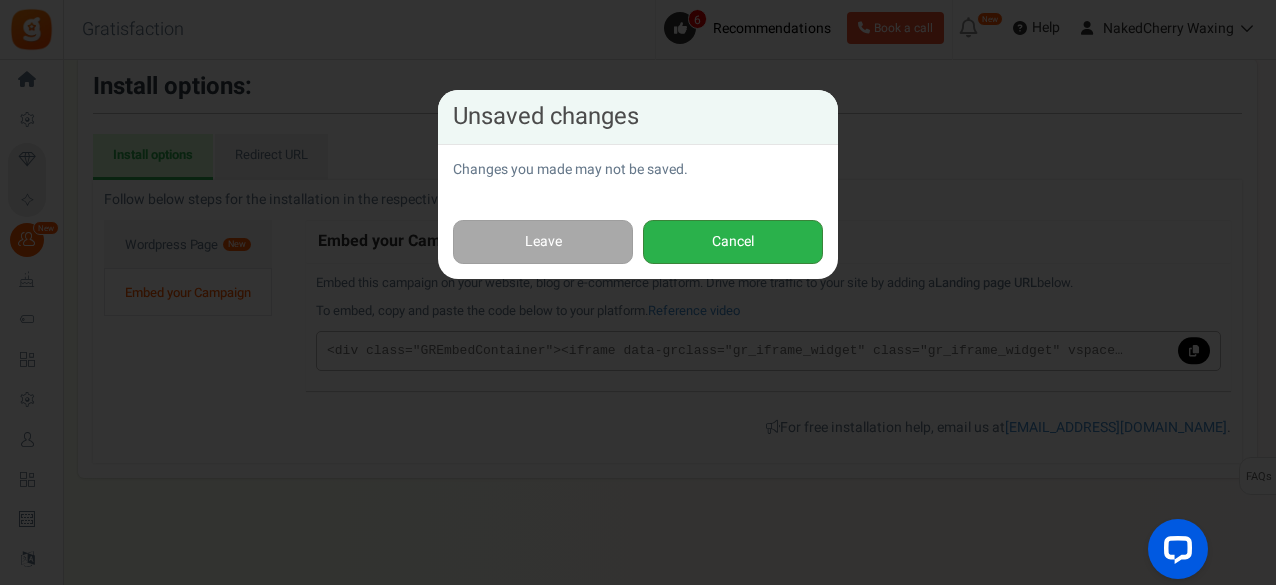 click on "Cancel" at bounding box center [733, 242] 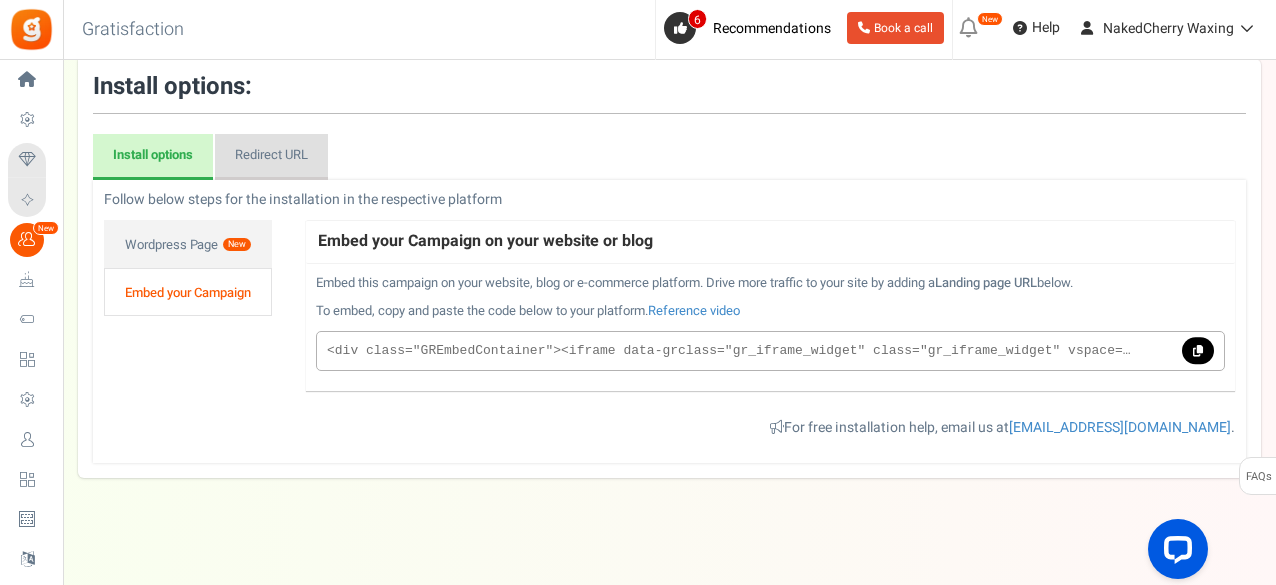 click on "Redirect URL" at bounding box center (271, 157) 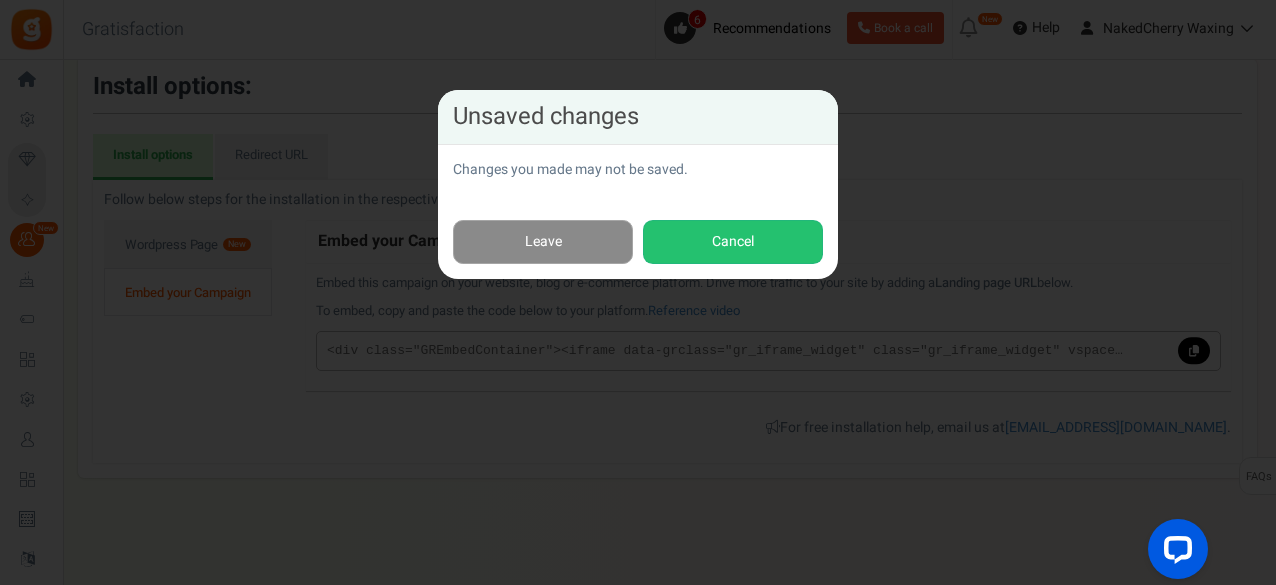 click on "Leave" at bounding box center (543, 242) 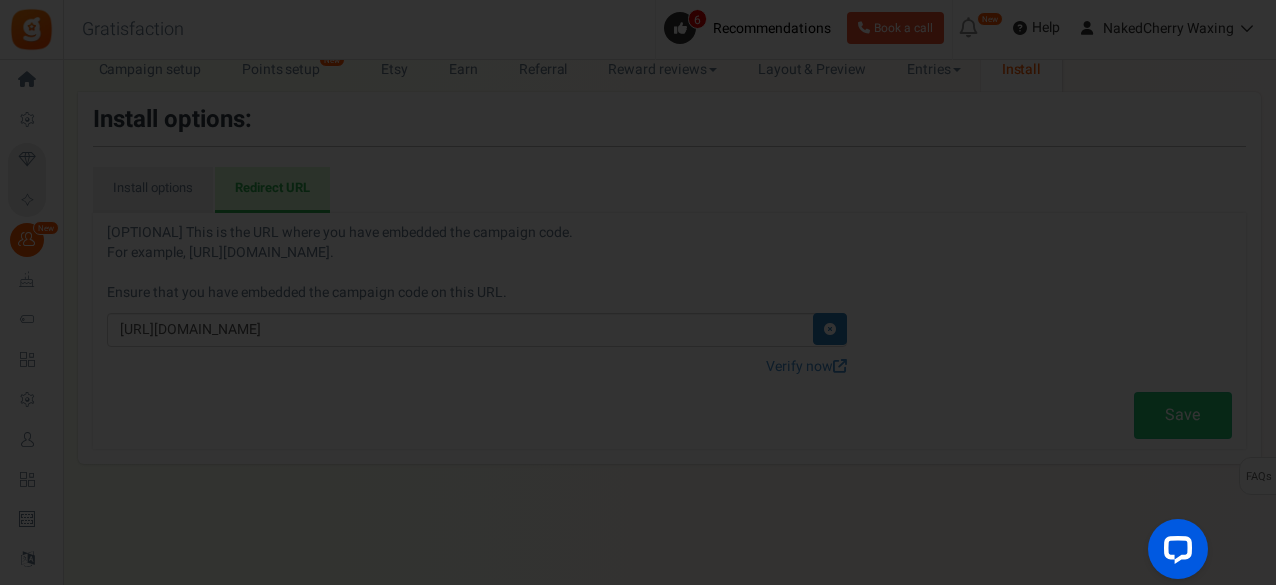 scroll, scrollTop: 98, scrollLeft: 0, axis: vertical 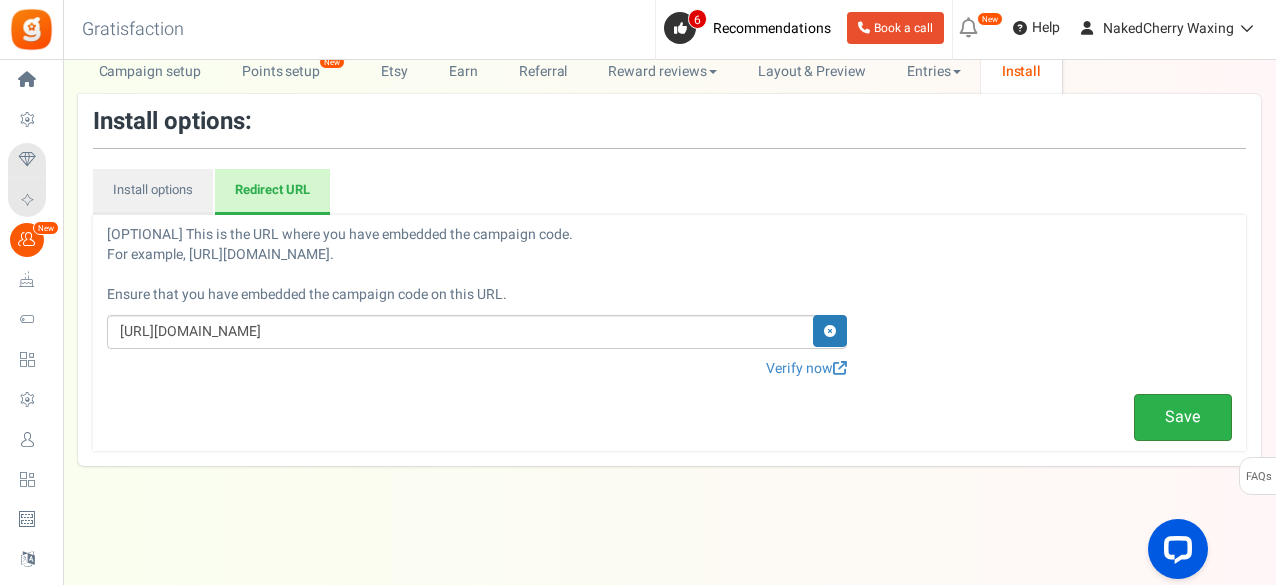 click on "Save" at bounding box center [1183, 417] 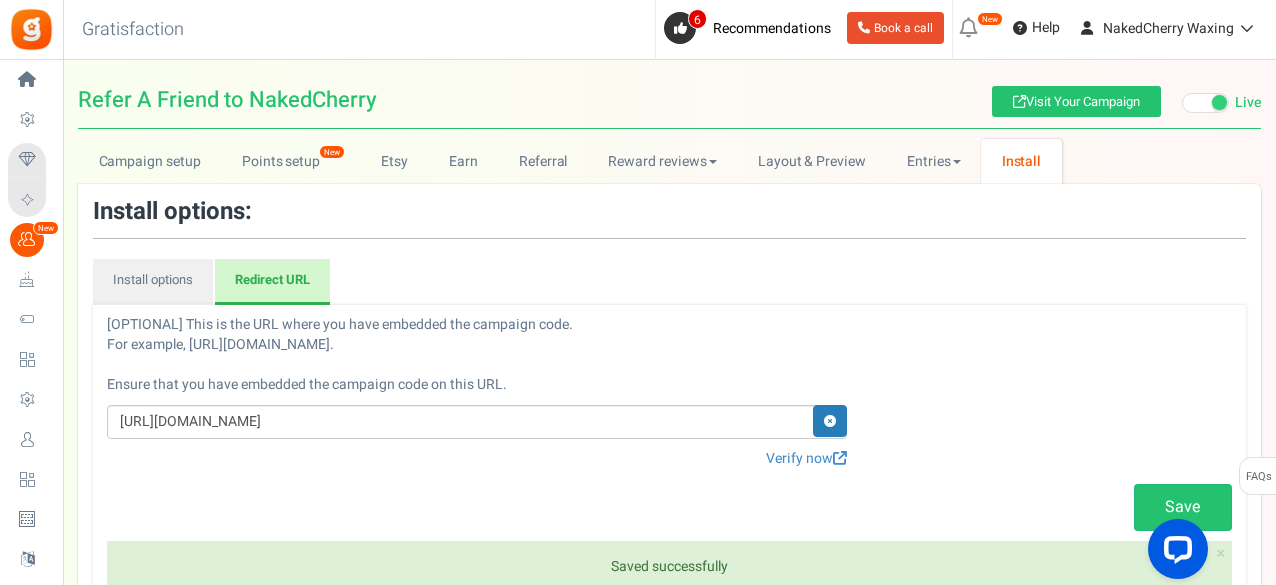 scroll, scrollTop: 0, scrollLeft: 0, axis: both 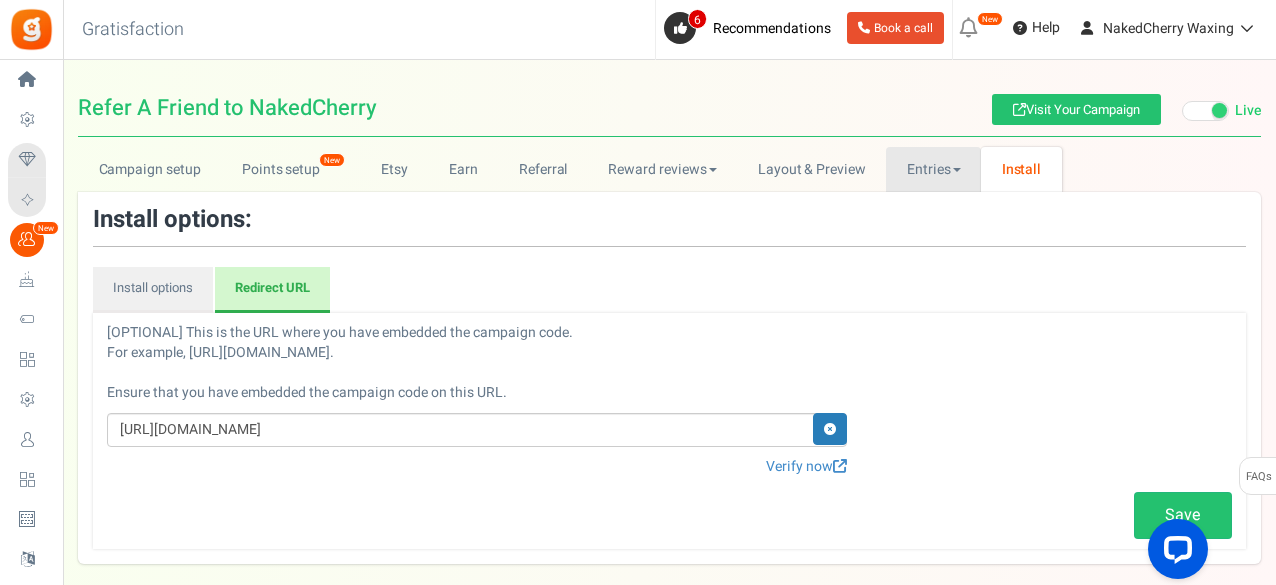 click on "Entries" at bounding box center (933, 169) 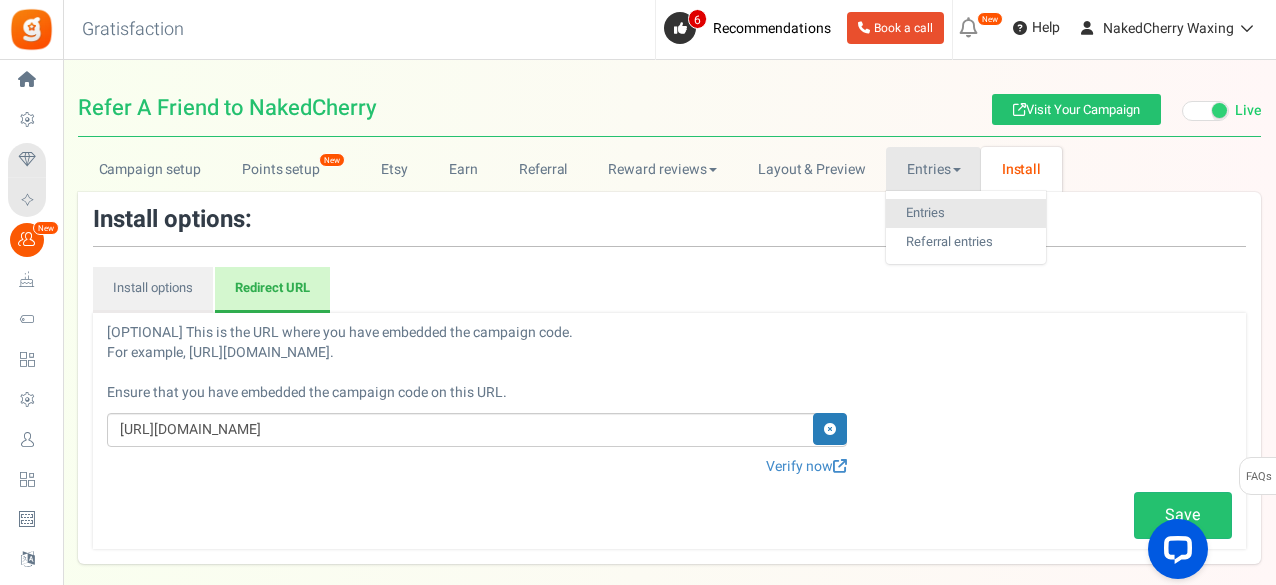 click on "Entries" at bounding box center [966, 213] 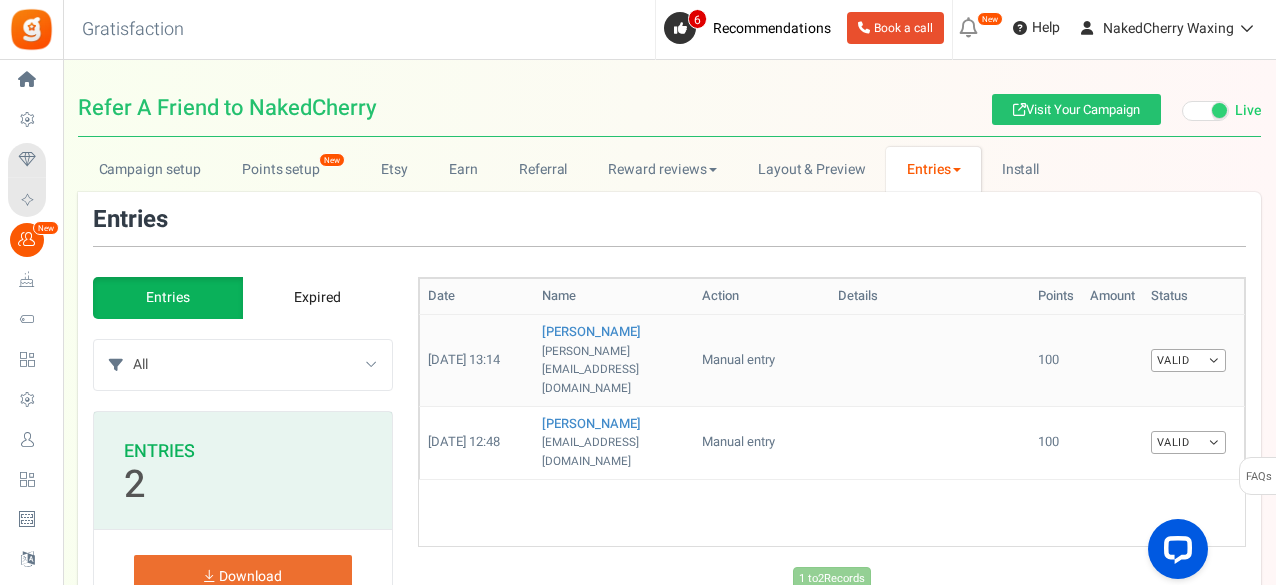 click at bounding box center (930, 360) 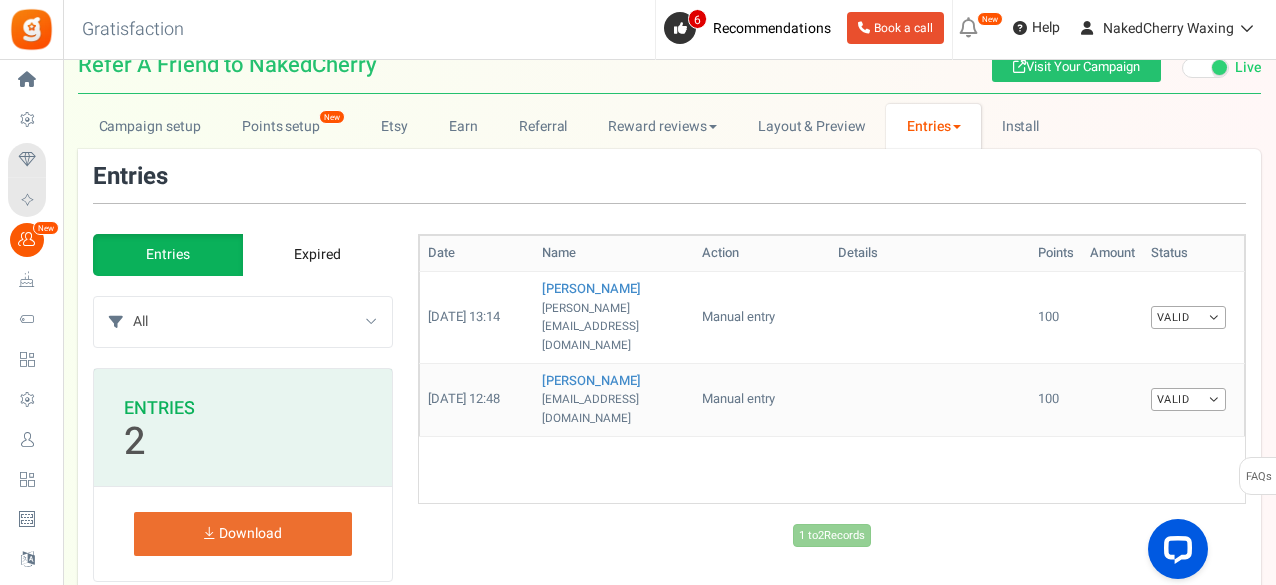 scroll, scrollTop: 66, scrollLeft: 0, axis: vertical 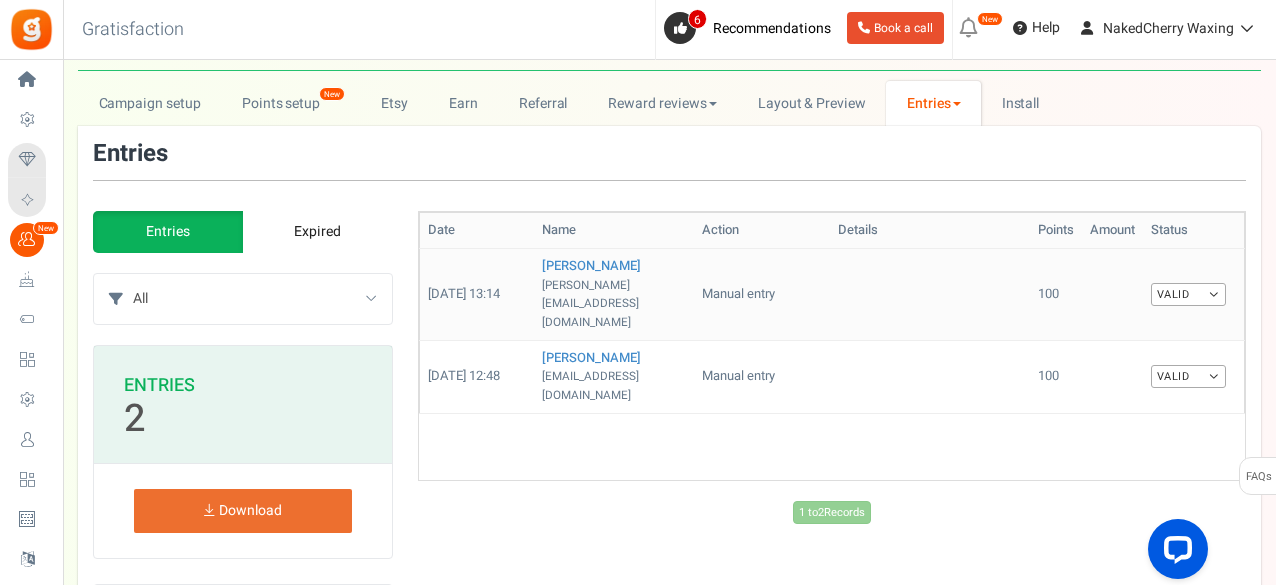click on "Valid" at bounding box center (1188, 294) 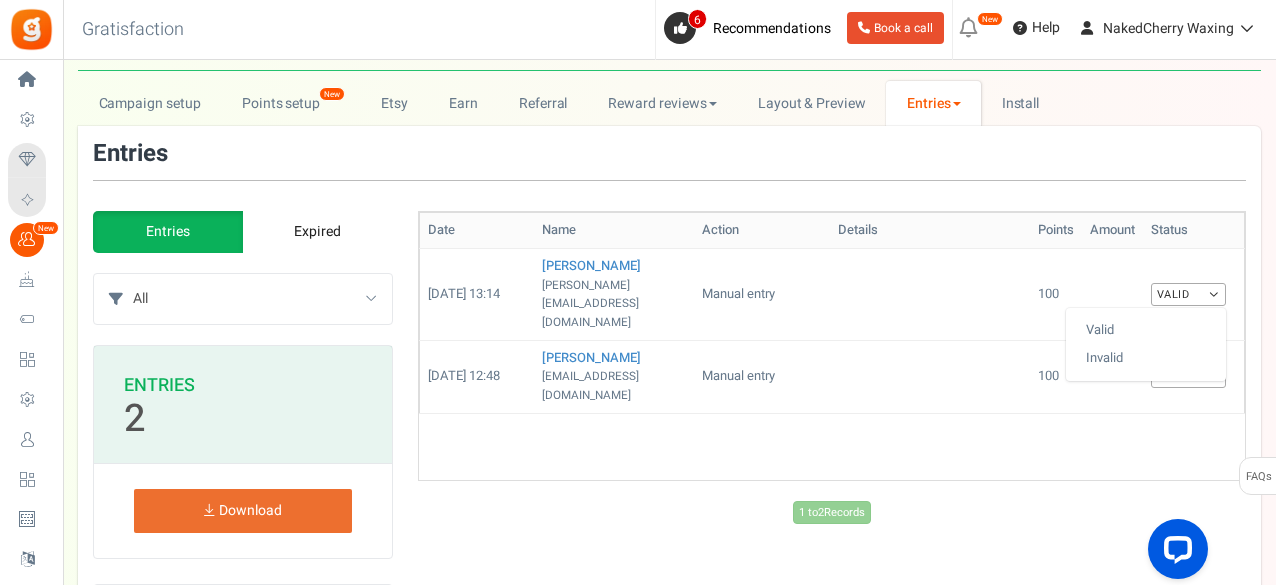 click on "Add Entry
Date
Name
Action
Details
Points
Amount
Order status
Status
[DATE] 13:14
[PERSON_NAME]
[PERSON_NAME][EMAIL_ADDRESS][DOMAIN_NAME]
Manual entry" at bounding box center [832, 642] 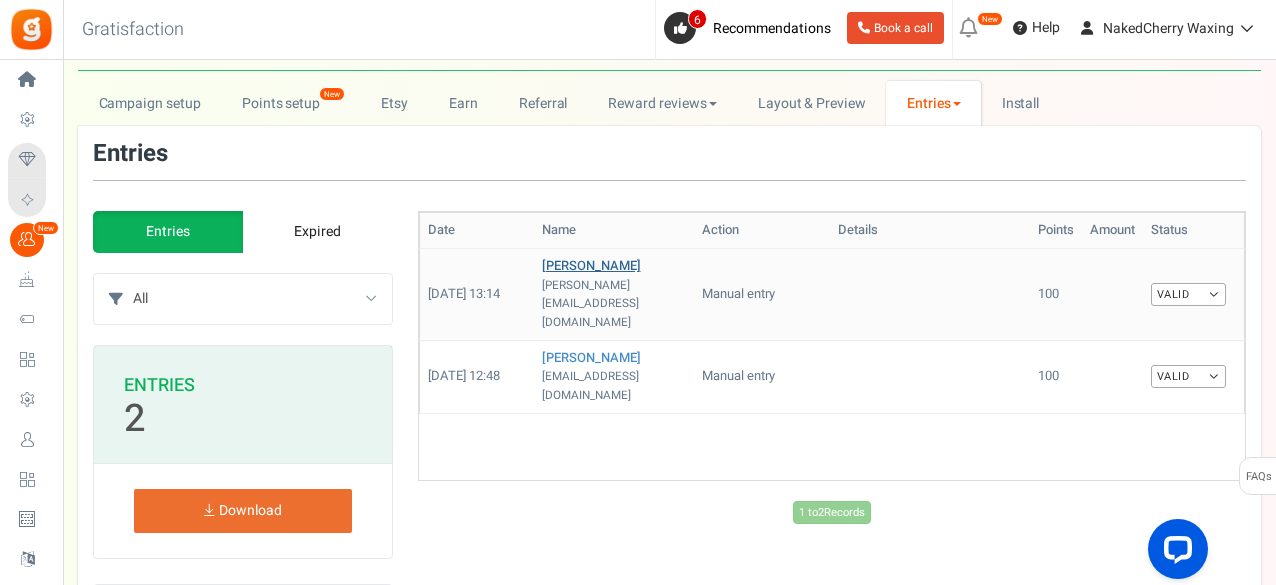 click on "[PERSON_NAME]" at bounding box center (591, 265) 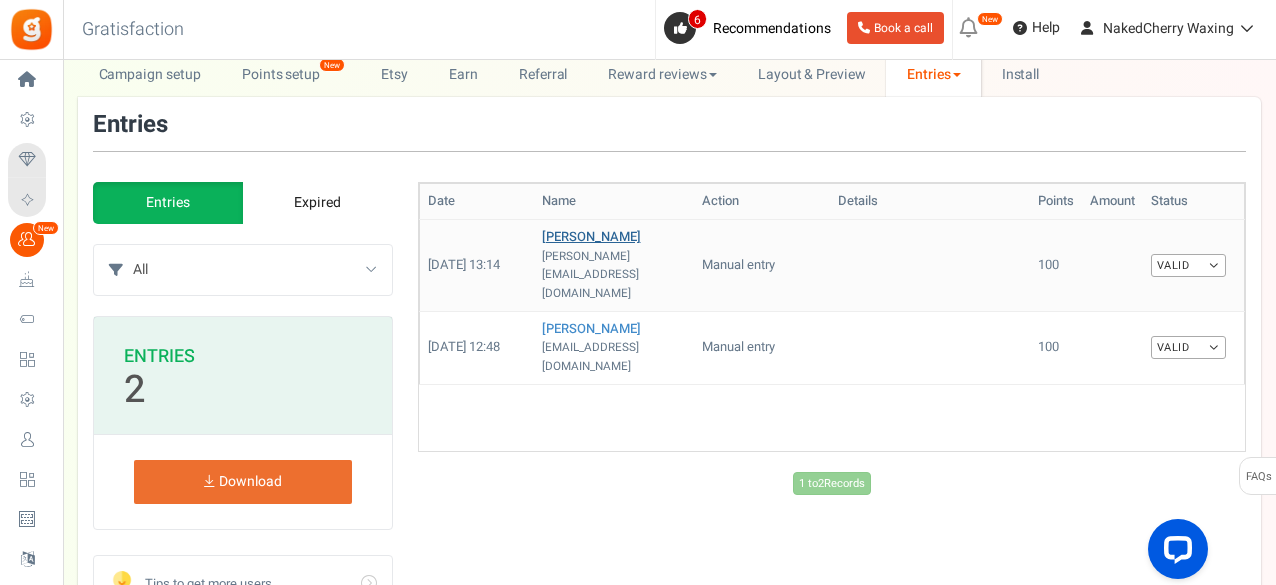 scroll, scrollTop: 66, scrollLeft: 0, axis: vertical 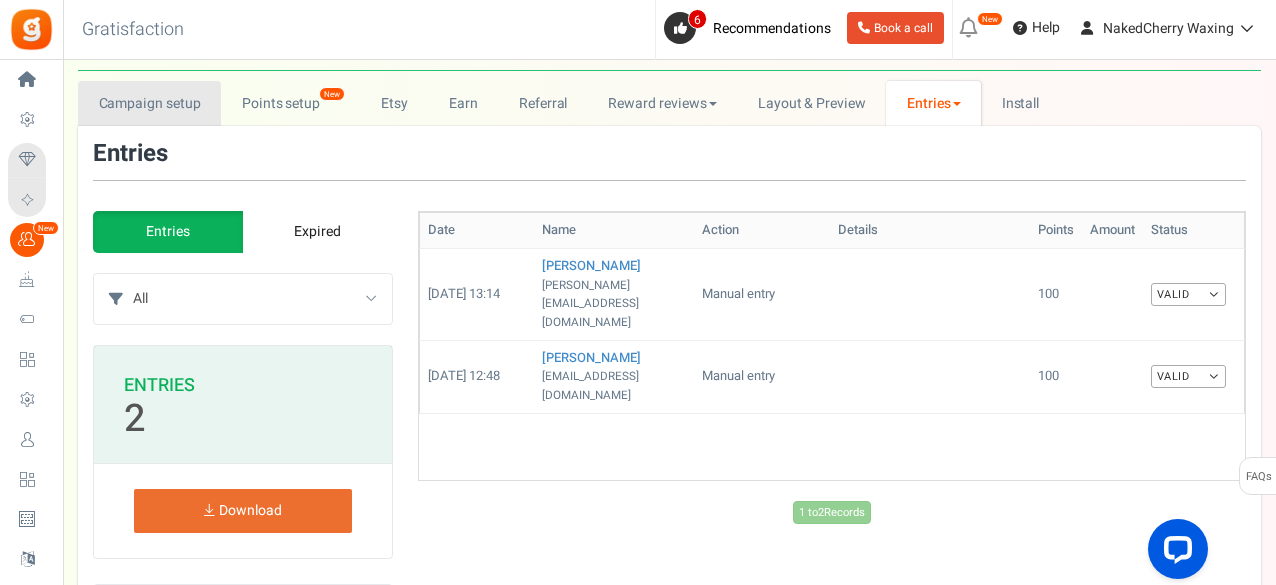 click on "Campaign setup" at bounding box center (149, 103) 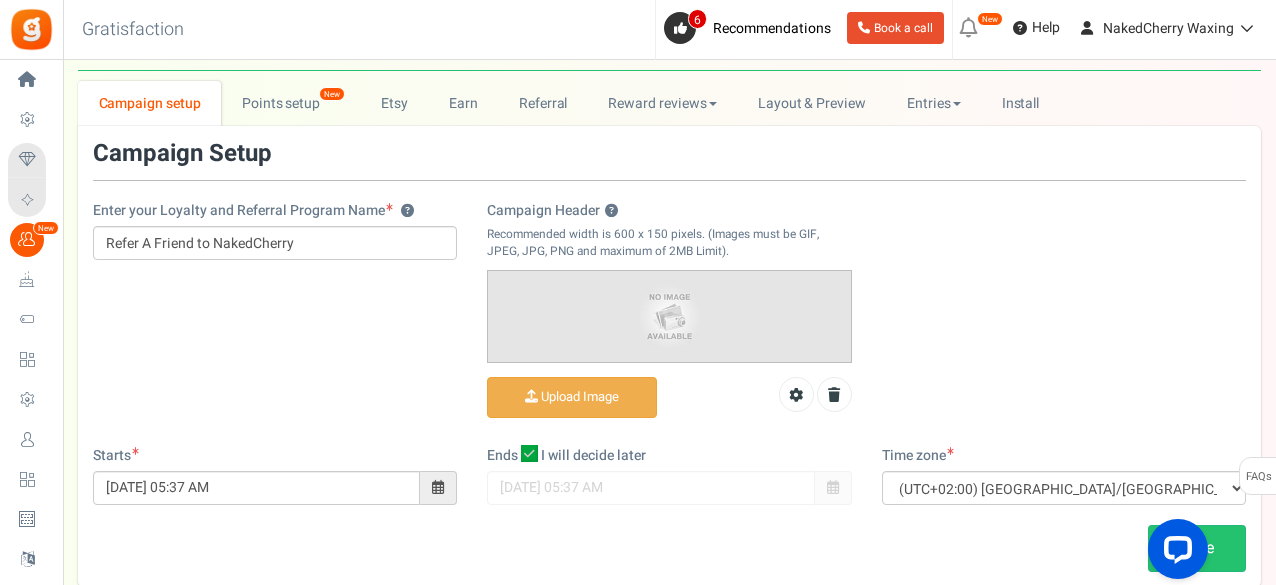 scroll, scrollTop: 0, scrollLeft: 0, axis: both 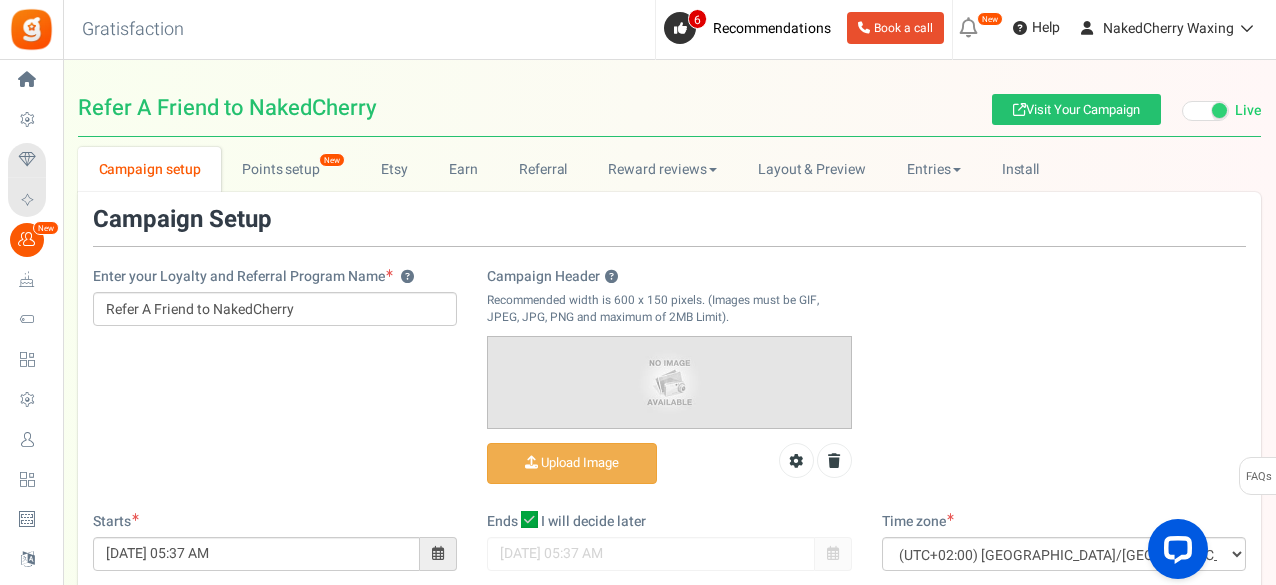 click at bounding box center [1205, 111] 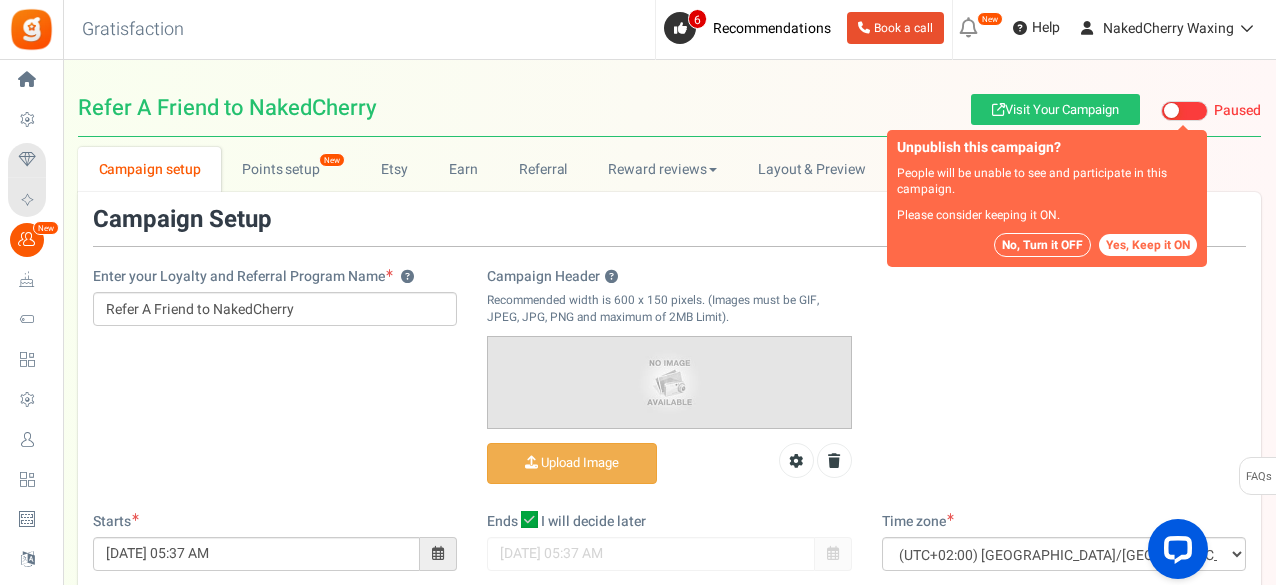 click on "No, Turn it OFF" at bounding box center [1042, 245] 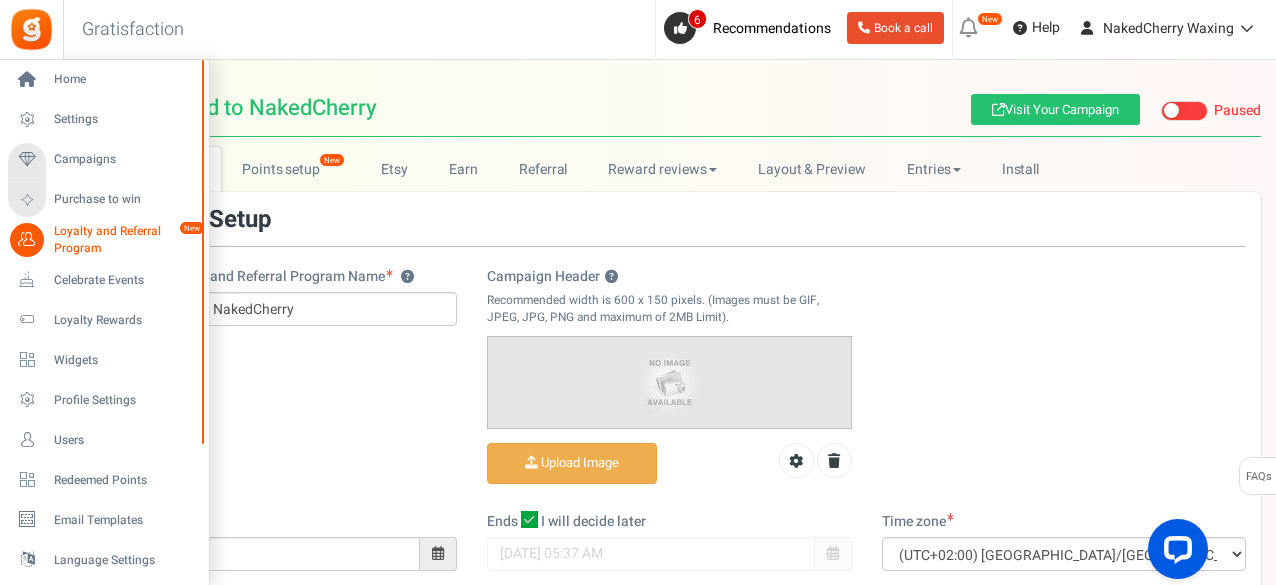 click on "Loyalty and Referral Program" at bounding box center (127, 240) 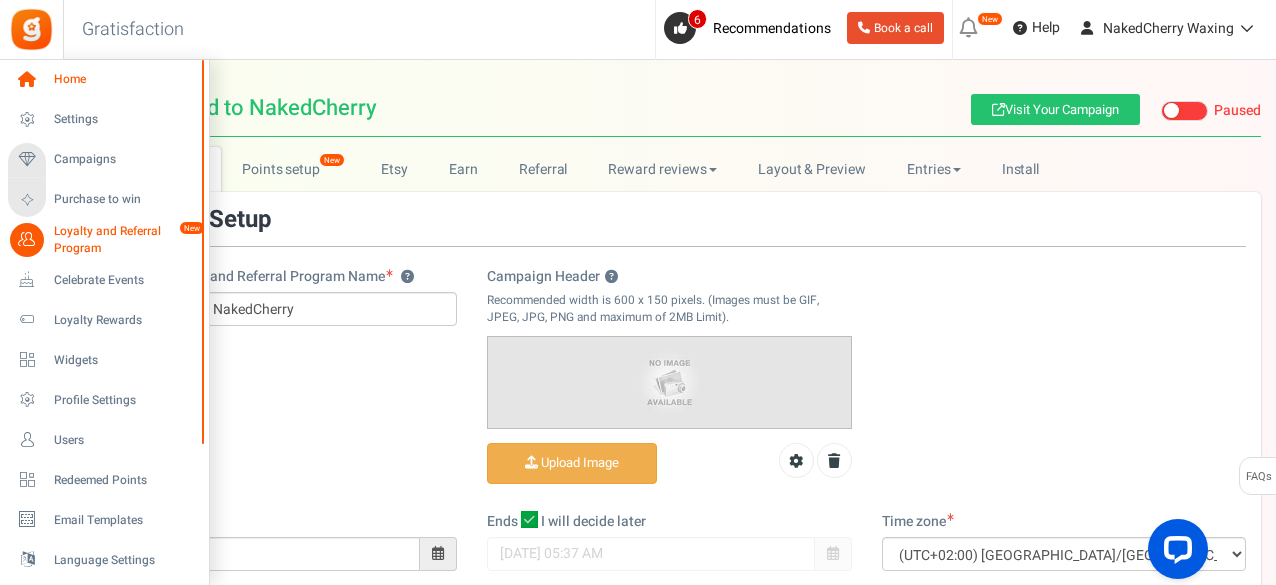 click on "Home" at bounding box center (124, 79) 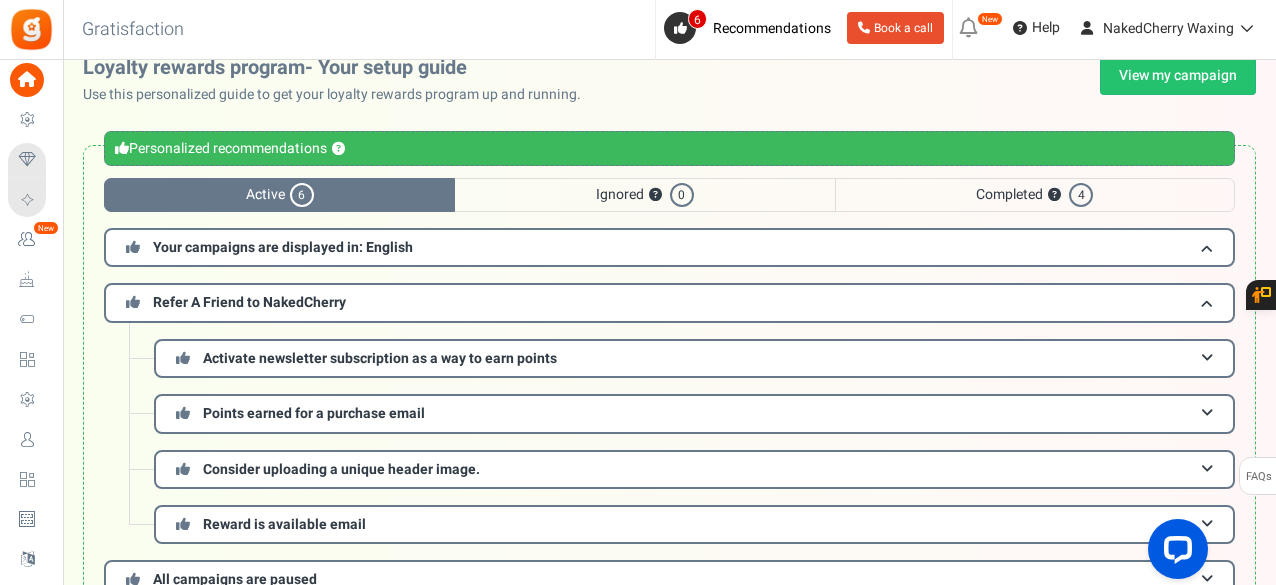 scroll, scrollTop: 0, scrollLeft: 0, axis: both 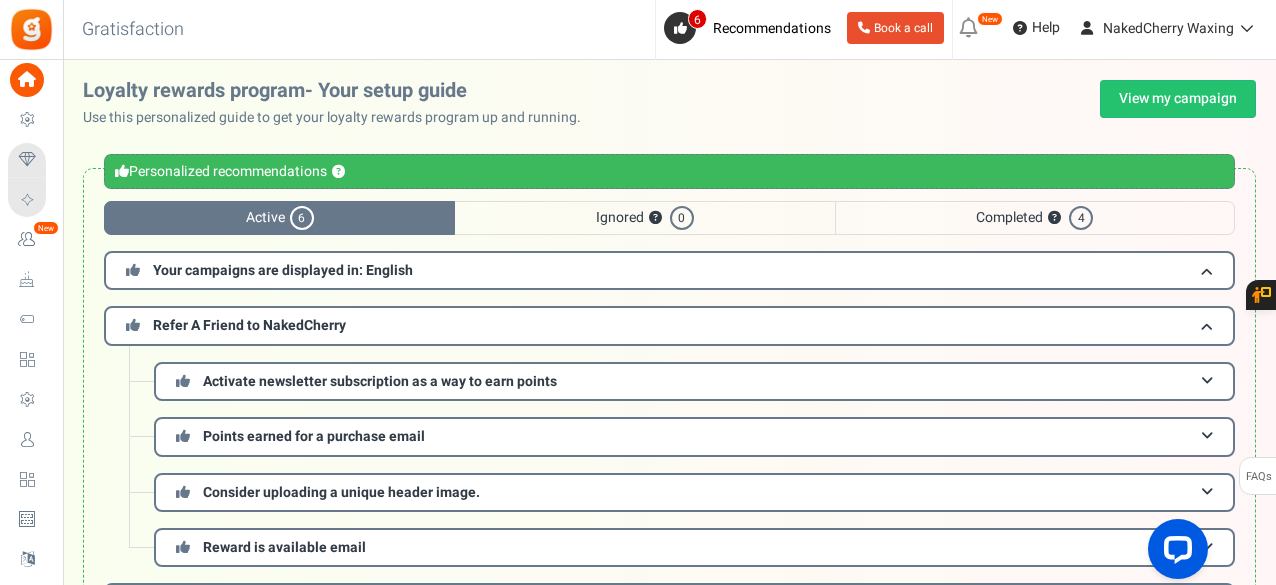 click on "Active  6" at bounding box center [279, 218] 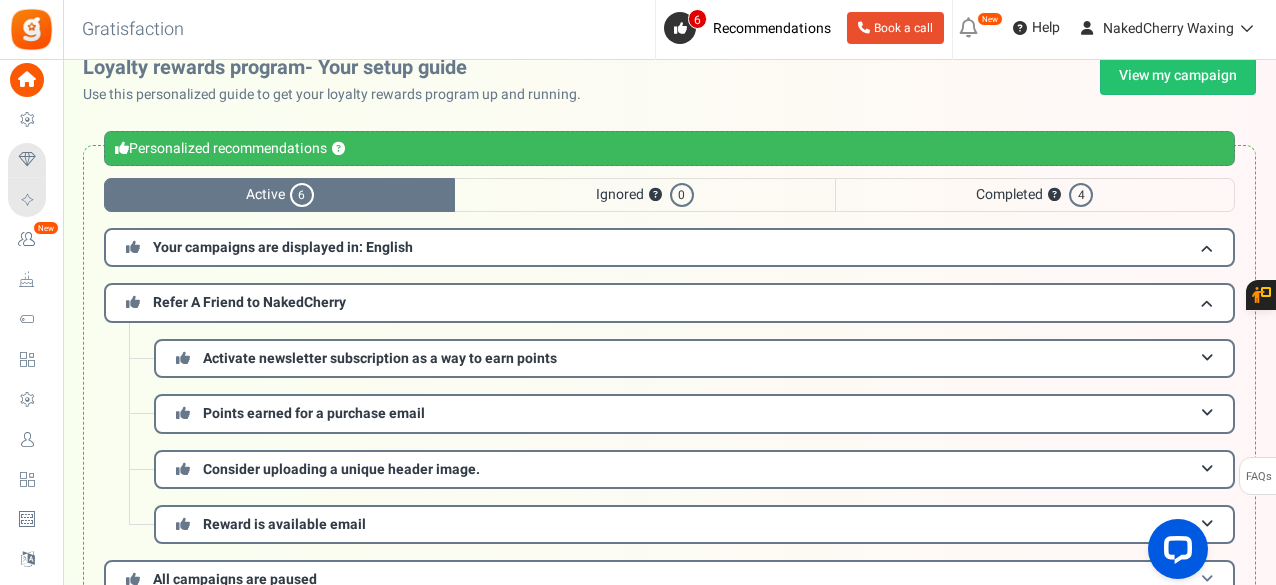 scroll, scrollTop: 0, scrollLeft: 0, axis: both 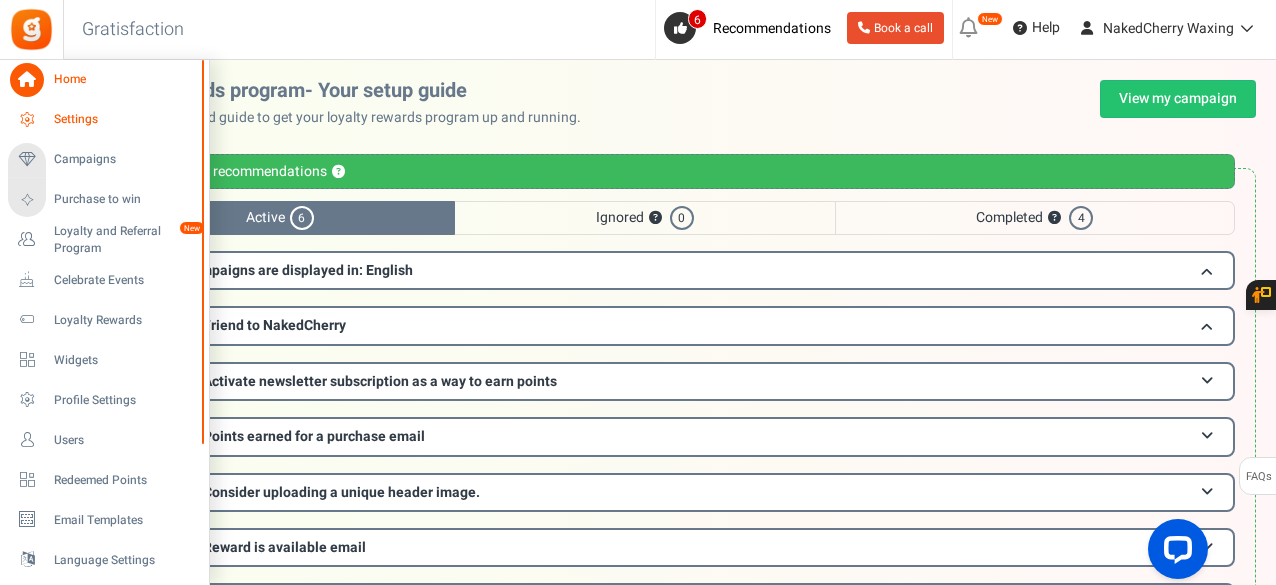 click on "Settings" at bounding box center [124, 119] 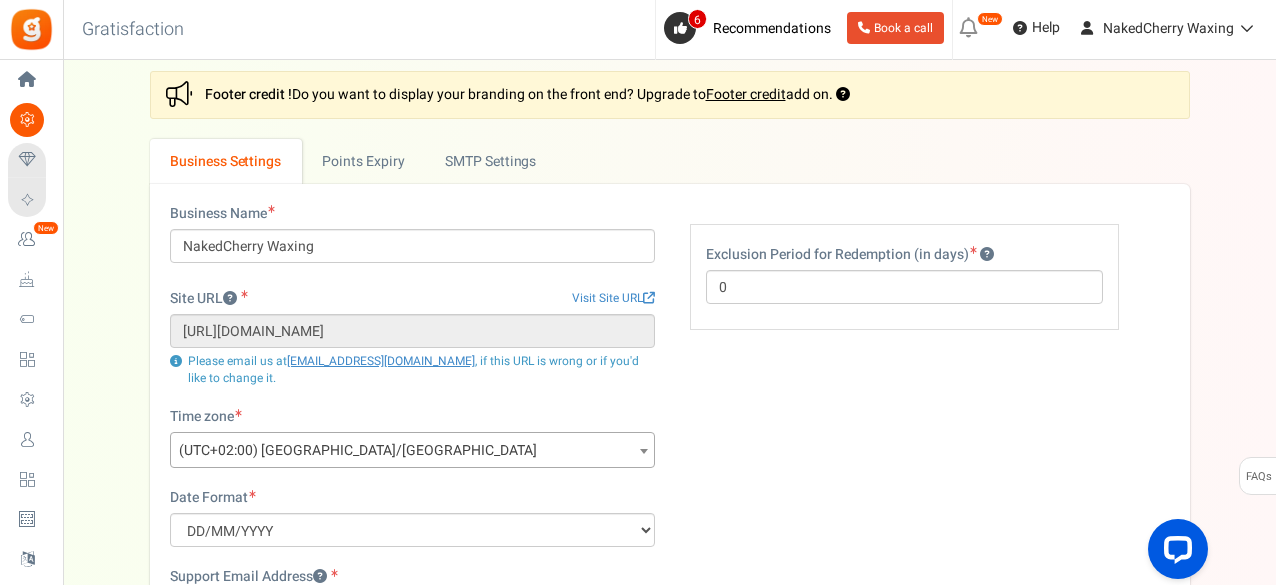 scroll, scrollTop: 0, scrollLeft: 0, axis: both 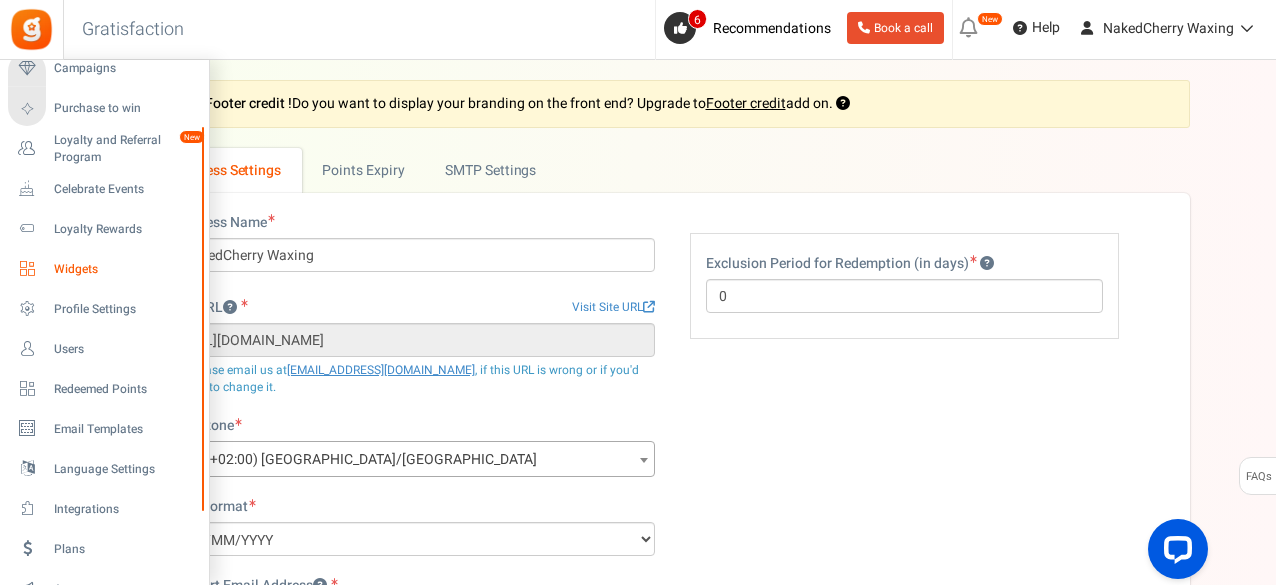click on "Widgets" at bounding box center [124, 269] 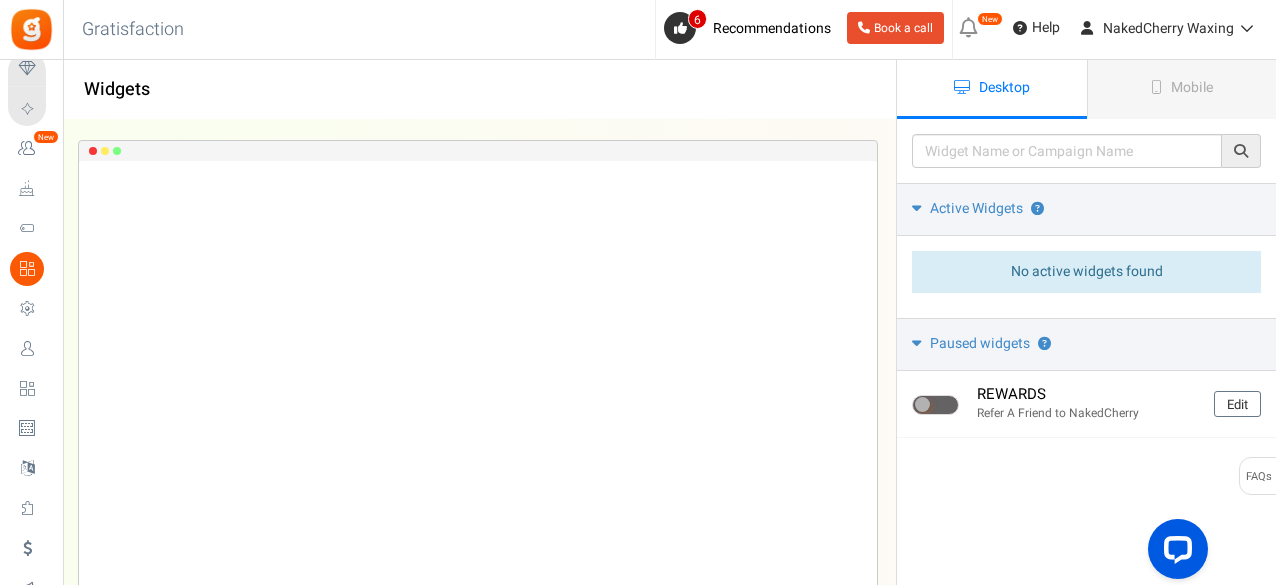 scroll, scrollTop: 0, scrollLeft: 0, axis: both 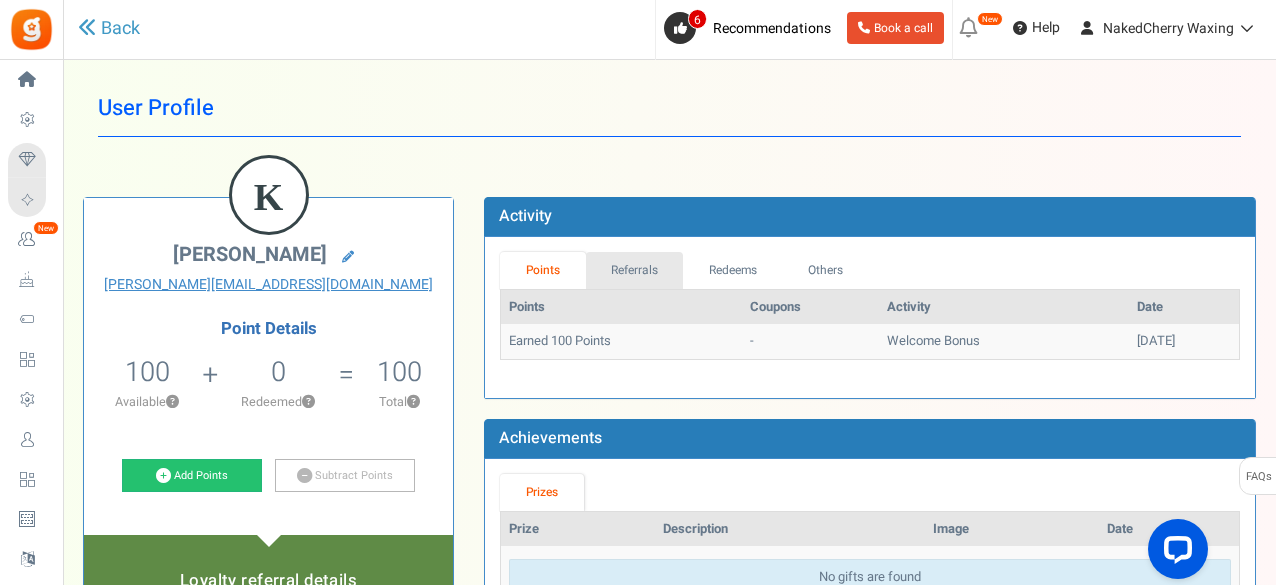 click on "Referrals" at bounding box center [635, 270] 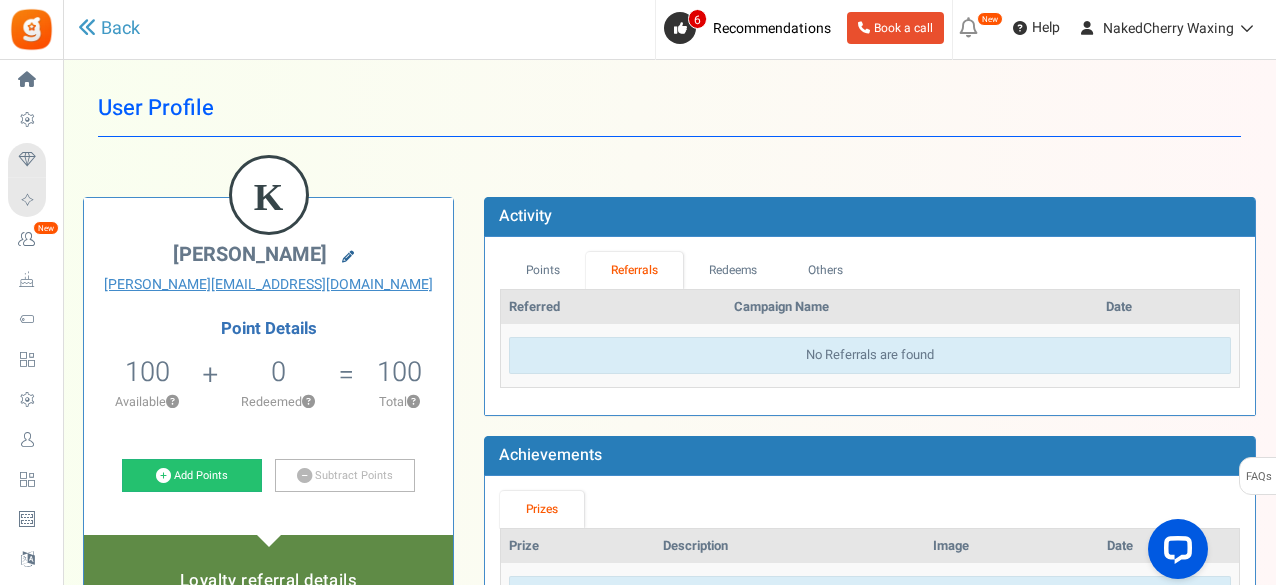 click at bounding box center [348, 257] 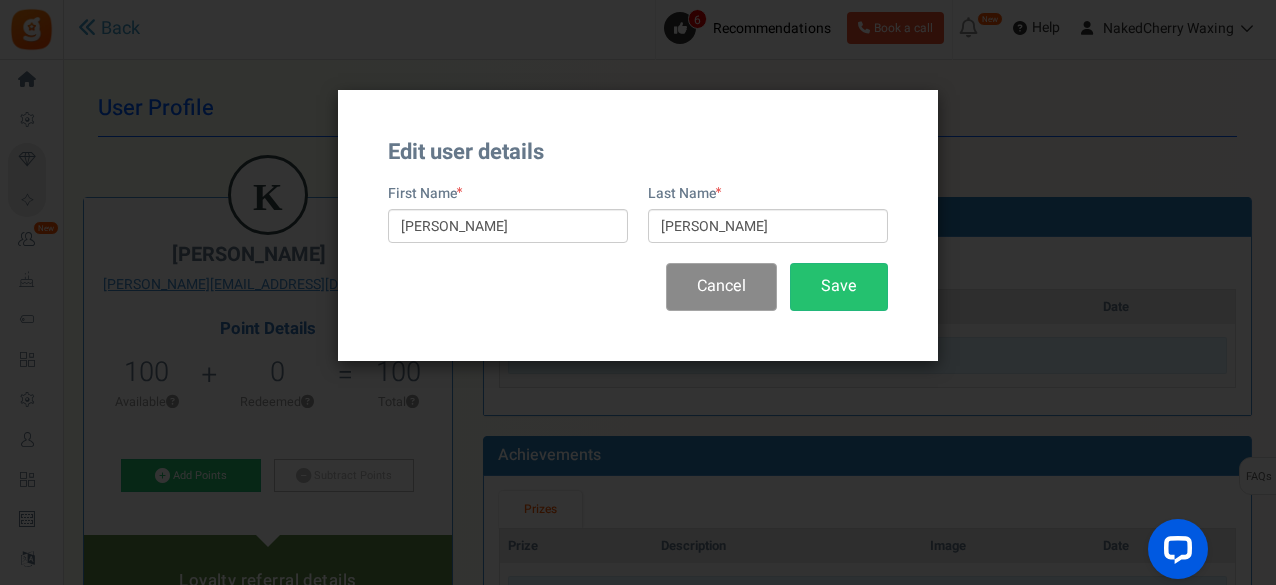click on "Cancel" at bounding box center [721, 286] 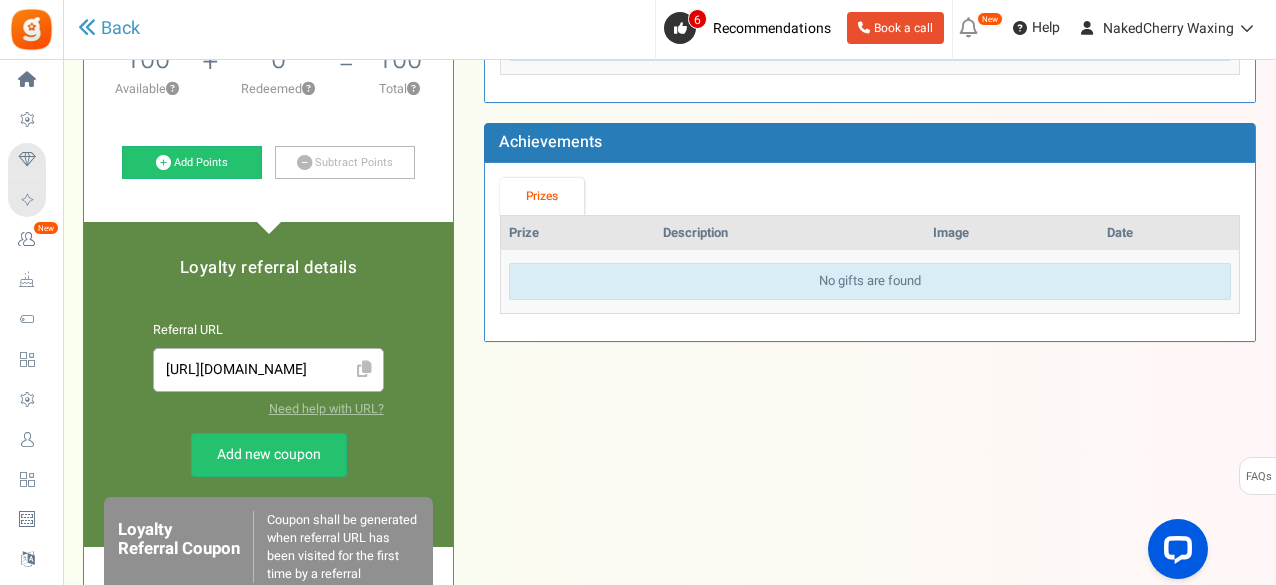 scroll, scrollTop: 0, scrollLeft: 0, axis: both 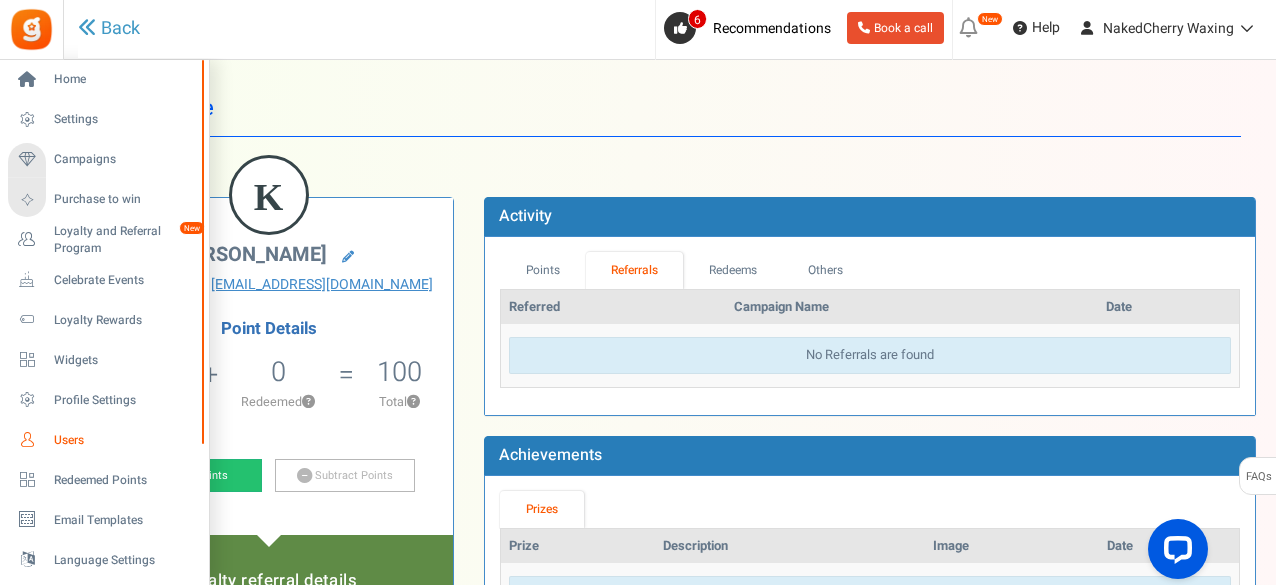 click on "Users" at bounding box center [124, 440] 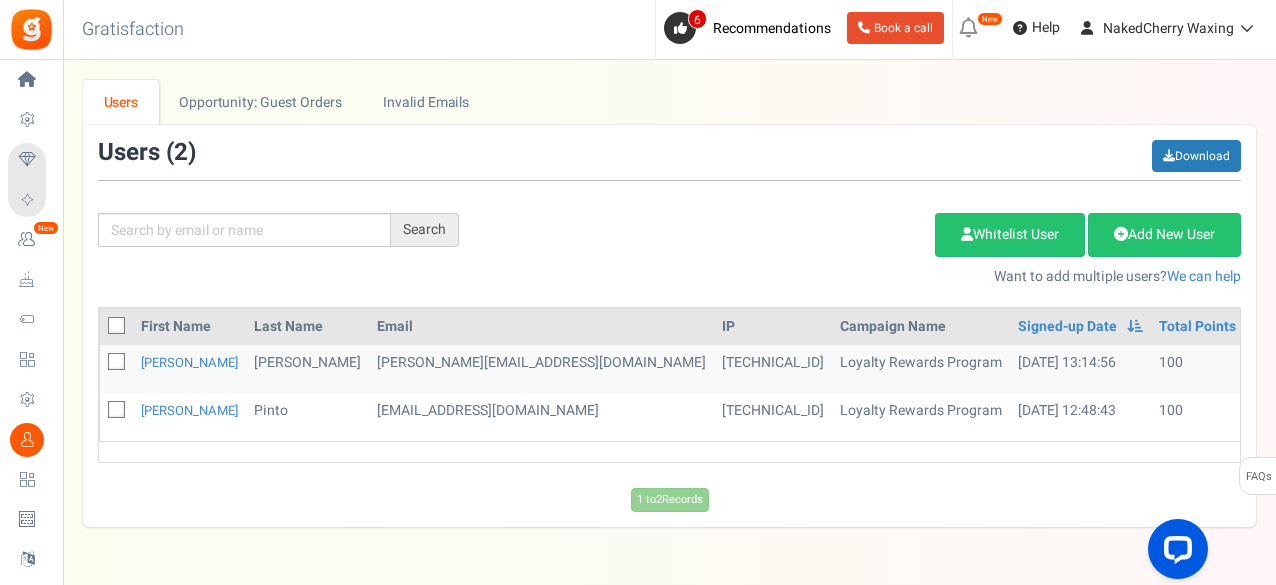 scroll, scrollTop: 133, scrollLeft: 0, axis: vertical 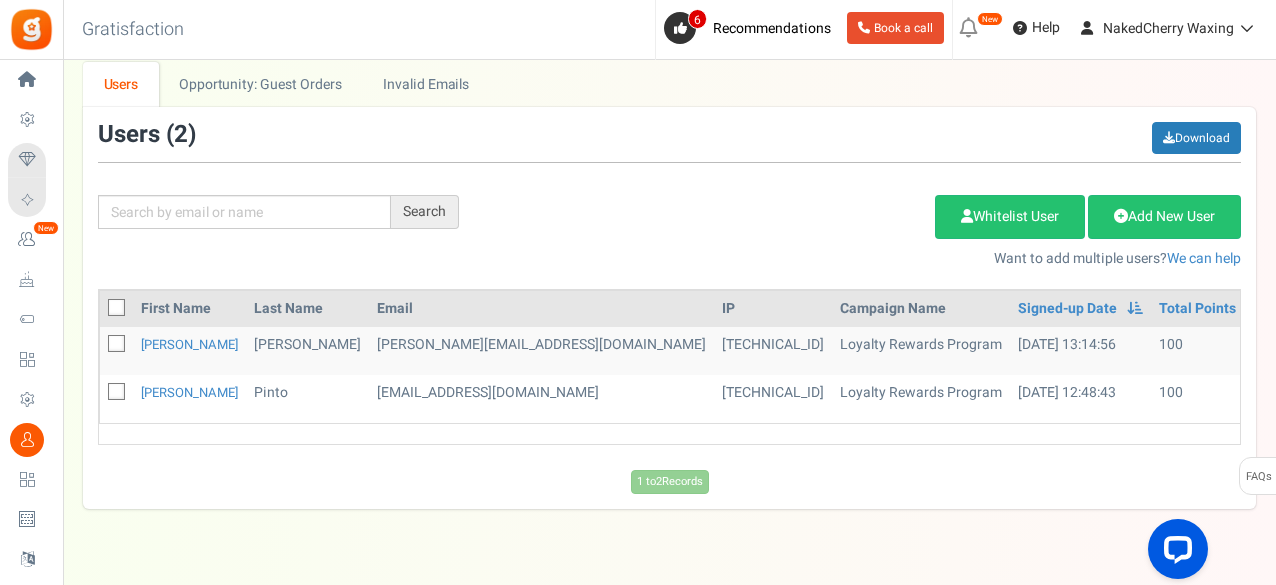 click at bounding box center [117, 344] 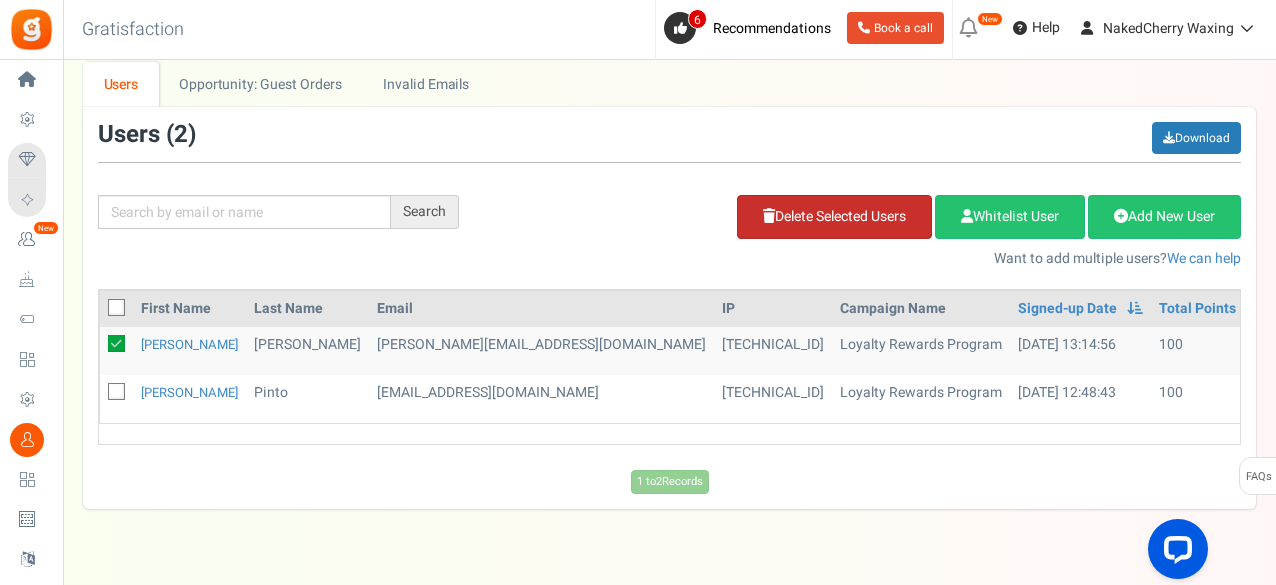 click on "Delete Selected Users" at bounding box center [834, 217] 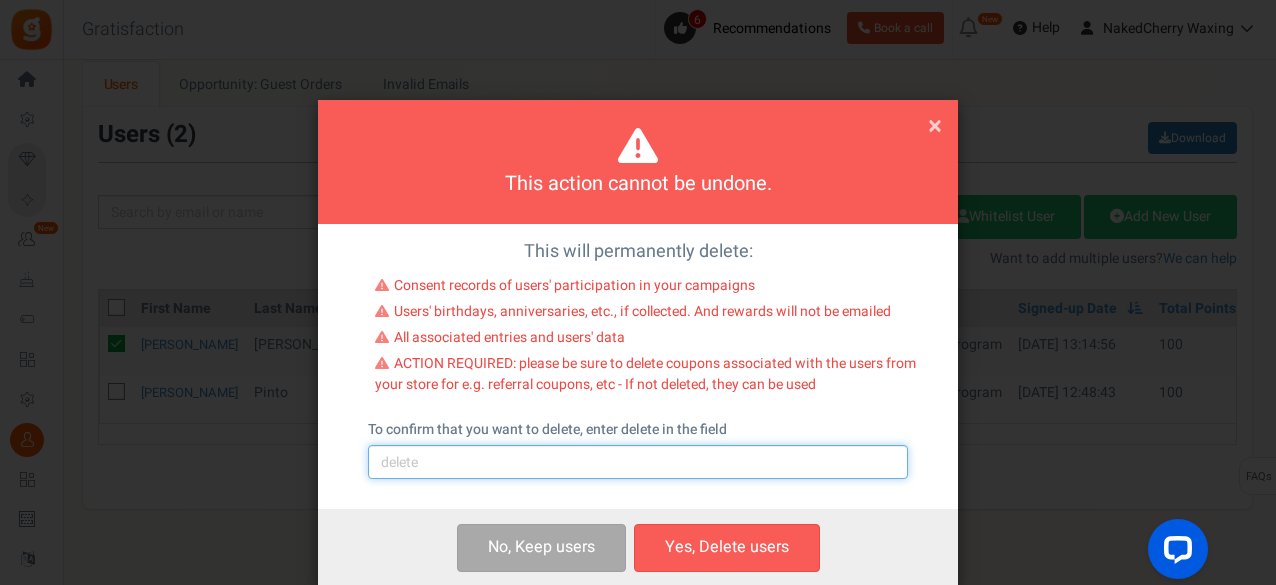 click at bounding box center (638, 462) 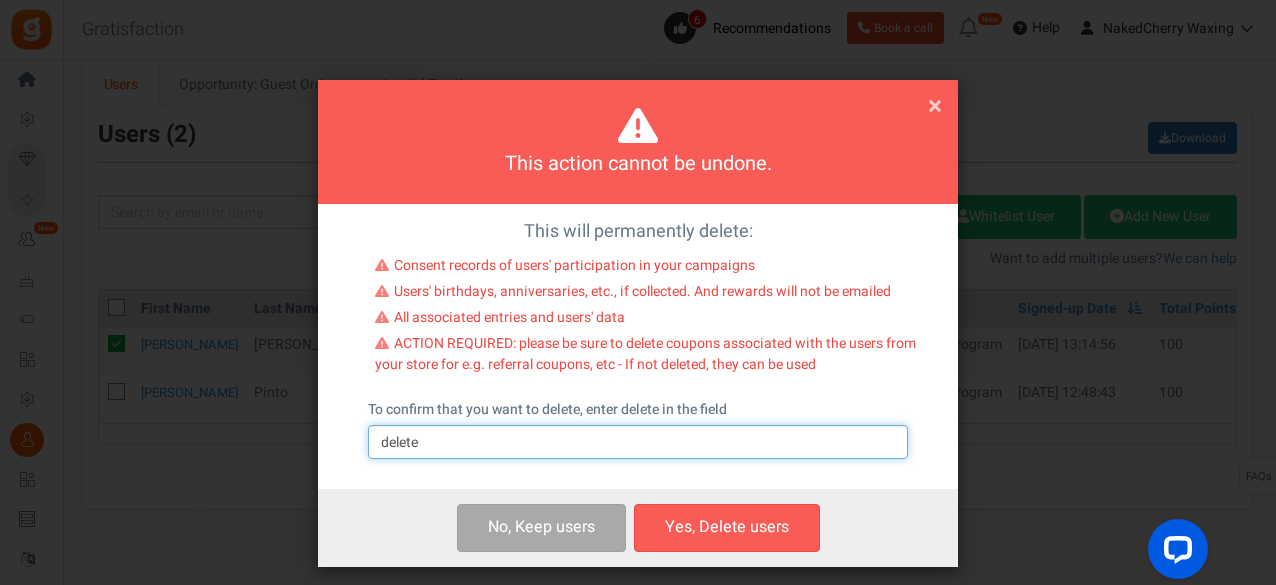 scroll, scrollTop: 30, scrollLeft: 0, axis: vertical 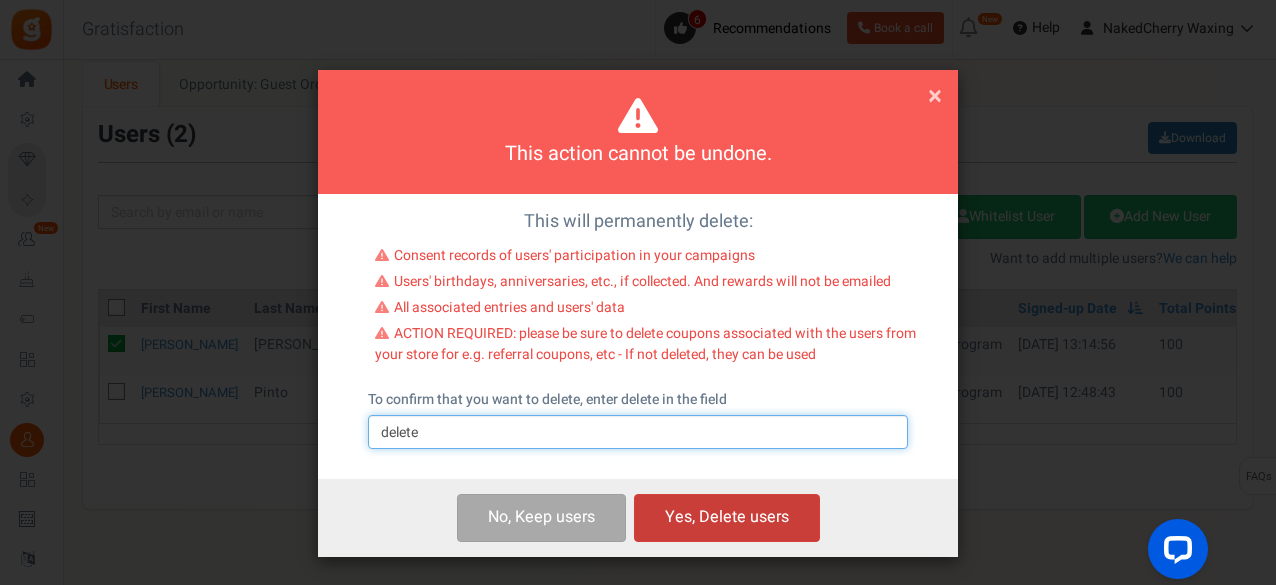 type on "delete" 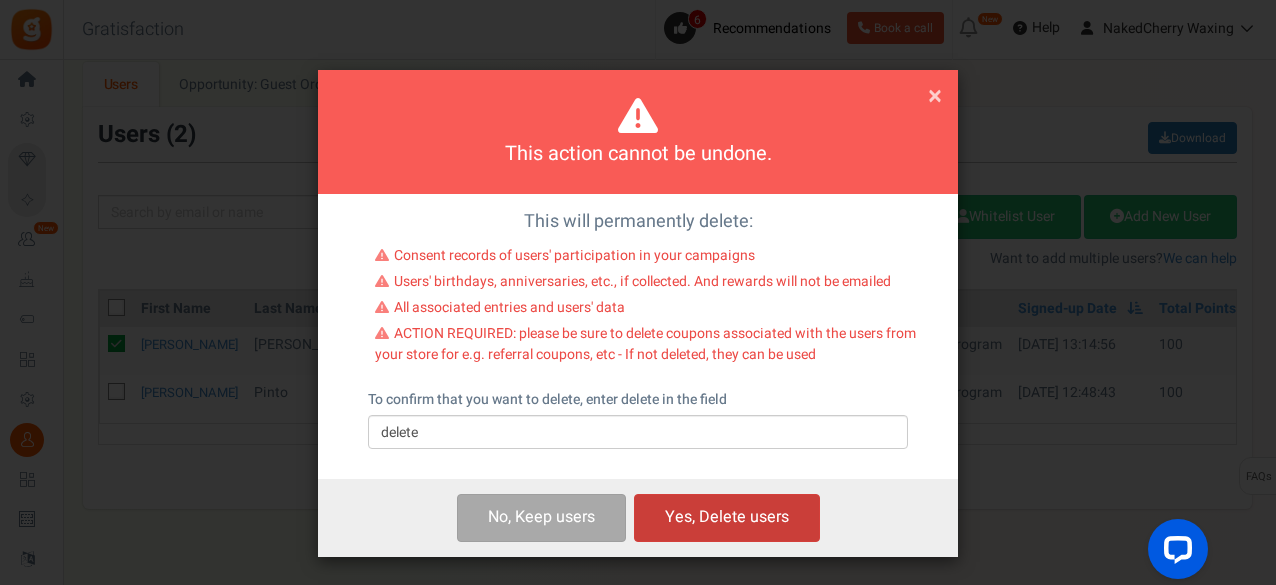 click on "Yes, Delete users" at bounding box center [727, 517] 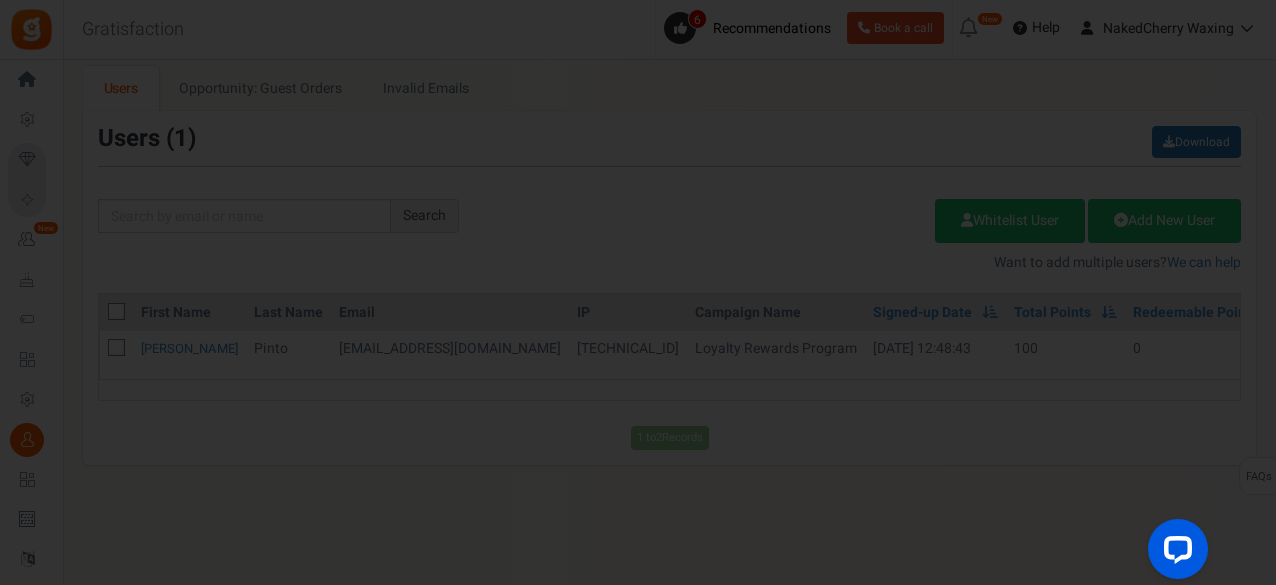 scroll, scrollTop: 128, scrollLeft: 0, axis: vertical 